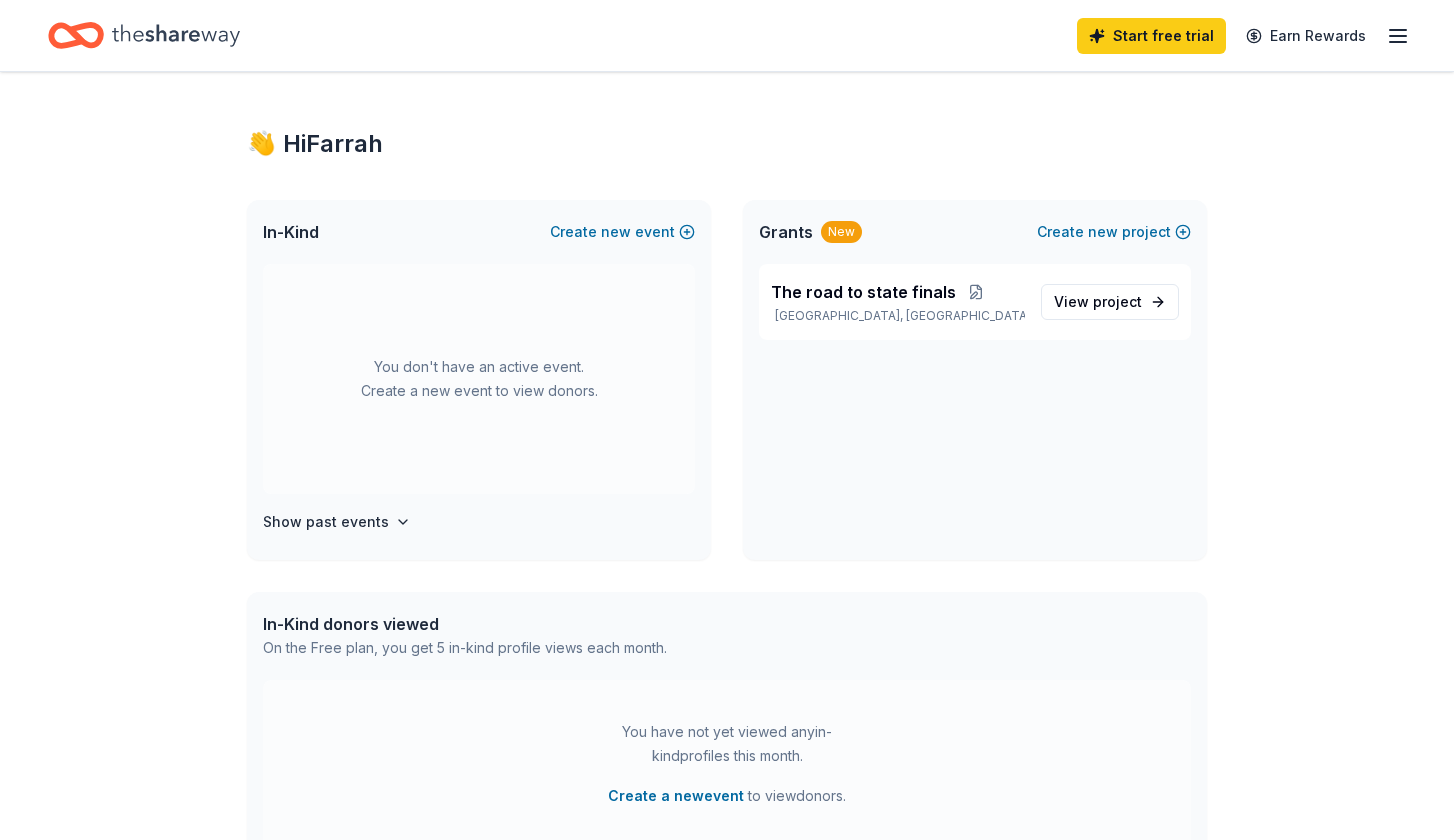 scroll, scrollTop: 5, scrollLeft: 0, axis: vertical 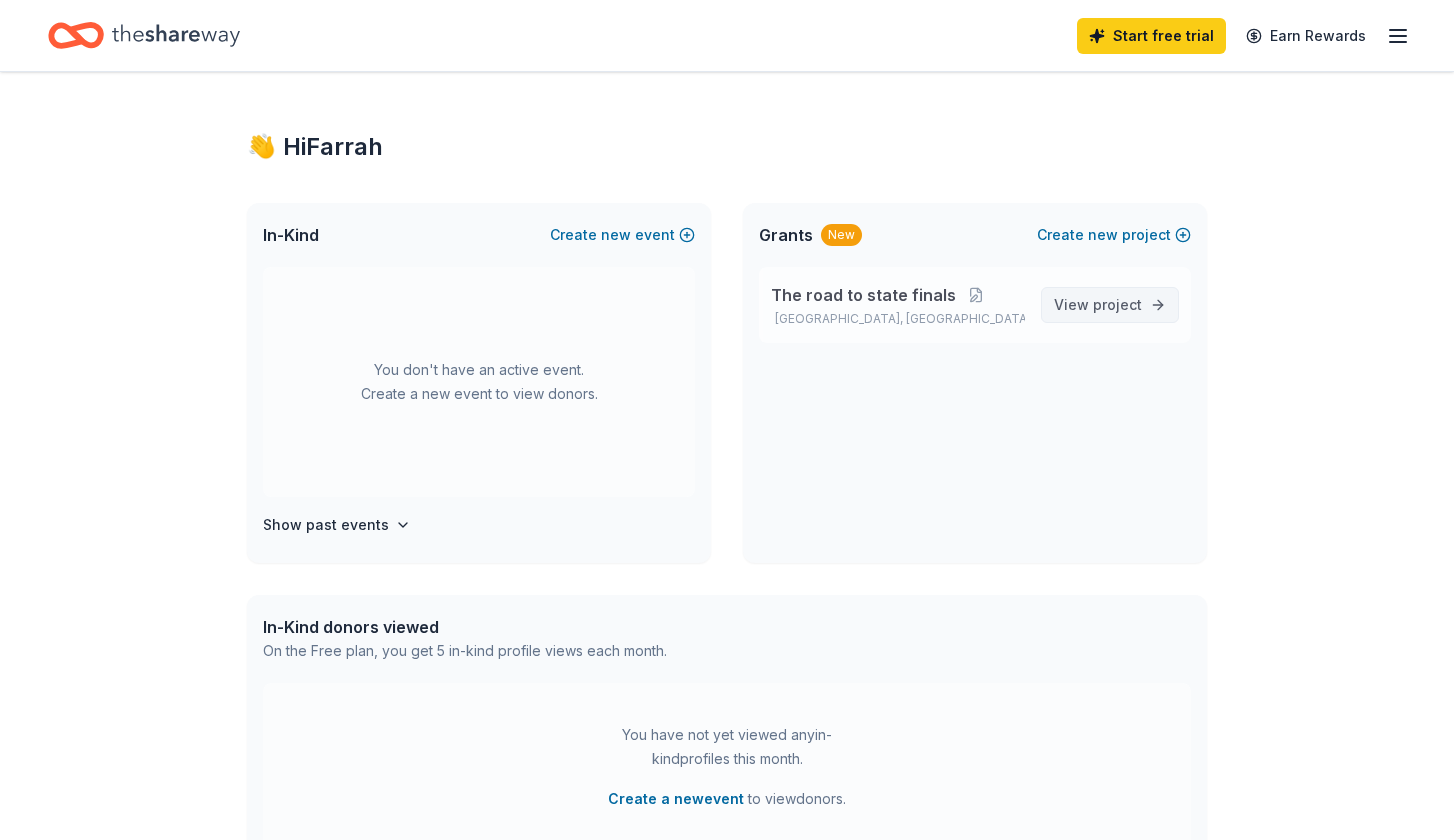 click on "View   project" at bounding box center (1098, 305) 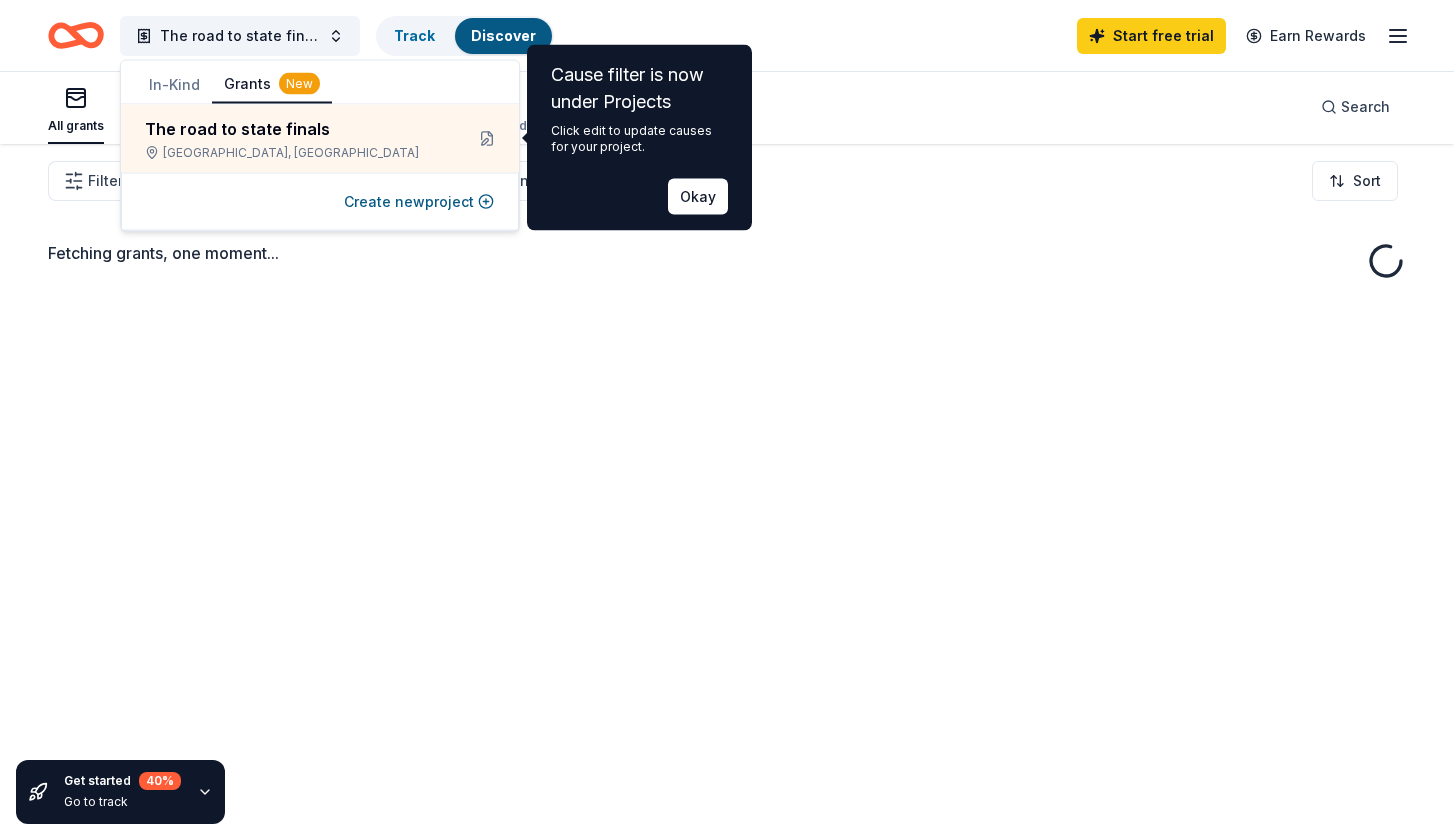 scroll, scrollTop: 0, scrollLeft: 0, axis: both 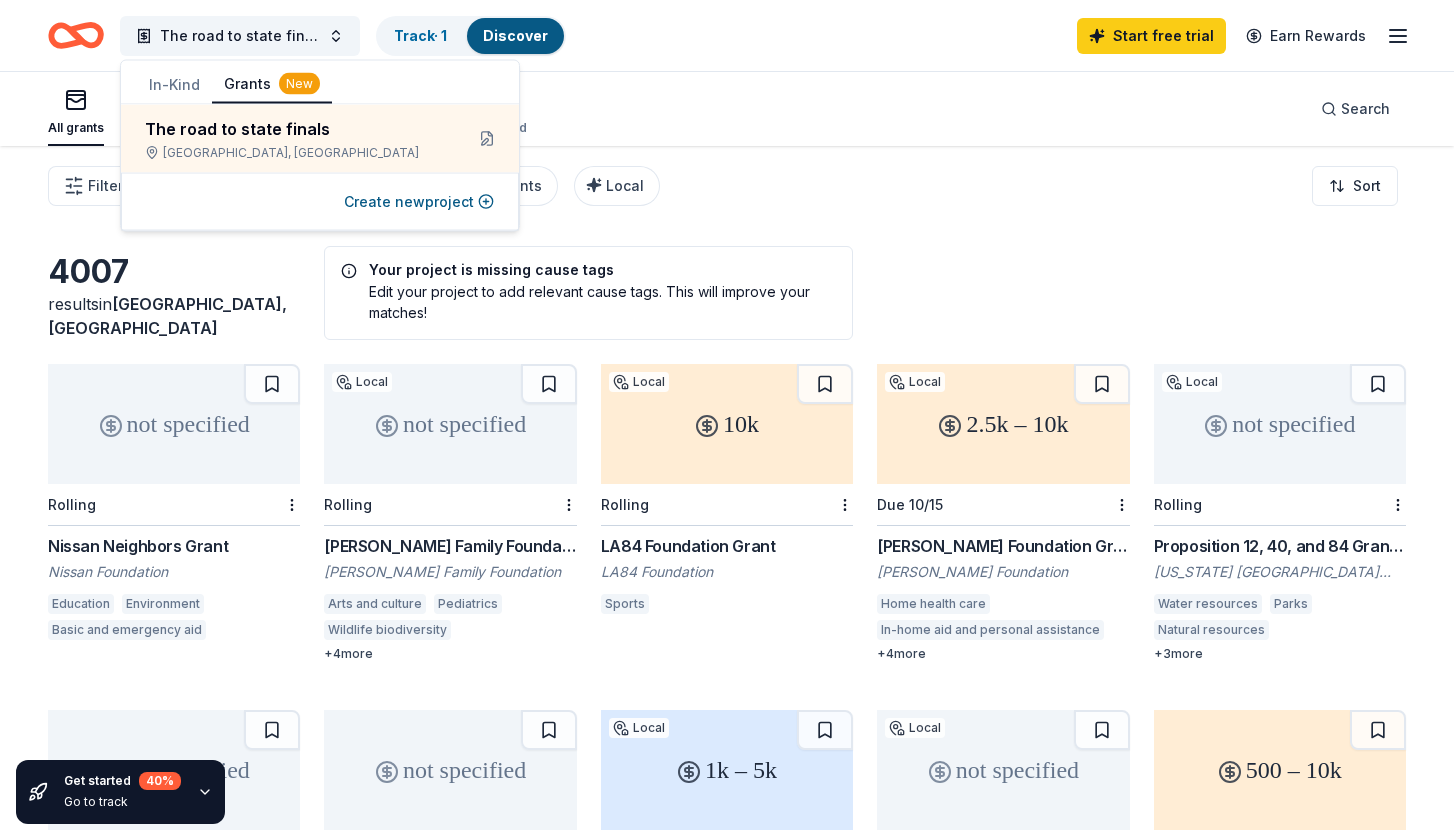 click on "Filter Eligibility Type of support CyberGrants Local Sort" at bounding box center [727, 186] 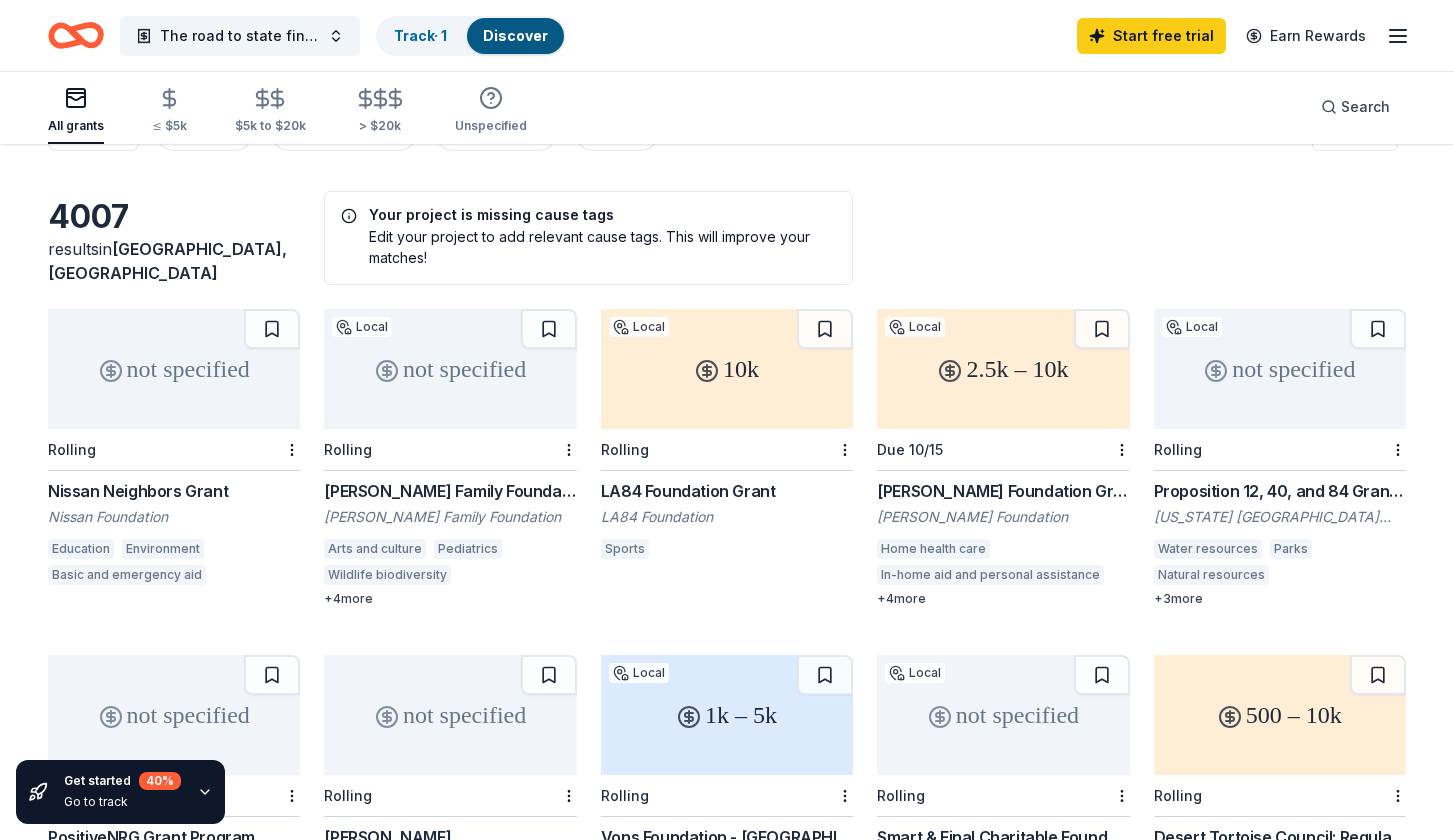 scroll, scrollTop: 0, scrollLeft: 0, axis: both 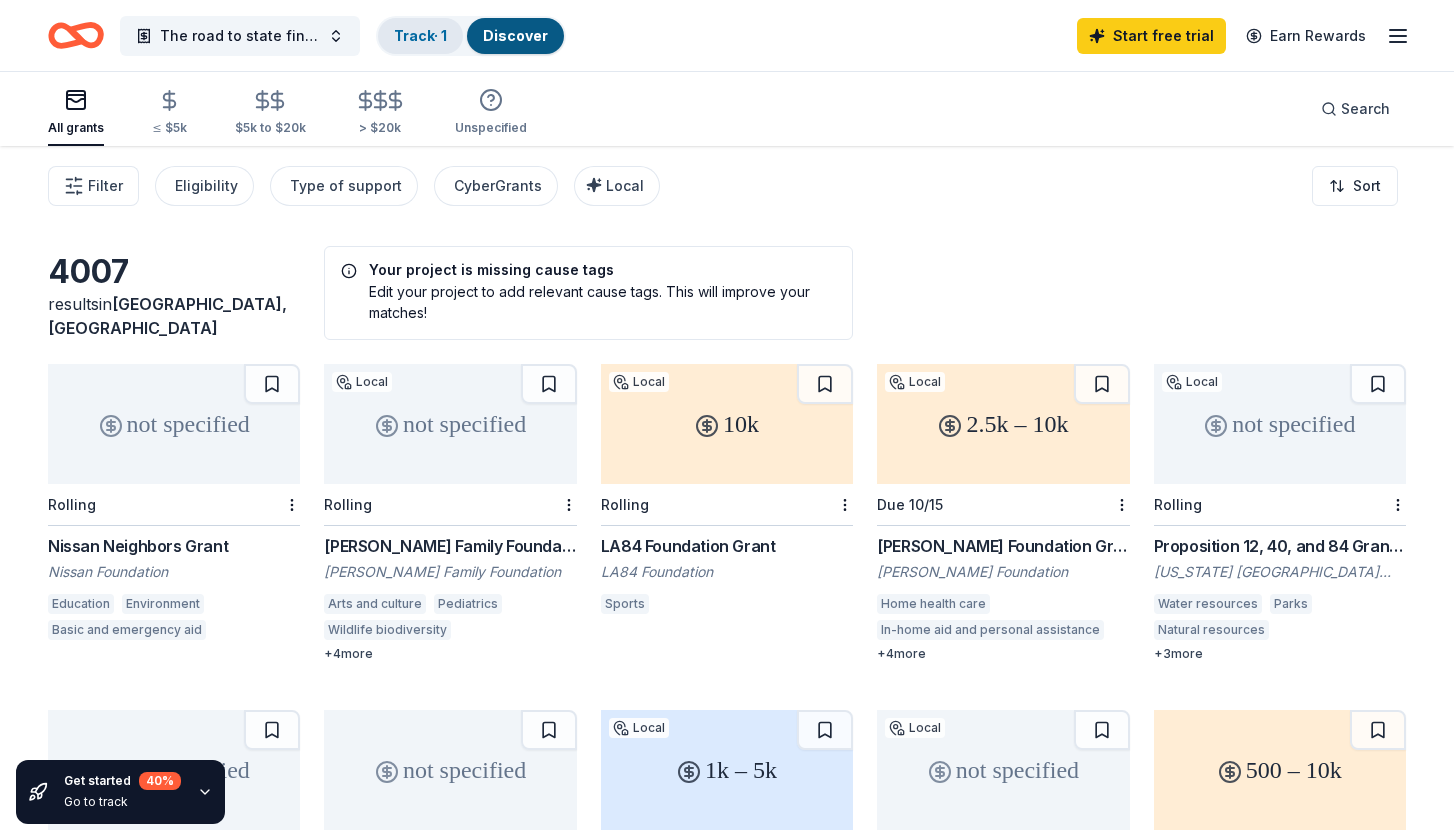 click on "Track  · 1" at bounding box center (420, 35) 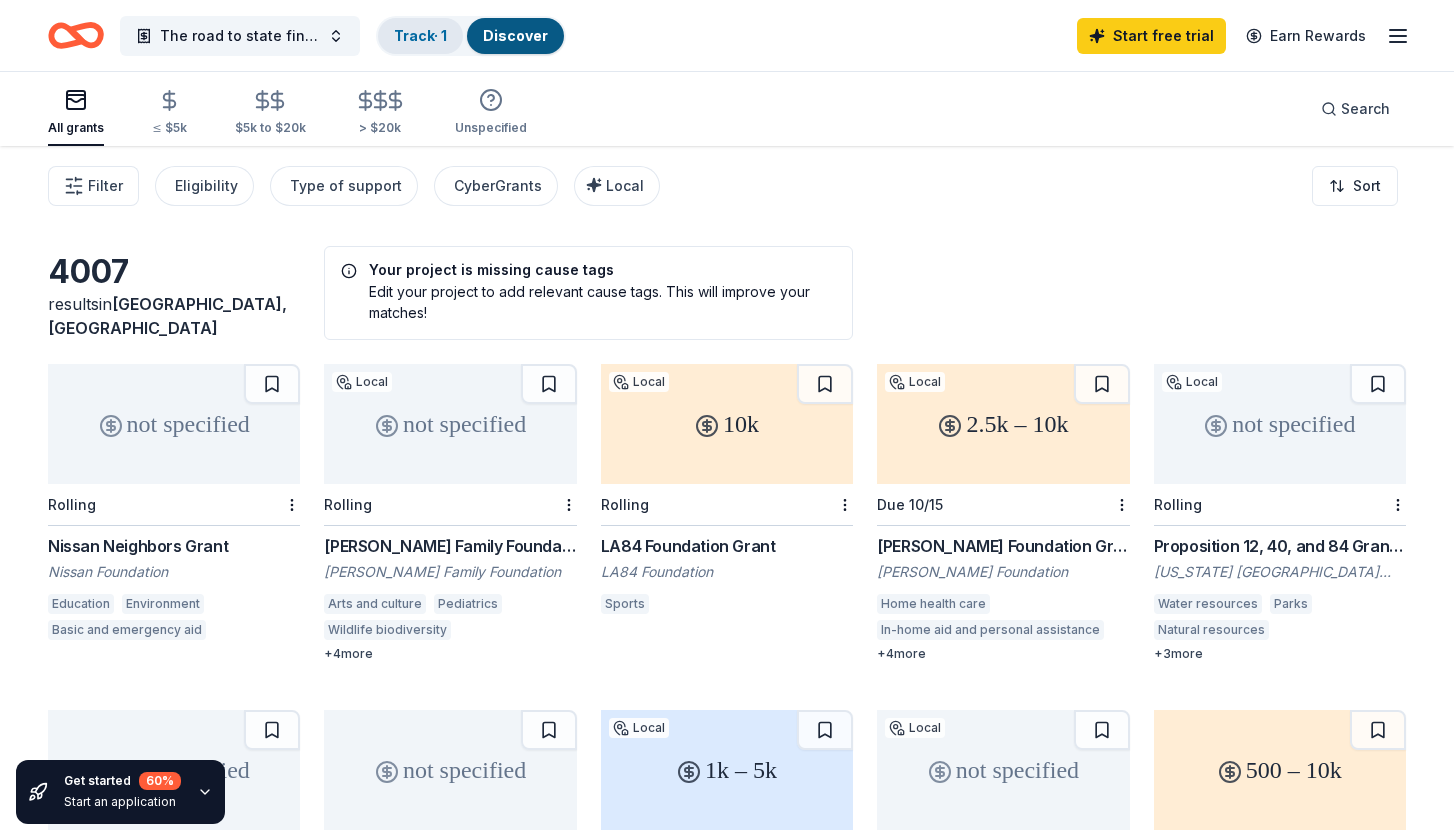 click on "Track  · 1" at bounding box center [420, 35] 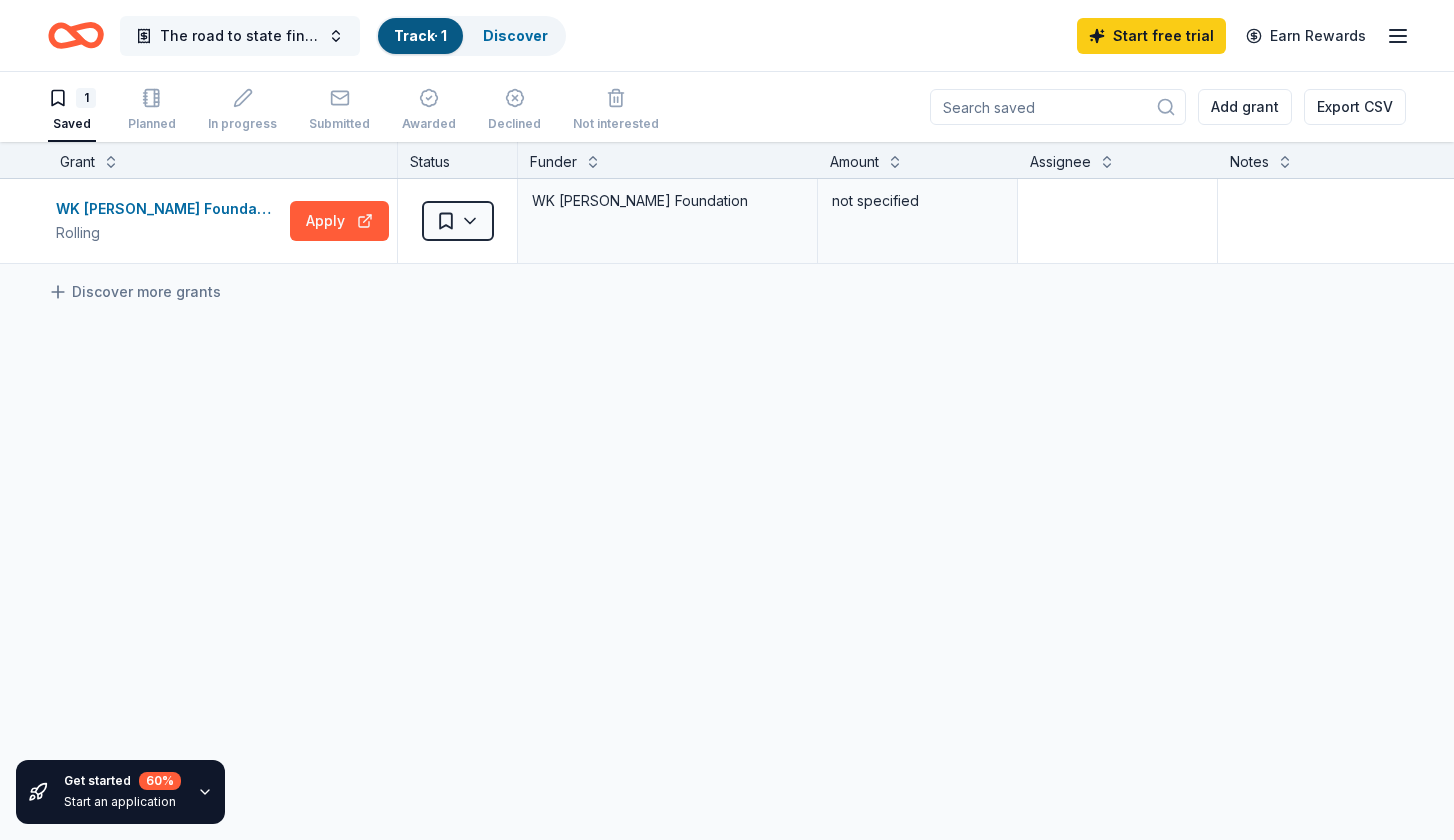 click on "The road to state finals" at bounding box center [240, 36] 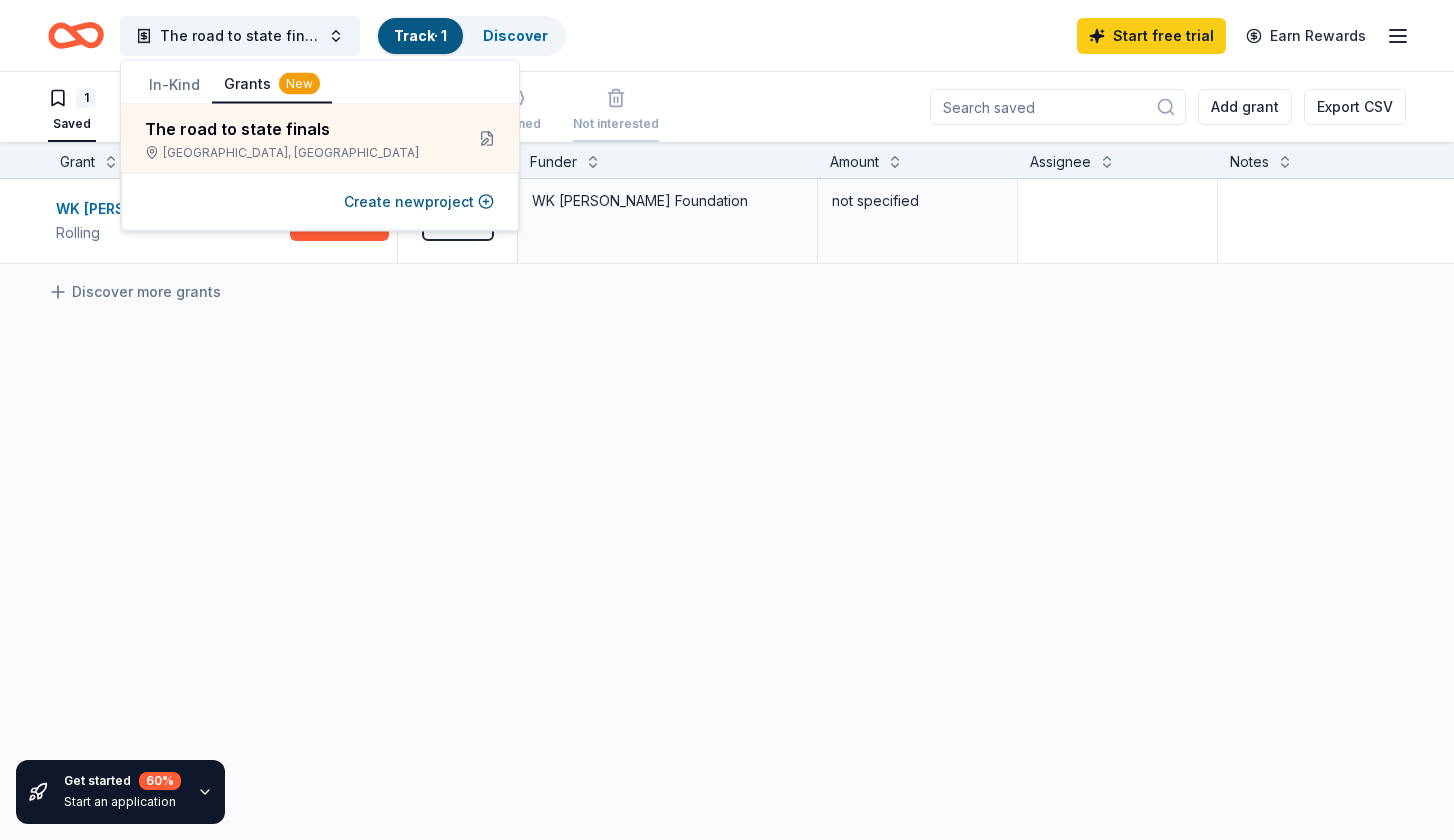 click on "Not interested" at bounding box center (616, 111) 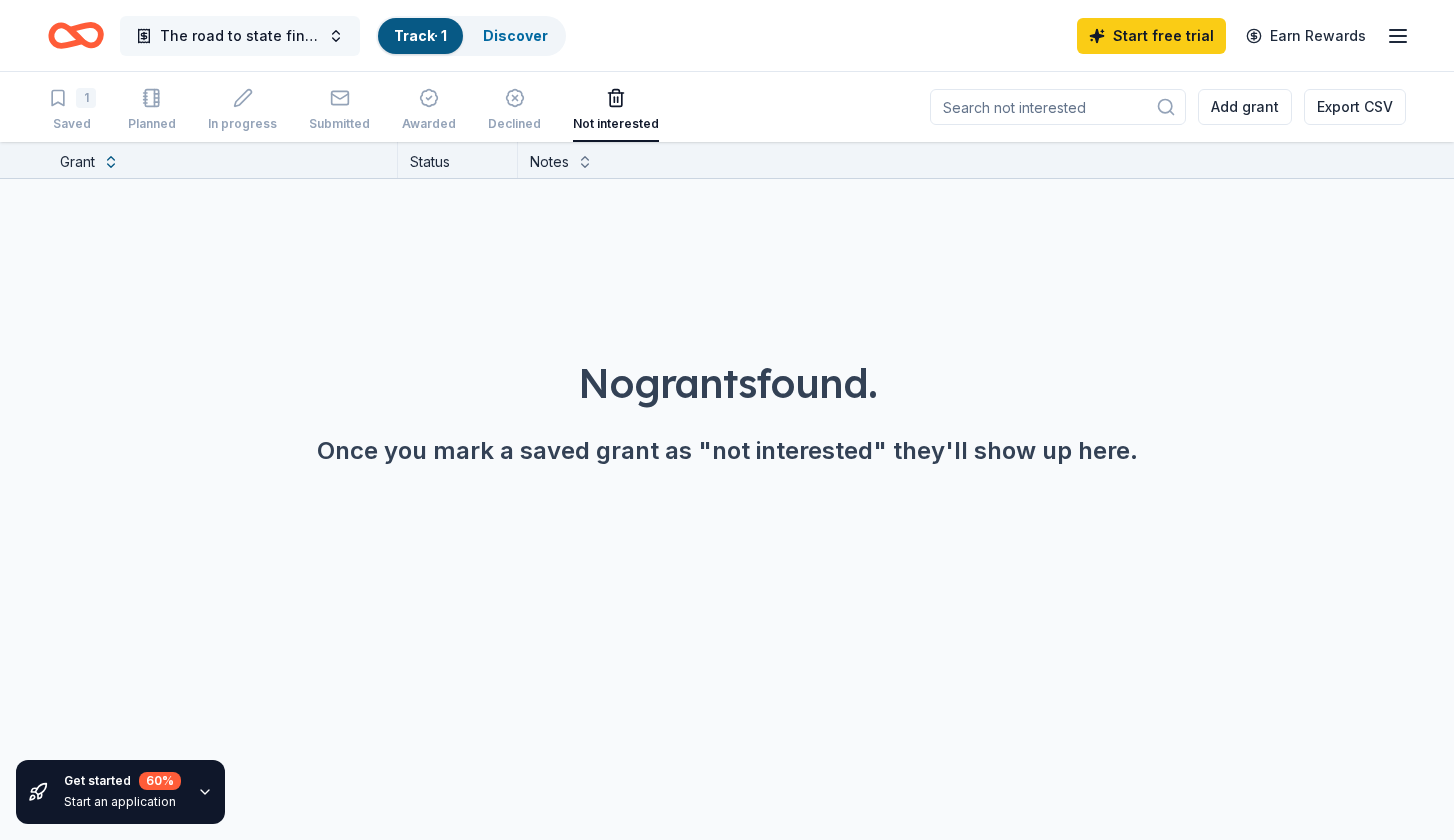 click on "The road to state finals" at bounding box center (240, 36) 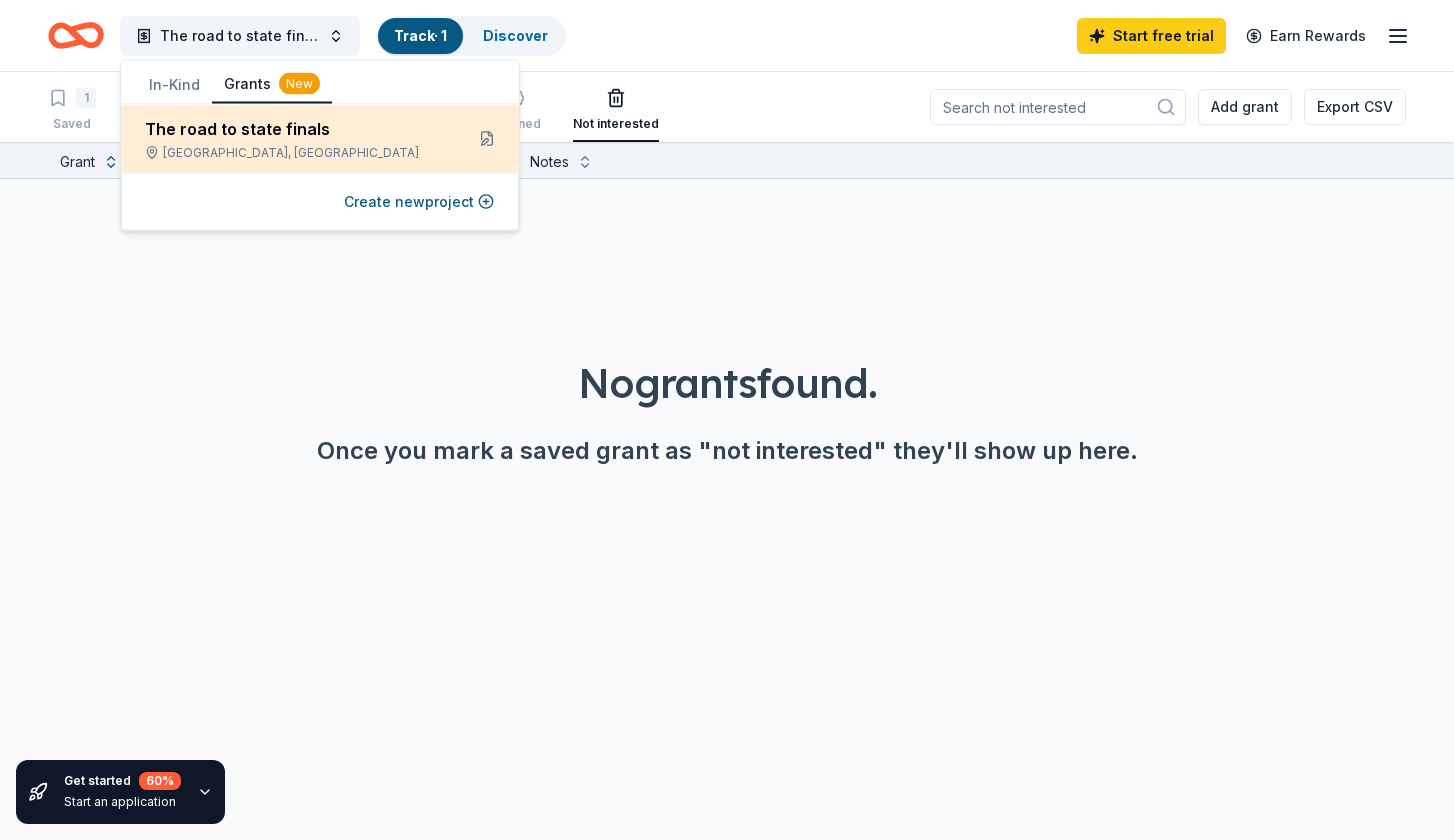 click on "The road to state finals" at bounding box center [296, 129] 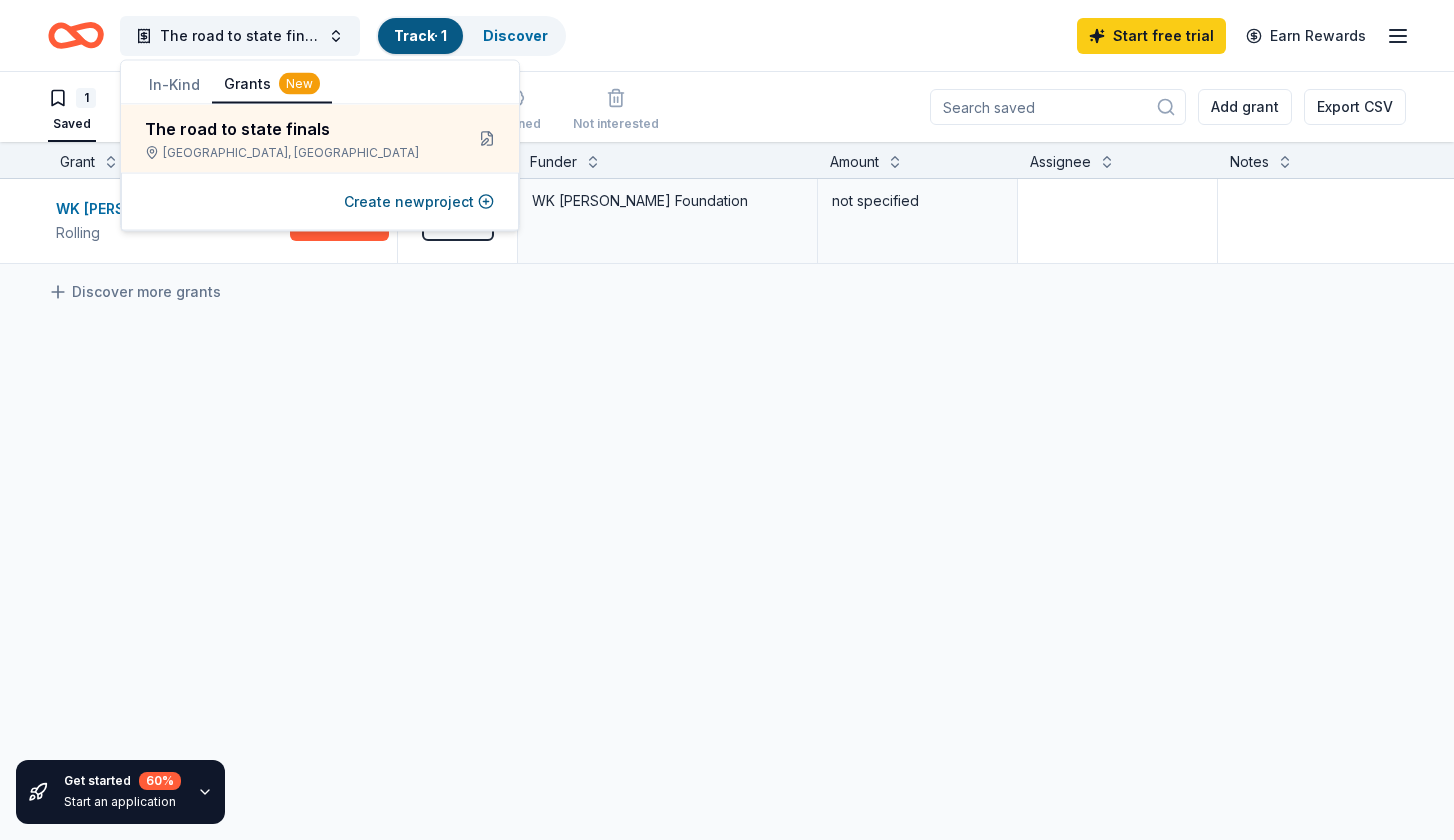 click on "WK [PERSON_NAME] Foundation Grant Rolling Apply Saved WK [PERSON_NAME] Foundation not specified   Discover more grants" at bounding box center (783, 409) 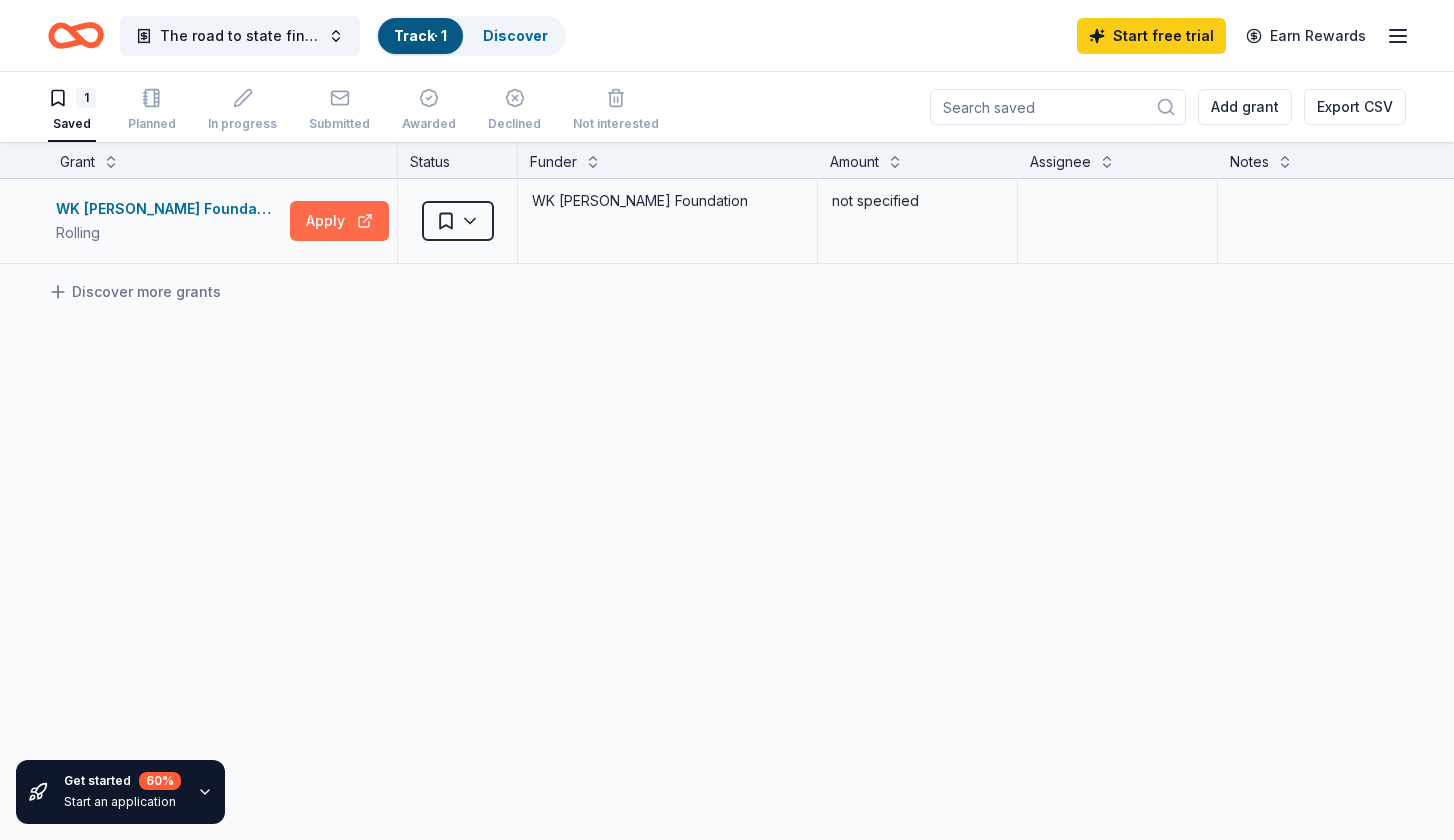 click on "Apply" at bounding box center [339, 221] 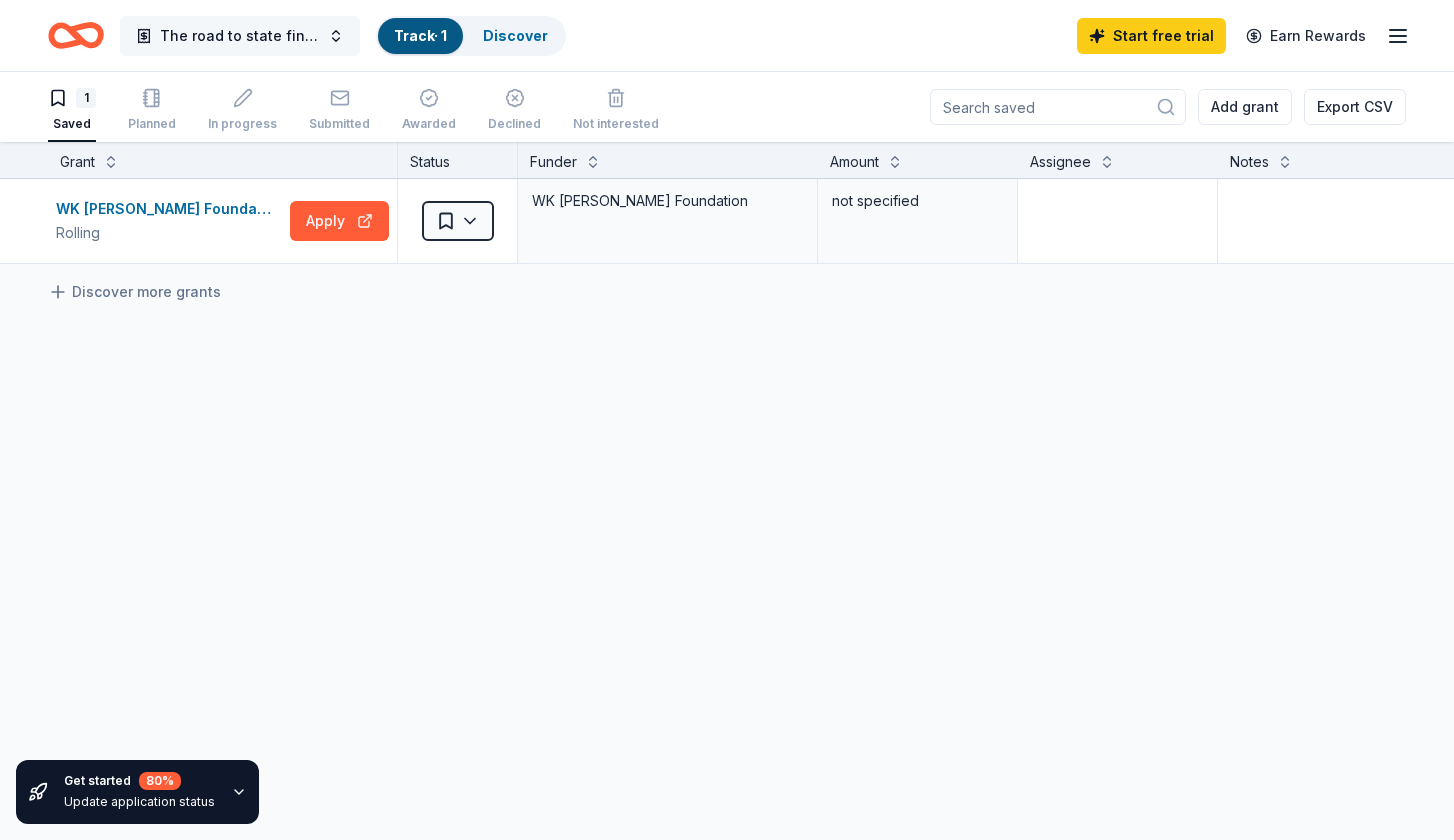 click on "The road to state finals" at bounding box center (240, 36) 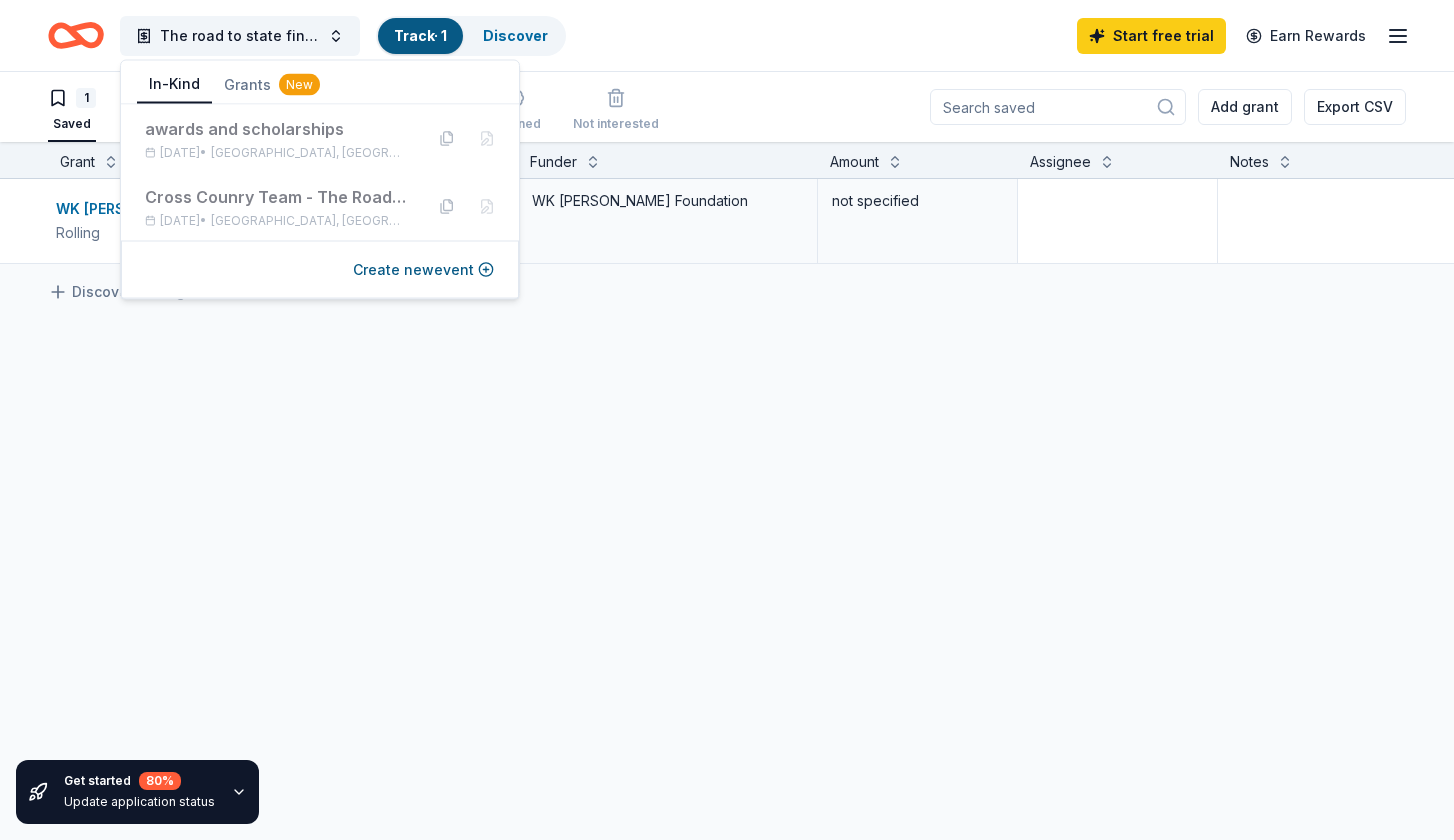 click on "In-Kind" at bounding box center (174, 85) 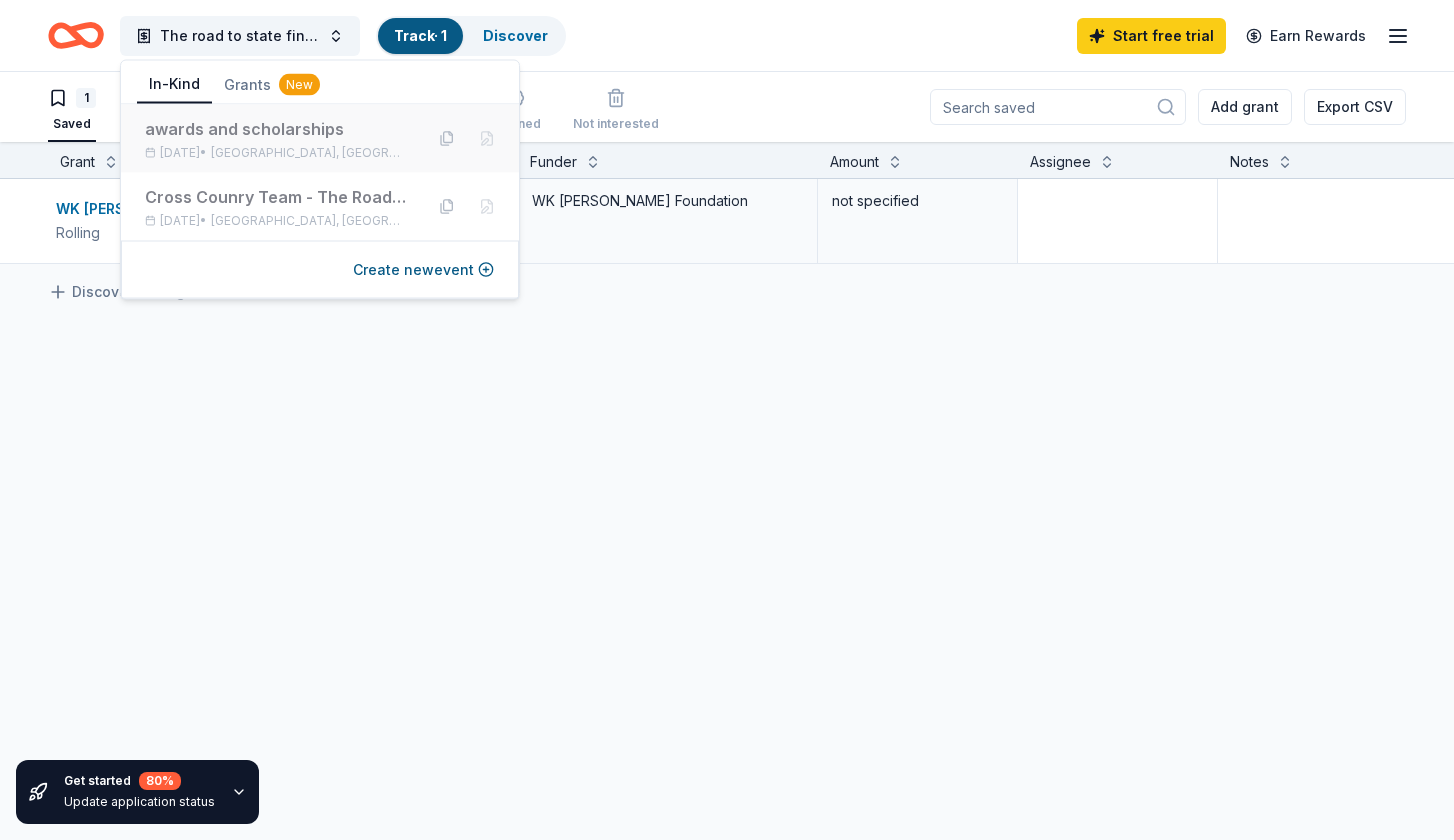 click on "[DATE]  •  [GEOGRAPHIC_DATA], [GEOGRAPHIC_DATA]" at bounding box center [276, 153] 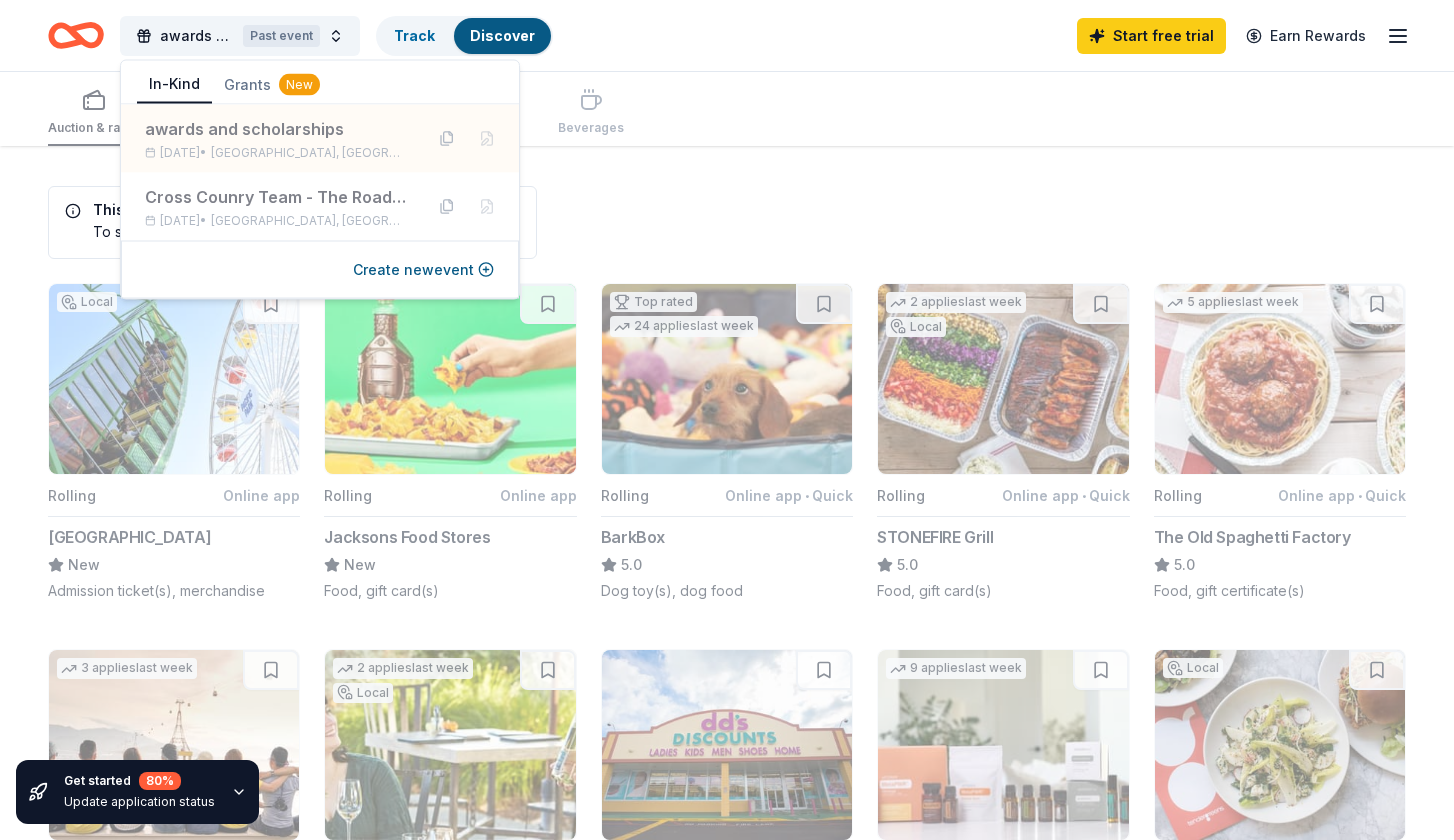 click on "This event has passed To save donors and apply, please create a new event. Local Rolling Online app [GEOGRAPHIC_DATA] New Admission ticket(s), merchandise Rolling Online app Jacksons Food Stores New Food, gift card(s) Top rated 24   applies  last week Rolling Online app • Quick BarkBox 5.0 Dog toy(s), dog food 2   applies  last week Local Rolling Online app • Quick STONEFIRE Grill 5.0 Food, gift card(s) 5   applies  last week Rolling Online app • Quick The Old Spaghetti Factory 5.0 Food, gift certificate(s) 3   applies  last week Rolling Online app Let's Roam 4.4 3 Family Scavenger [PERSON_NAME] Six Pack ($270 Value), 2 Date Night Scavenger [PERSON_NAME] Two Pack ($130 Value) 2   applies  last week Local Rolling Online app [PERSON_NAME] Vineyard and Winery New Auction items Rolling Online app dd's DISCOUNTS New Gift card(s) 9   applies  last week Rolling Online app doTERRA 4.8 Essential oil products, personal care/wellness products, monetary donations Local Rolling Online app • Quick Tender Greens 5.0 Food, gift card(s) 2   applies" at bounding box center [727, 1094] 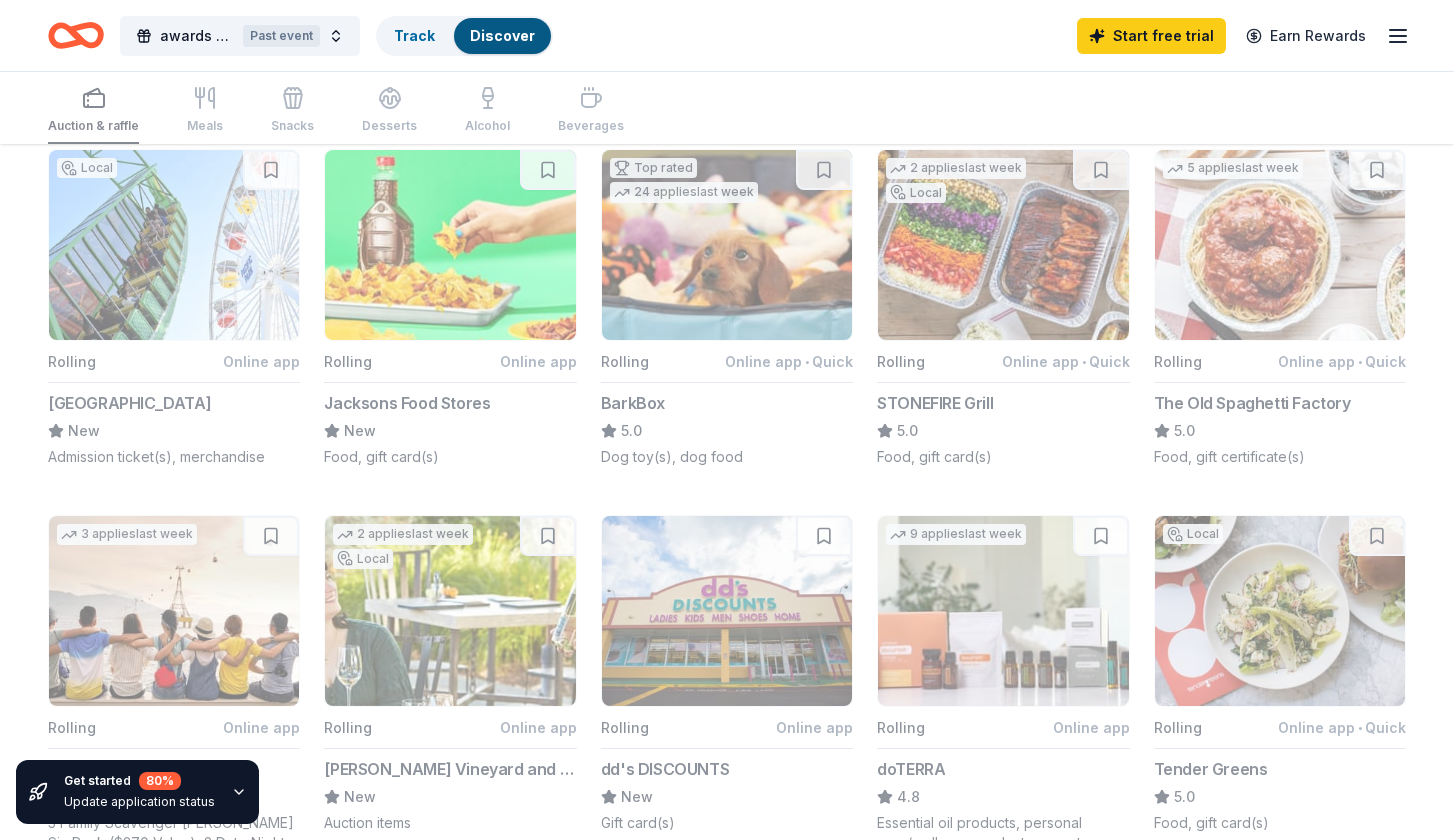 scroll, scrollTop: 49, scrollLeft: 0, axis: vertical 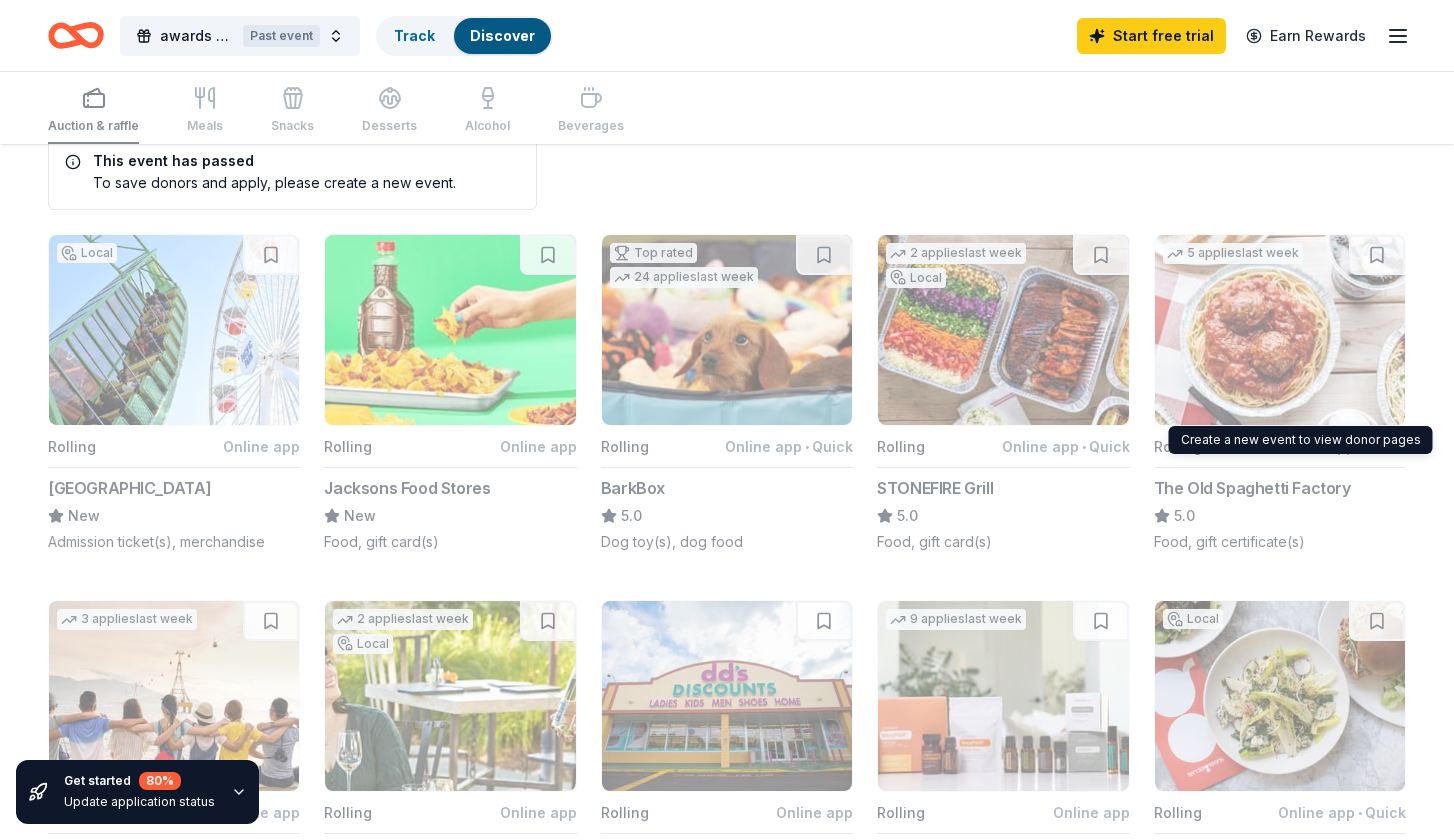 click on "5   applies  last week Rolling Online app • Quick The Old Spaghetti Factory 5.0 Food, gift certificate(s)" at bounding box center [1280, 393] 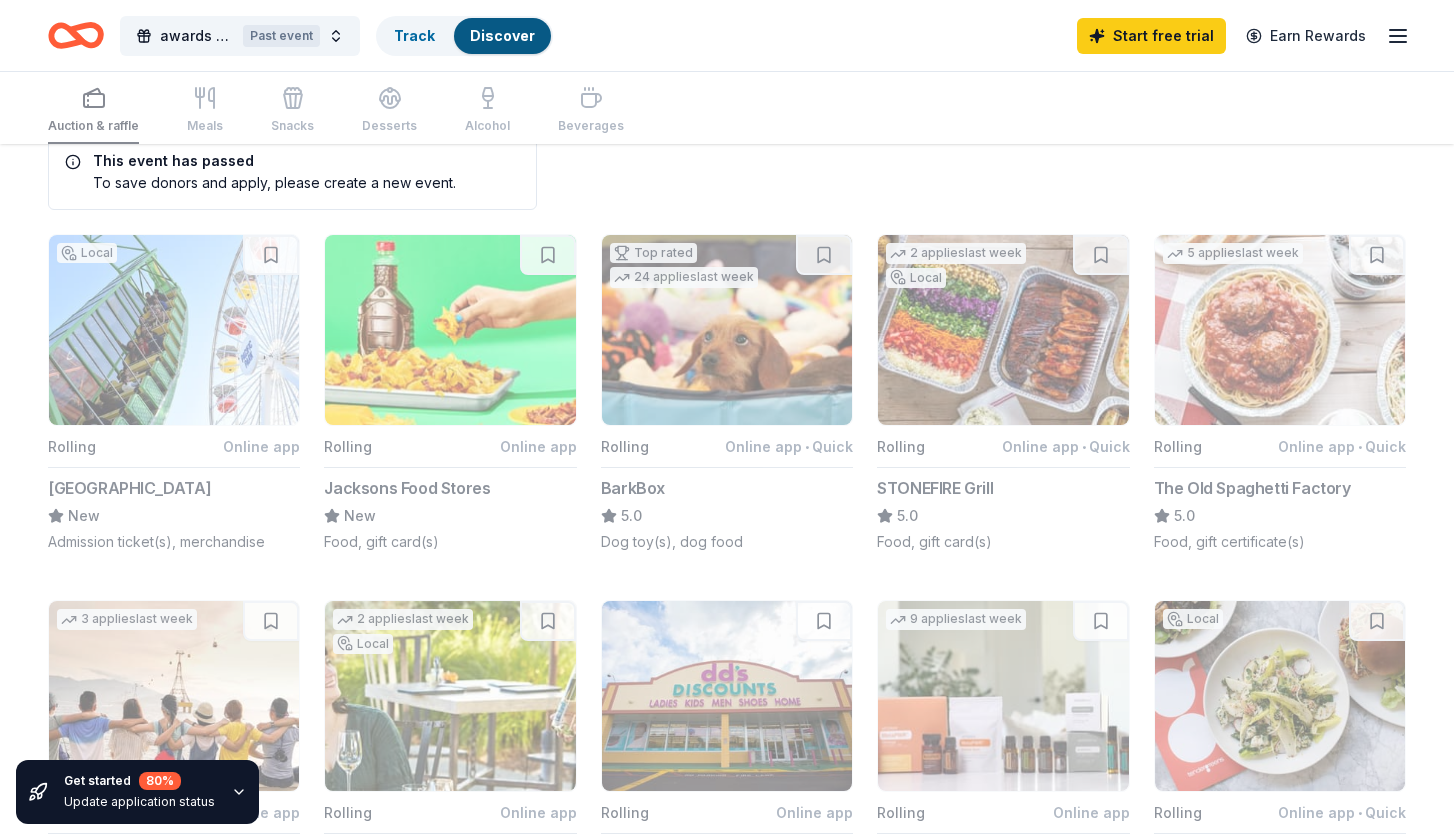 click on "5   applies  last week Rolling Online app • Quick The Old Spaghetti Factory 5.0 Food, gift certificate(s)" at bounding box center [1280, 393] 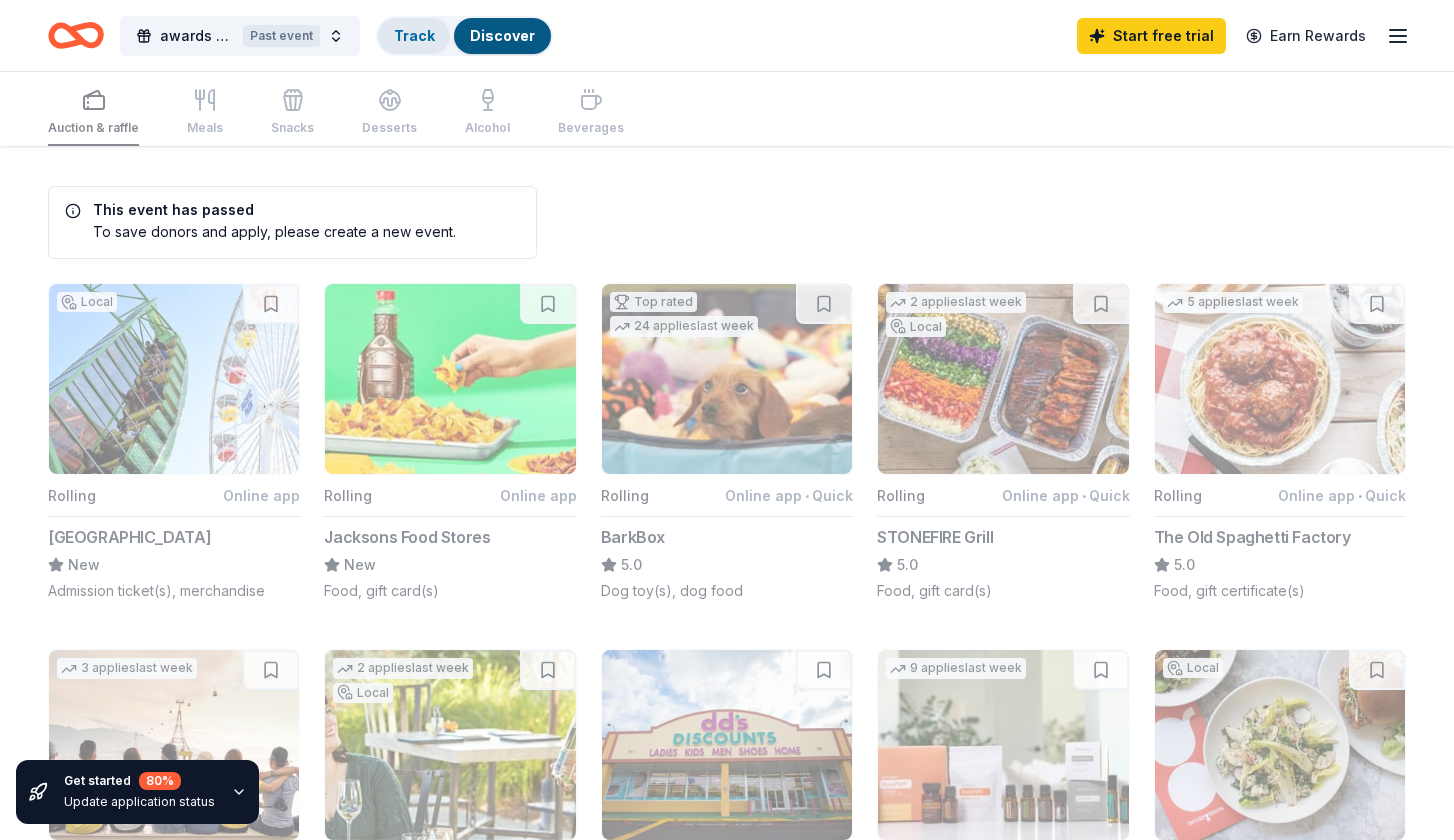 click on "Track" at bounding box center (414, 35) 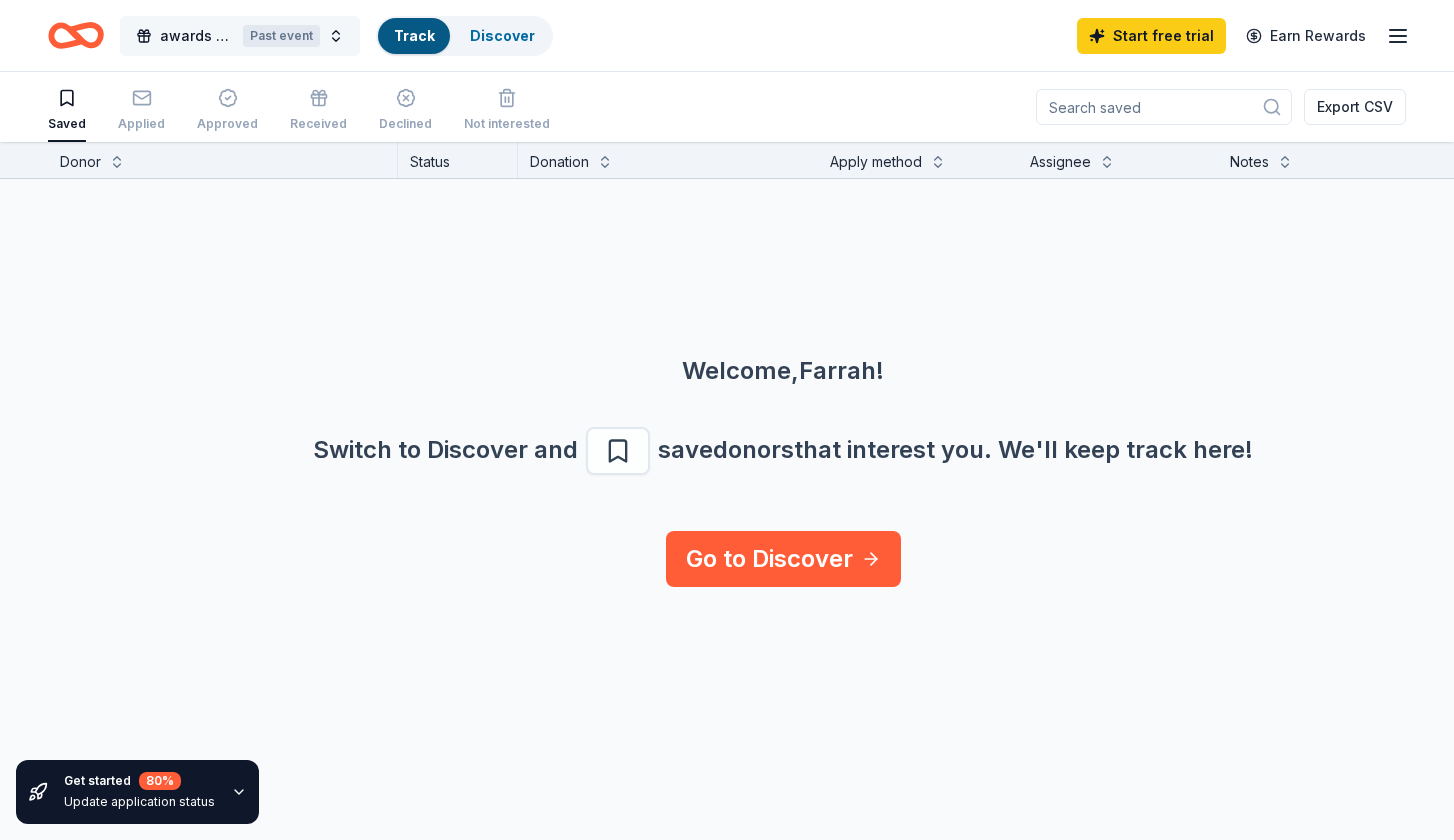 click on "awards and scholarships  Past event" at bounding box center (240, 36) 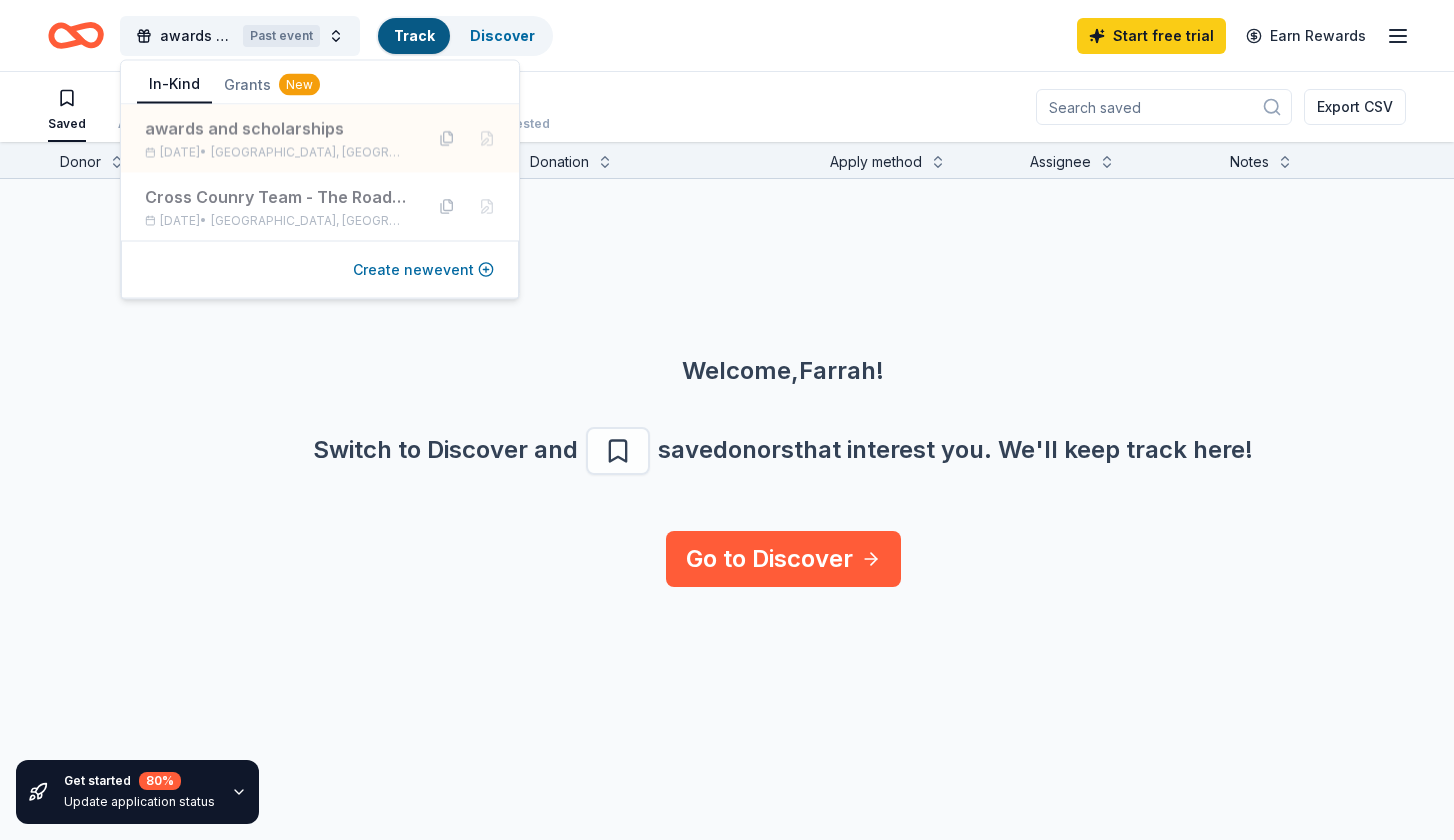click on "Create new  event" at bounding box center [423, 270] 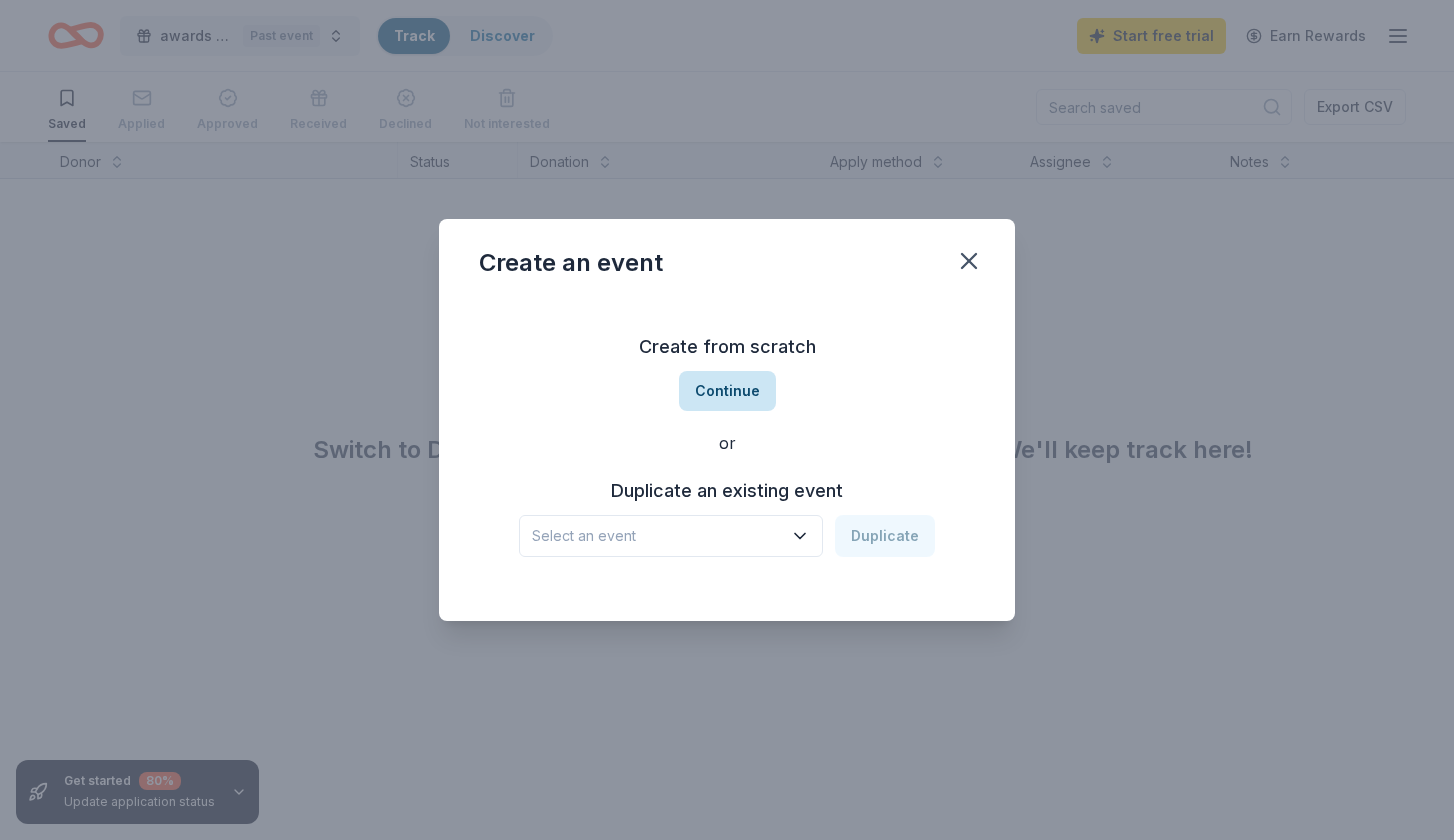 click on "Continue" at bounding box center (727, 391) 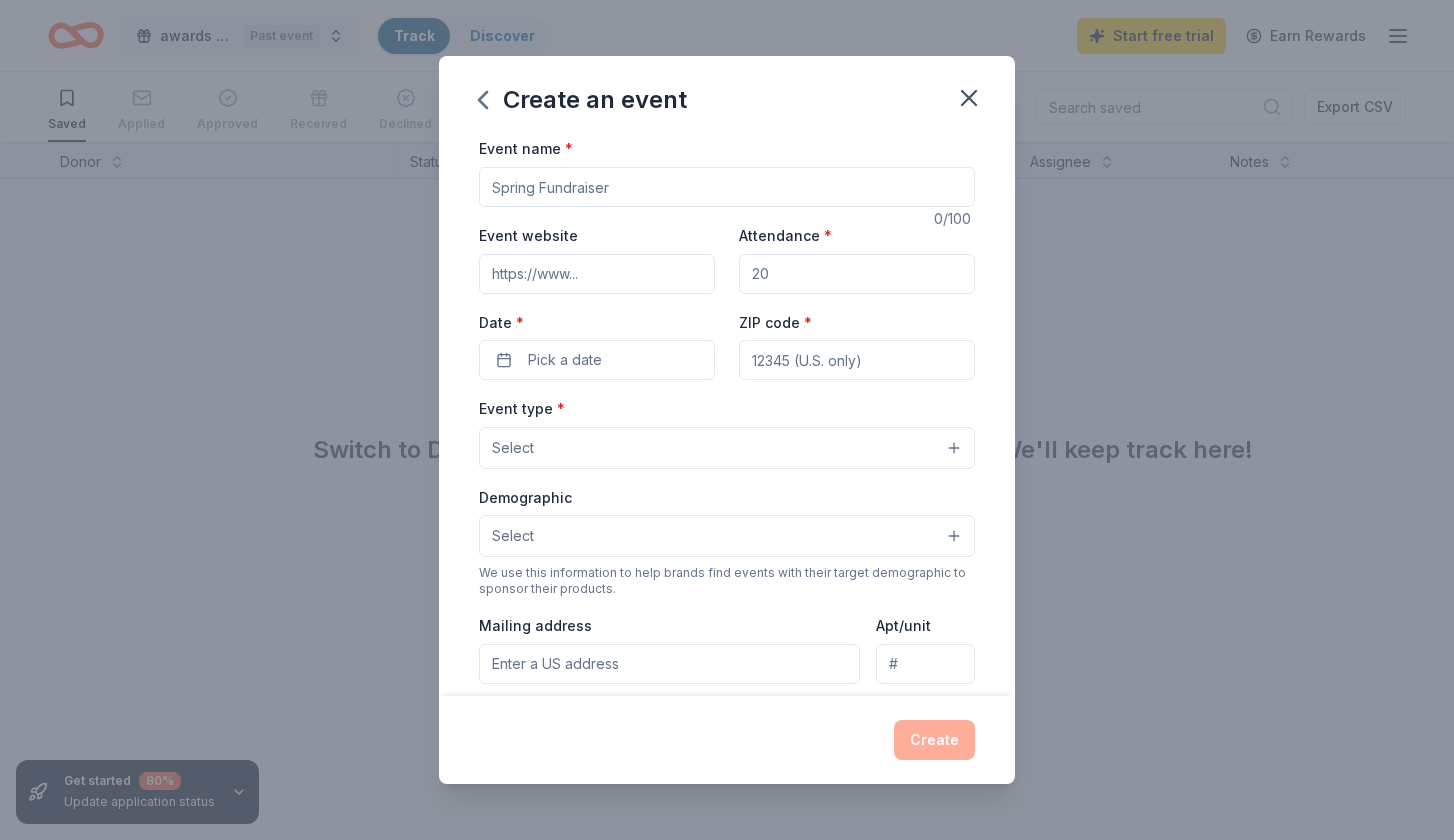 click on "Event name *" at bounding box center (727, 187) 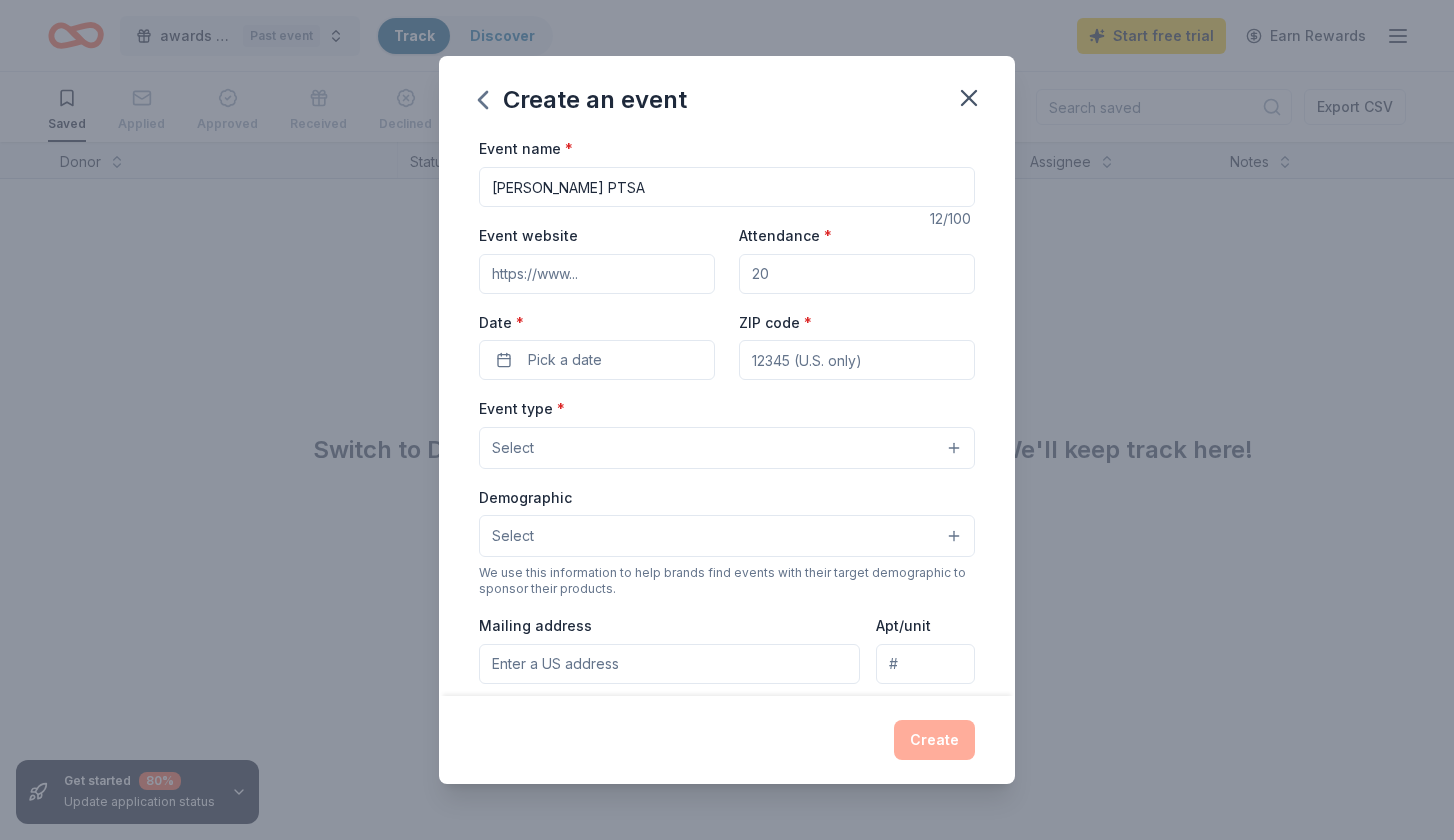 click on "[PERSON_NAME] PTSA" at bounding box center [727, 187] 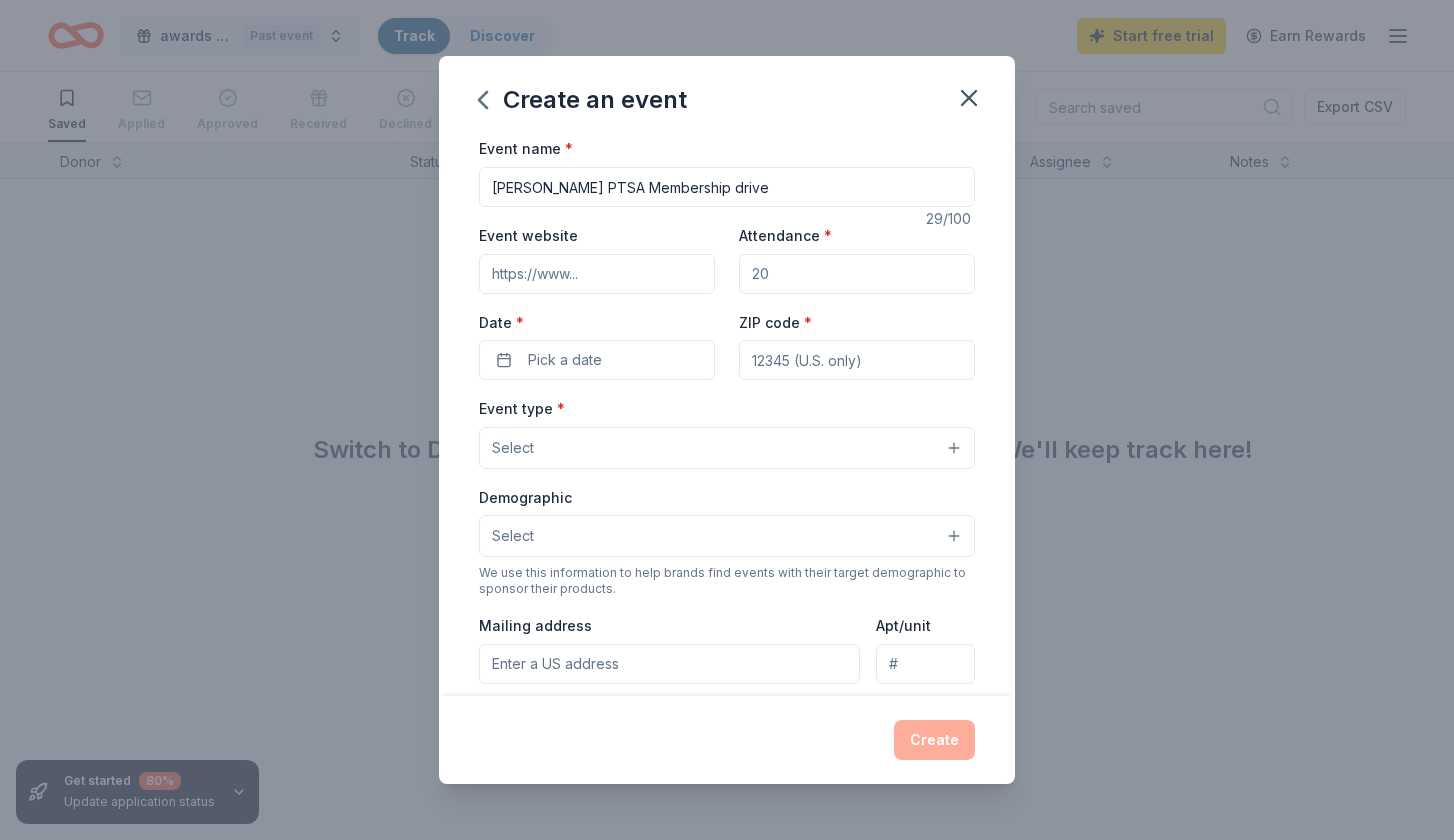 type on "[PERSON_NAME] PTSA Membership drive" 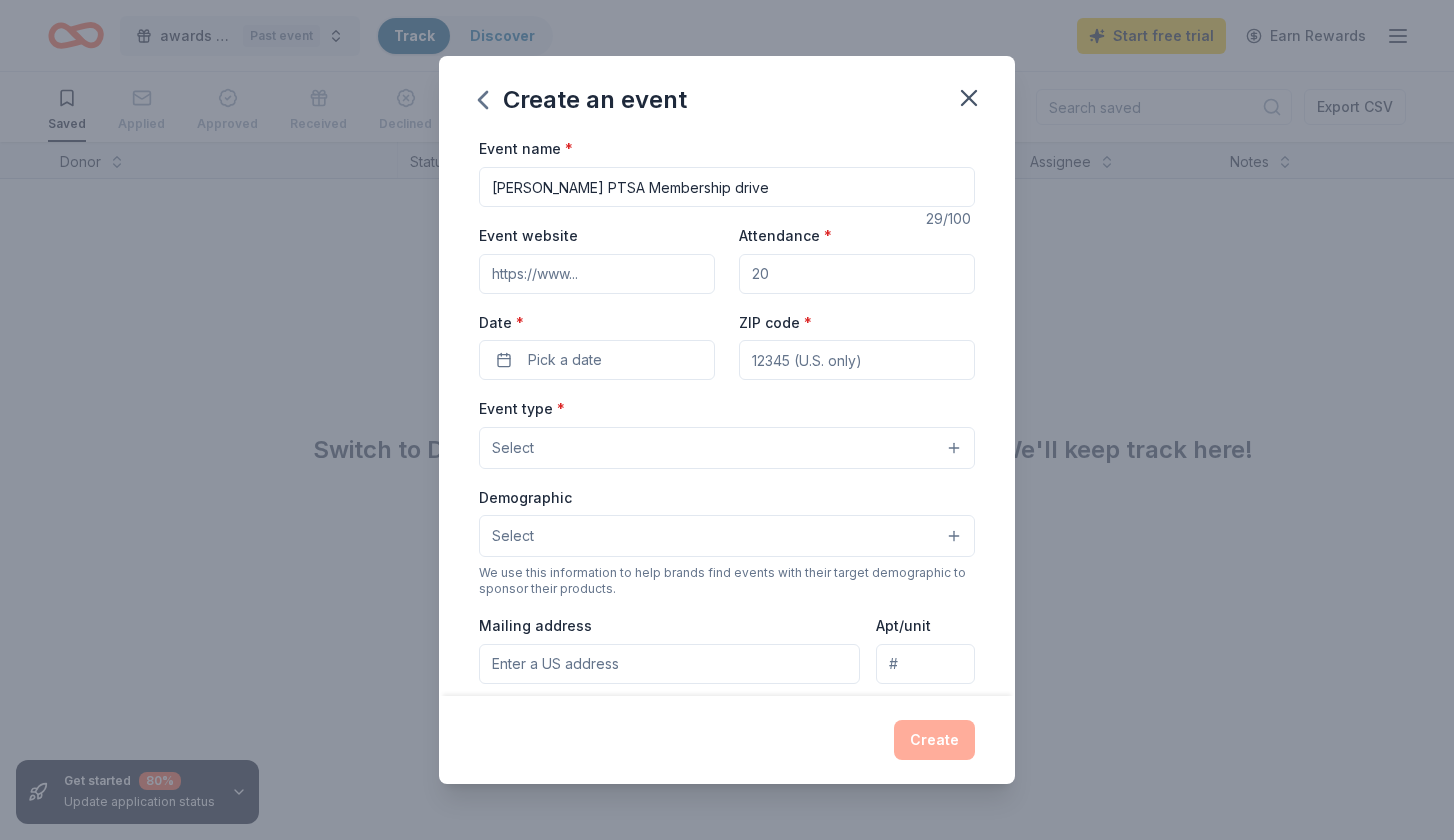 drag, startPoint x: 776, startPoint y: 277, endPoint x: 792, endPoint y: 275, distance: 16.124516 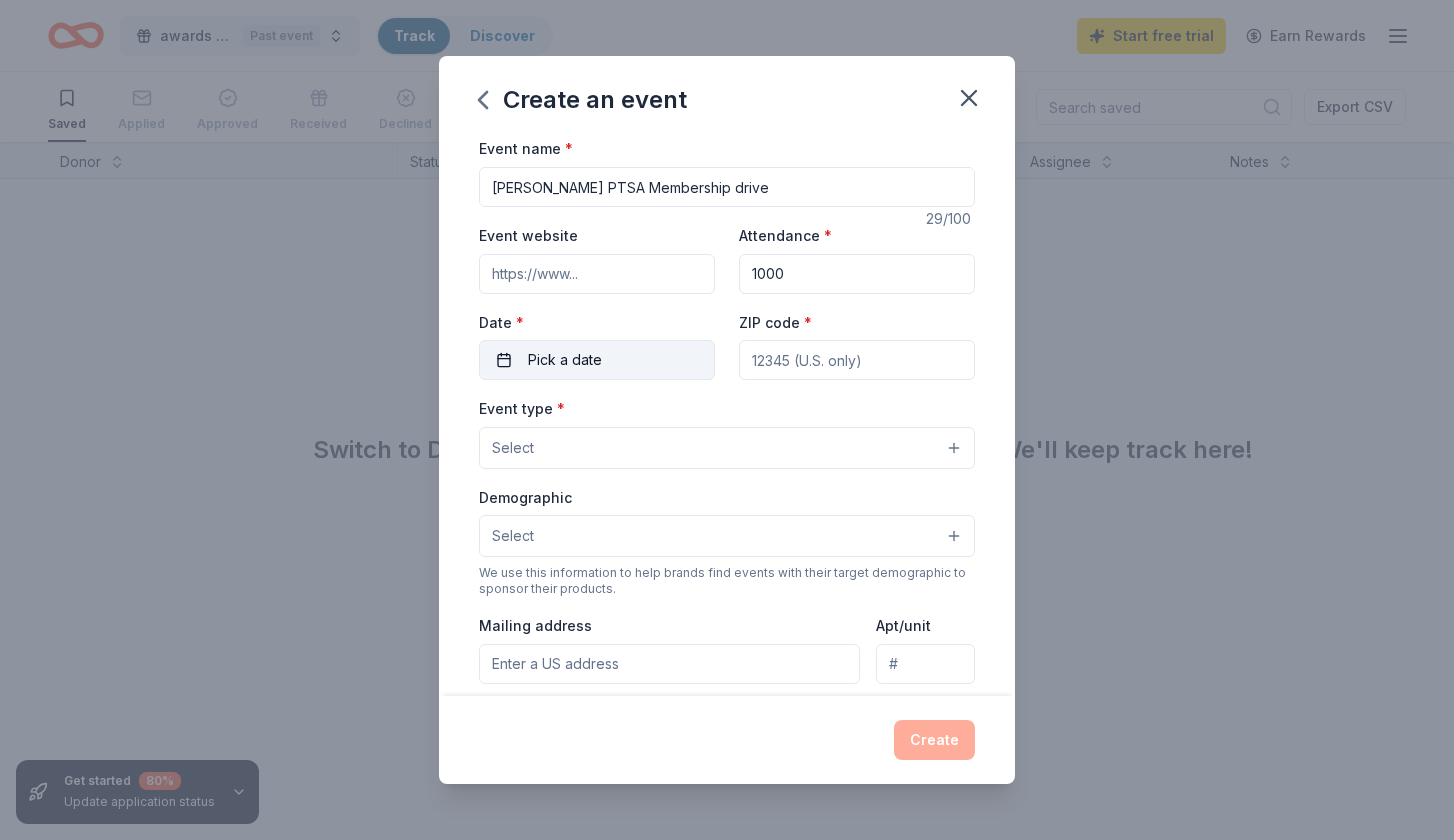 type on "1000" 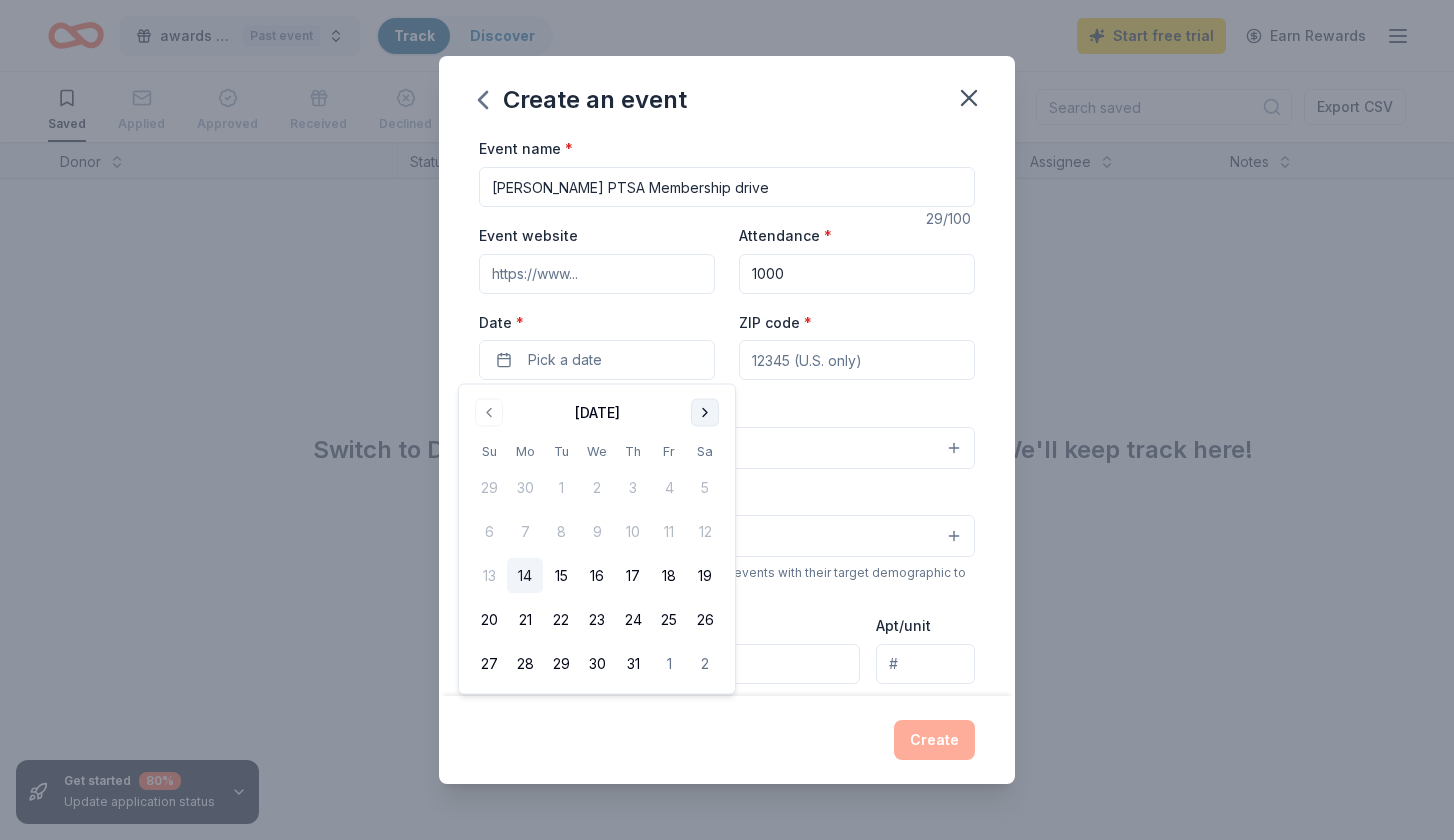 click at bounding box center (705, 413) 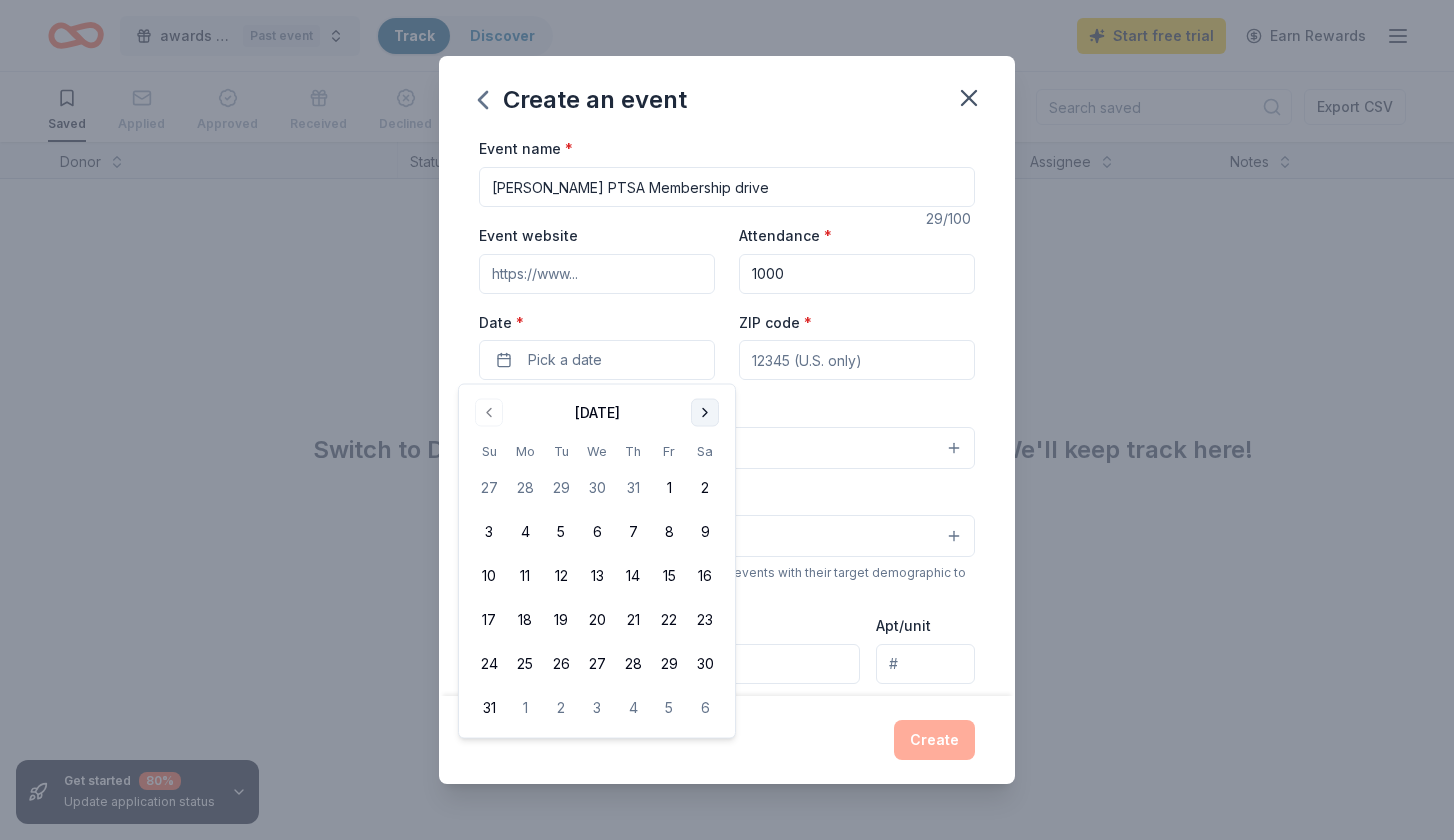 click at bounding box center (705, 413) 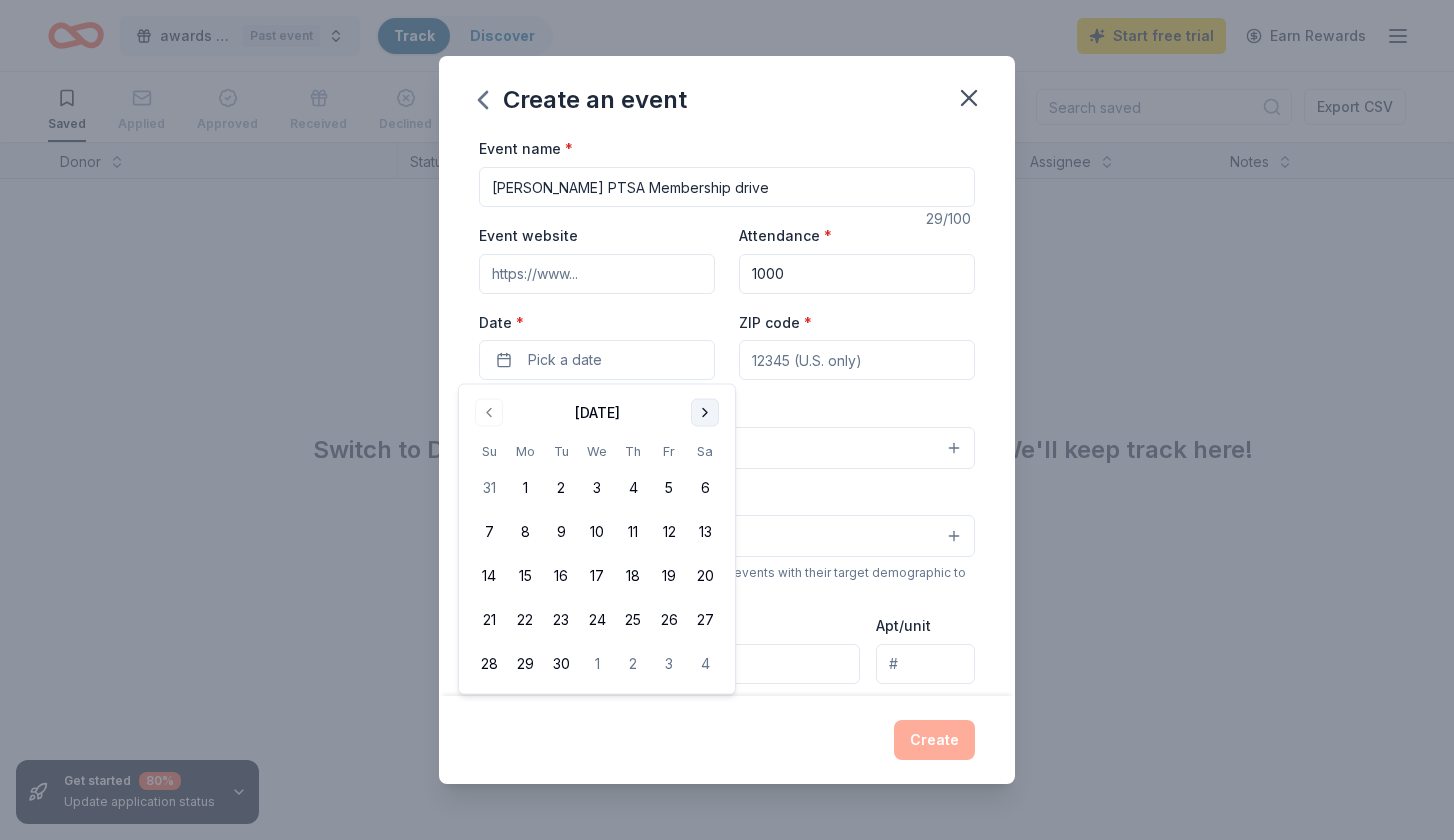 click at bounding box center (705, 413) 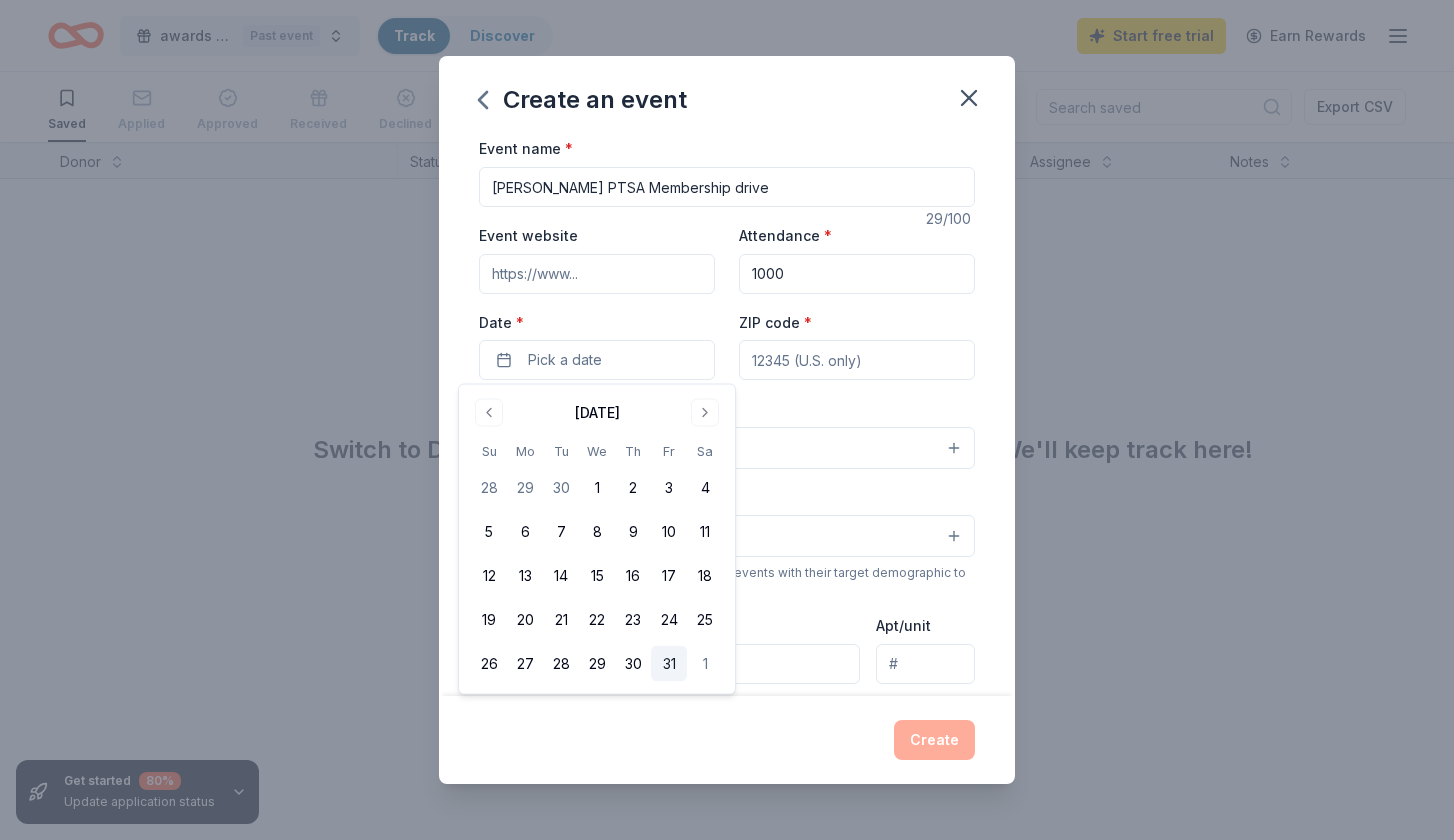 click on "31" at bounding box center [669, 664] 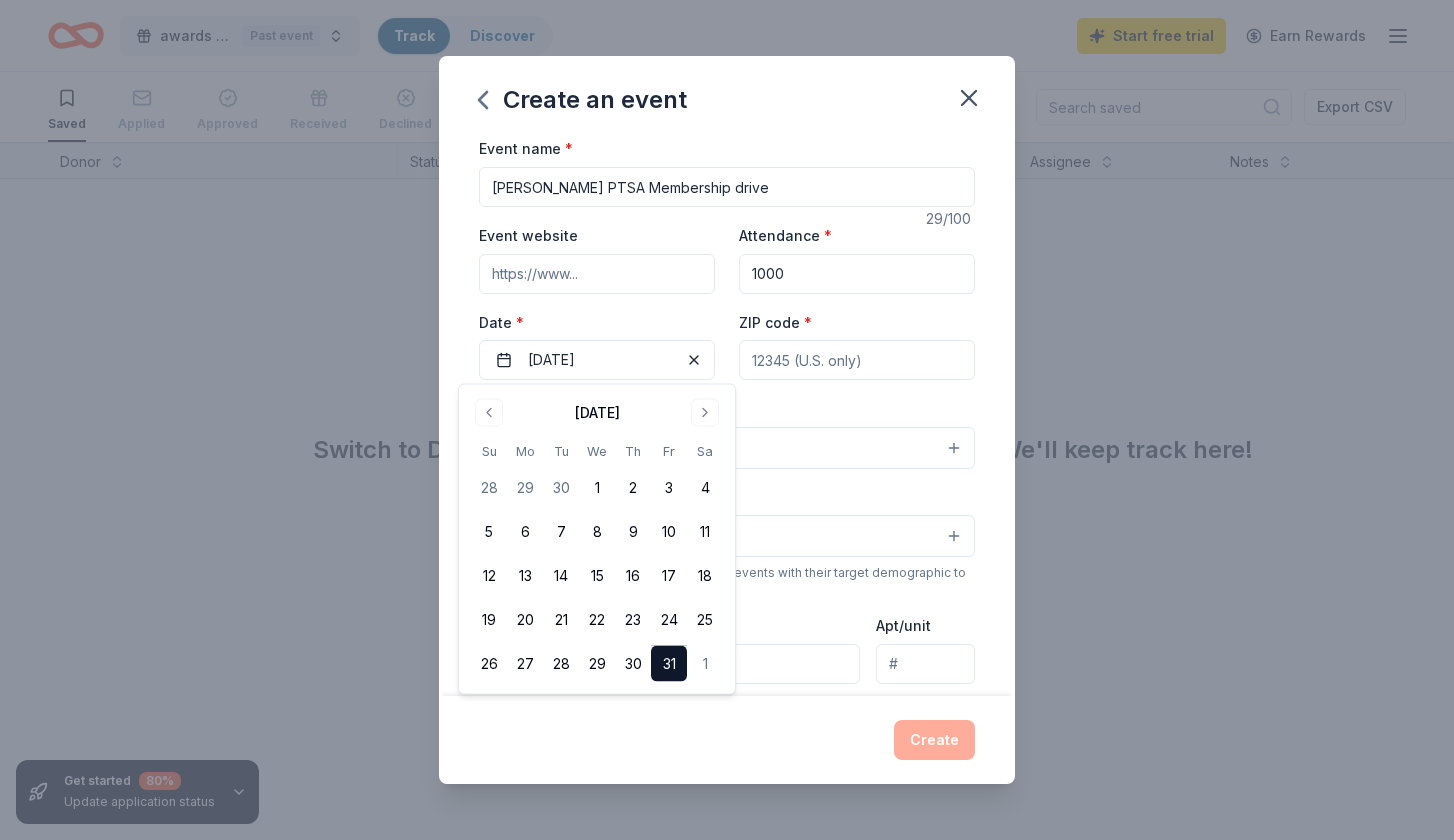click on "ZIP code *" at bounding box center (857, 360) 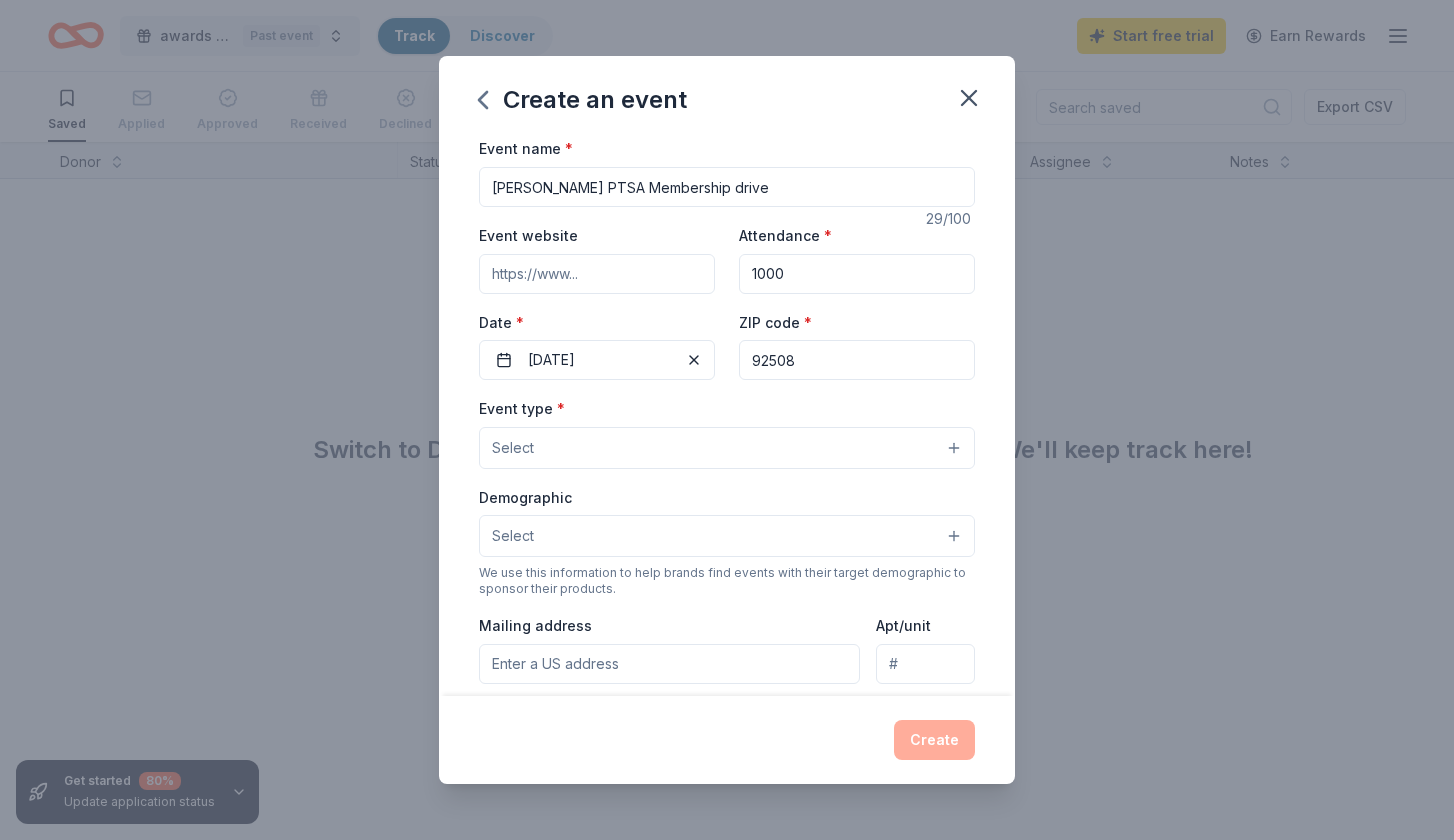 type on "92508" 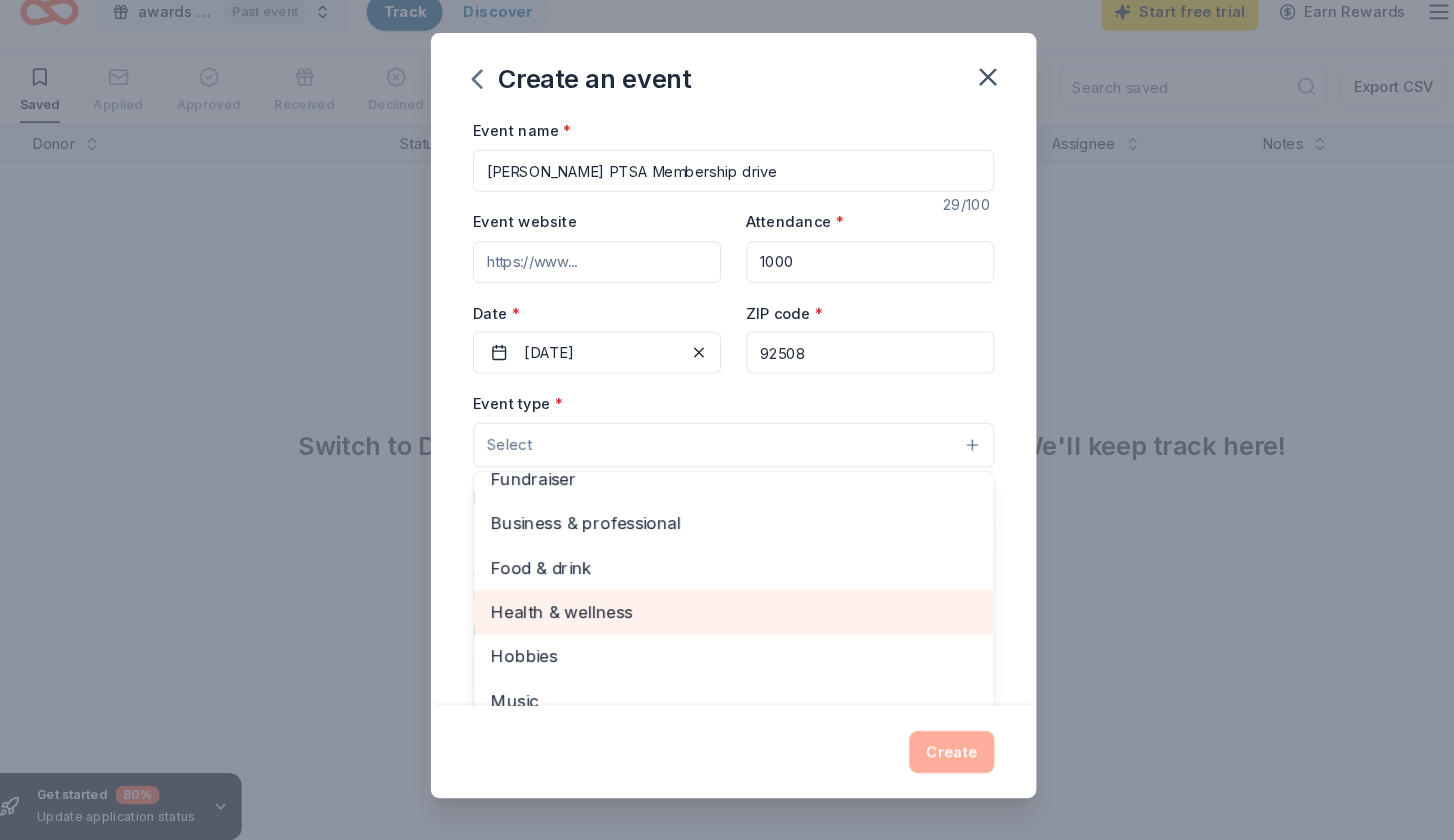 scroll, scrollTop: 0, scrollLeft: 0, axis: both 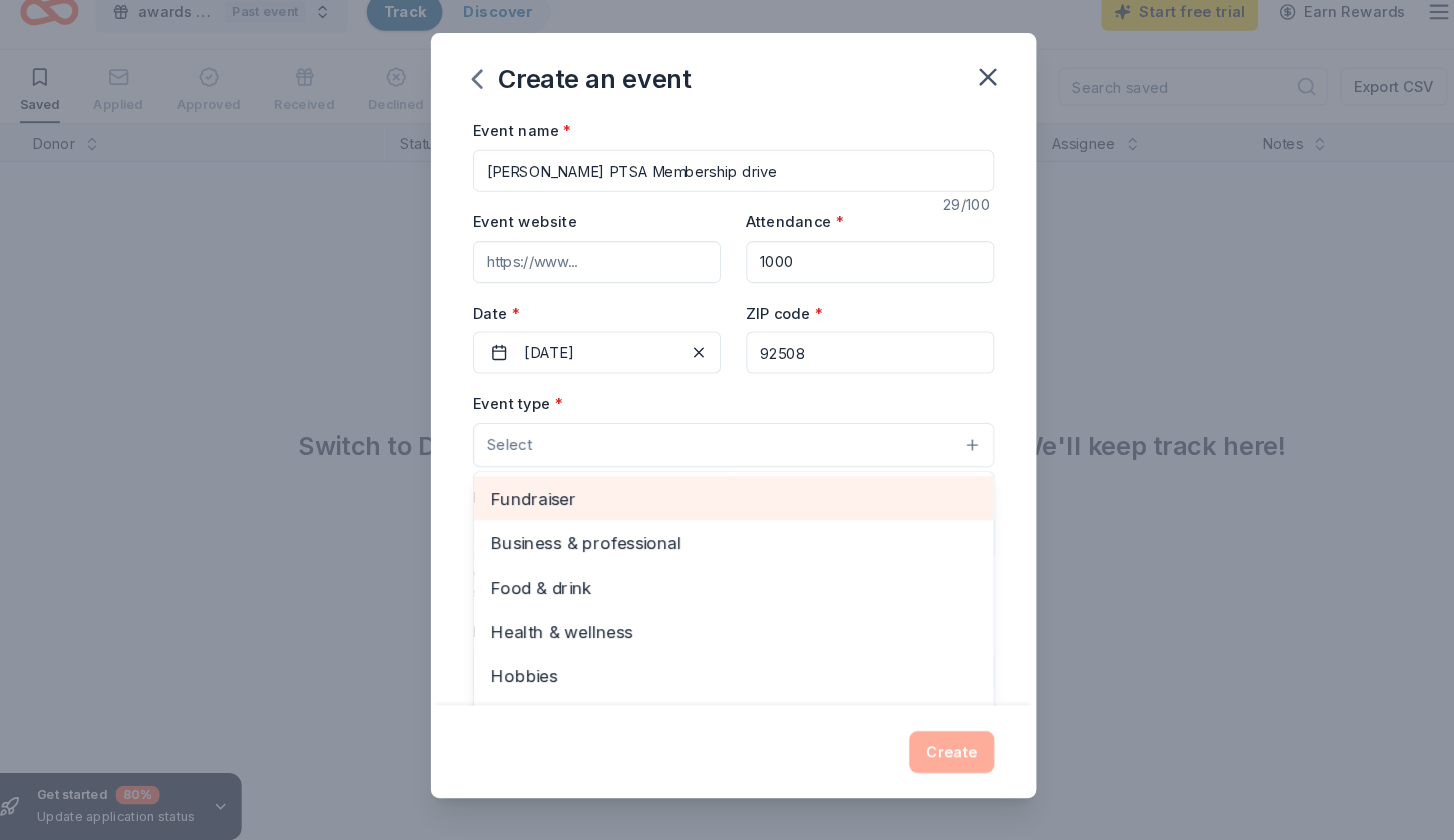 click on "Fundraiser" at bounding box center (727, 499) 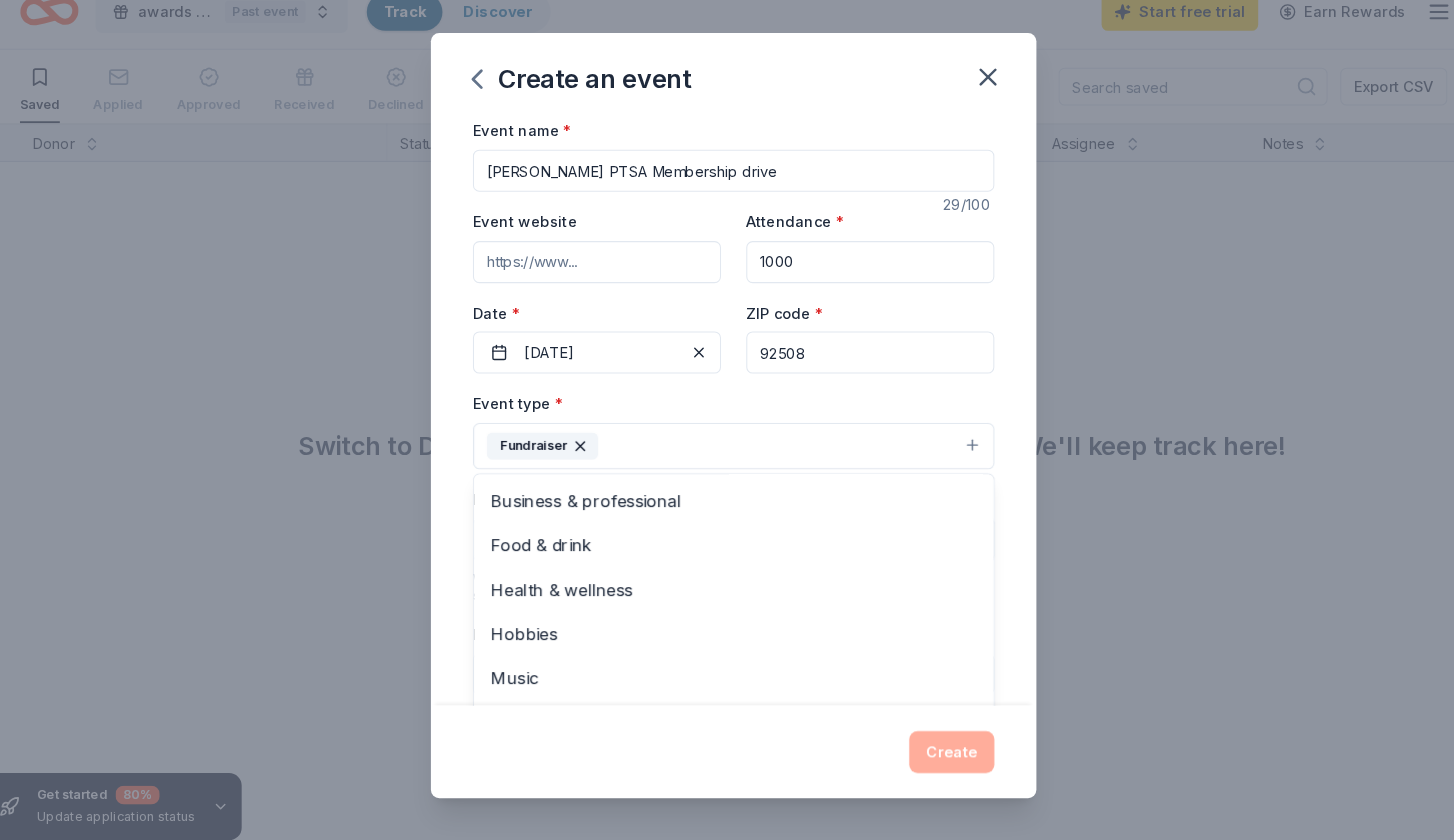 click on "Event type * Fundraiser Business & professional Food & drink Health & wellness Hobbies Music Performing & visual arts" at bounding box center [727, 433] 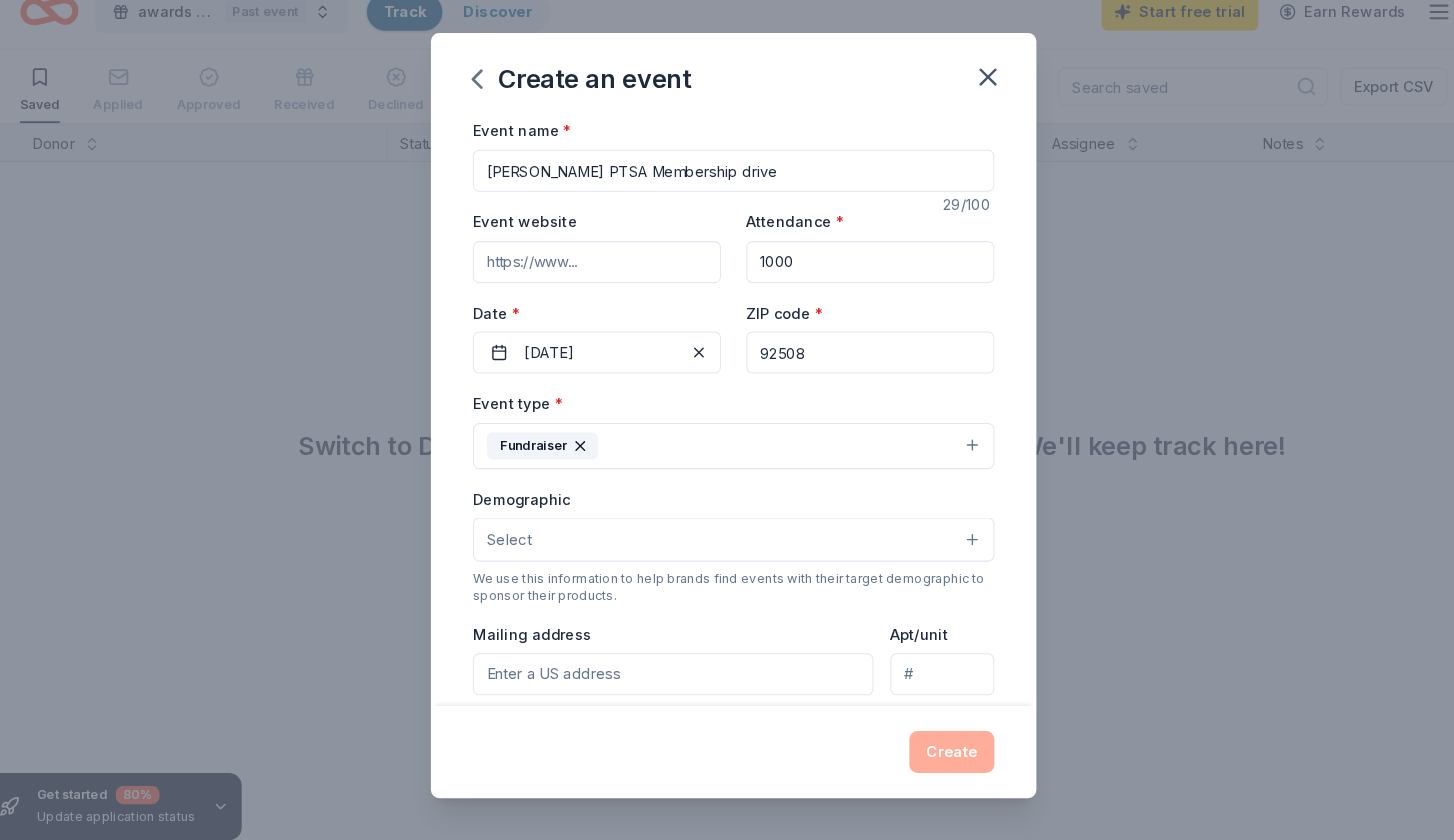 click on "Select" at bounding box center [727, 538] 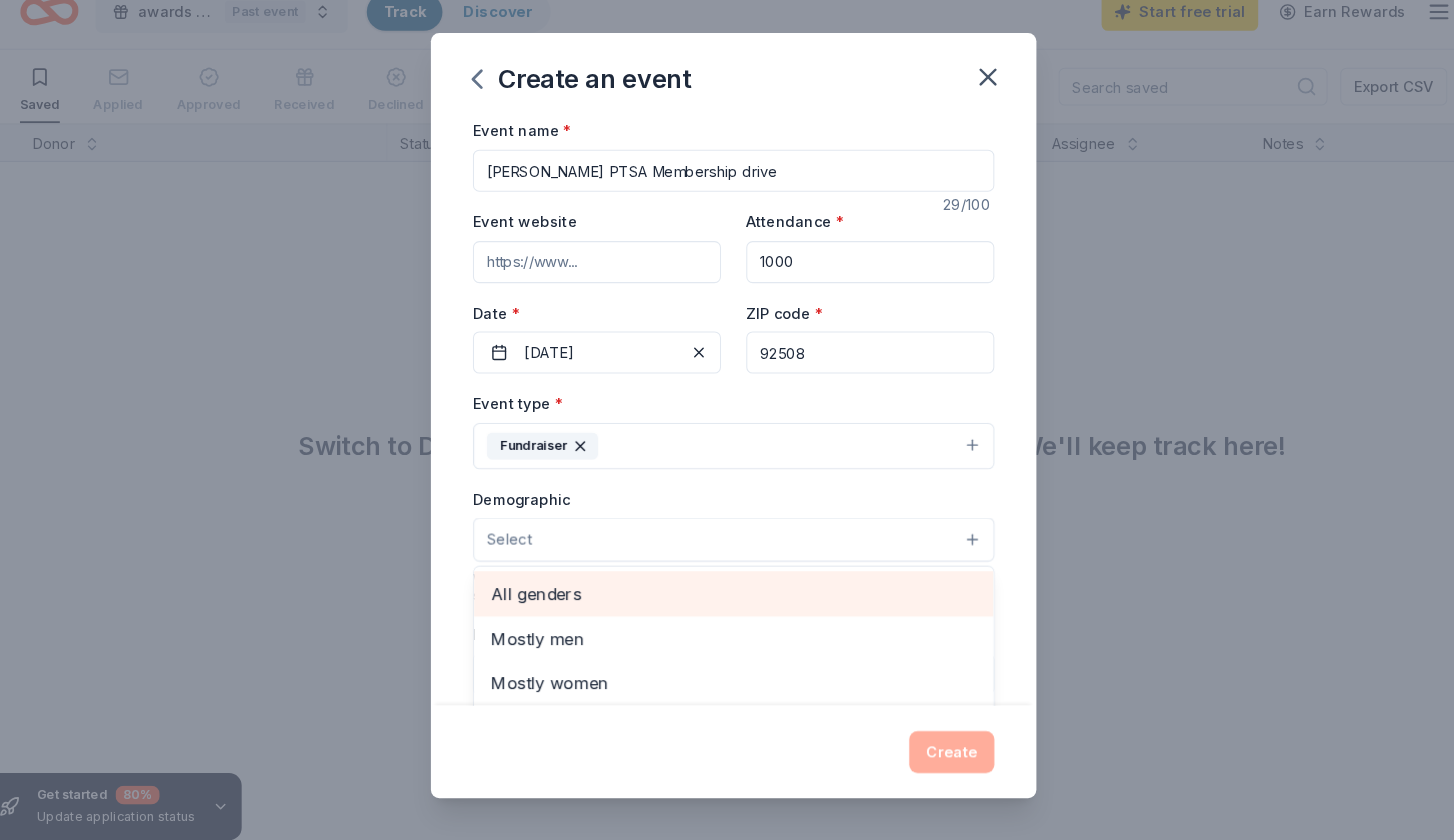 click on "All genders" at bounding box center [727, 589] 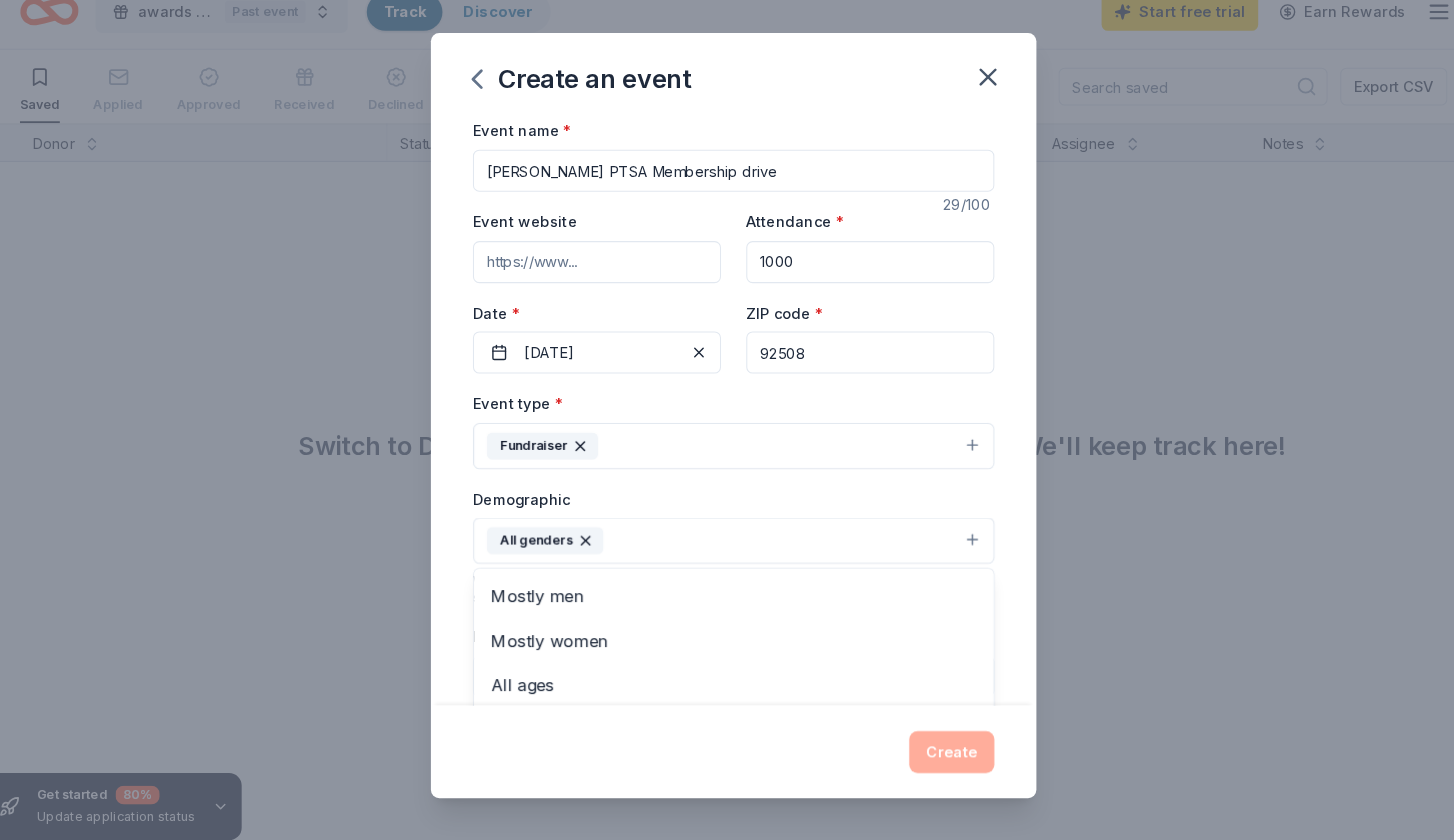 click on "Create an event Event name * [PERSON_NAME] PTSA Membership drive 29 /100 Event website Attendance * 1000 Date * [DATE] ZIP code * 92508 Event type * Fundraiser Demographic All genders Mostly men Mostly women All ages [DEMOGRAPHIC_DATA] yrs 10-20 yrs 20-30 yrs 30-40 yrs 40-50 yrs 50-60 yrs 60-70 yrs 70-80 yrs 80+ yrs We use this information to help brands find events with their target demographic to sponsor their products. Mailing address Apt/unit Description What are you looking for? * Auction & raffle Meals Snacks Desserts Alcohol Beverages Send me reminders Email me reminders of donor application deadlines Recurring event Create" at bounding box center (727, 420) 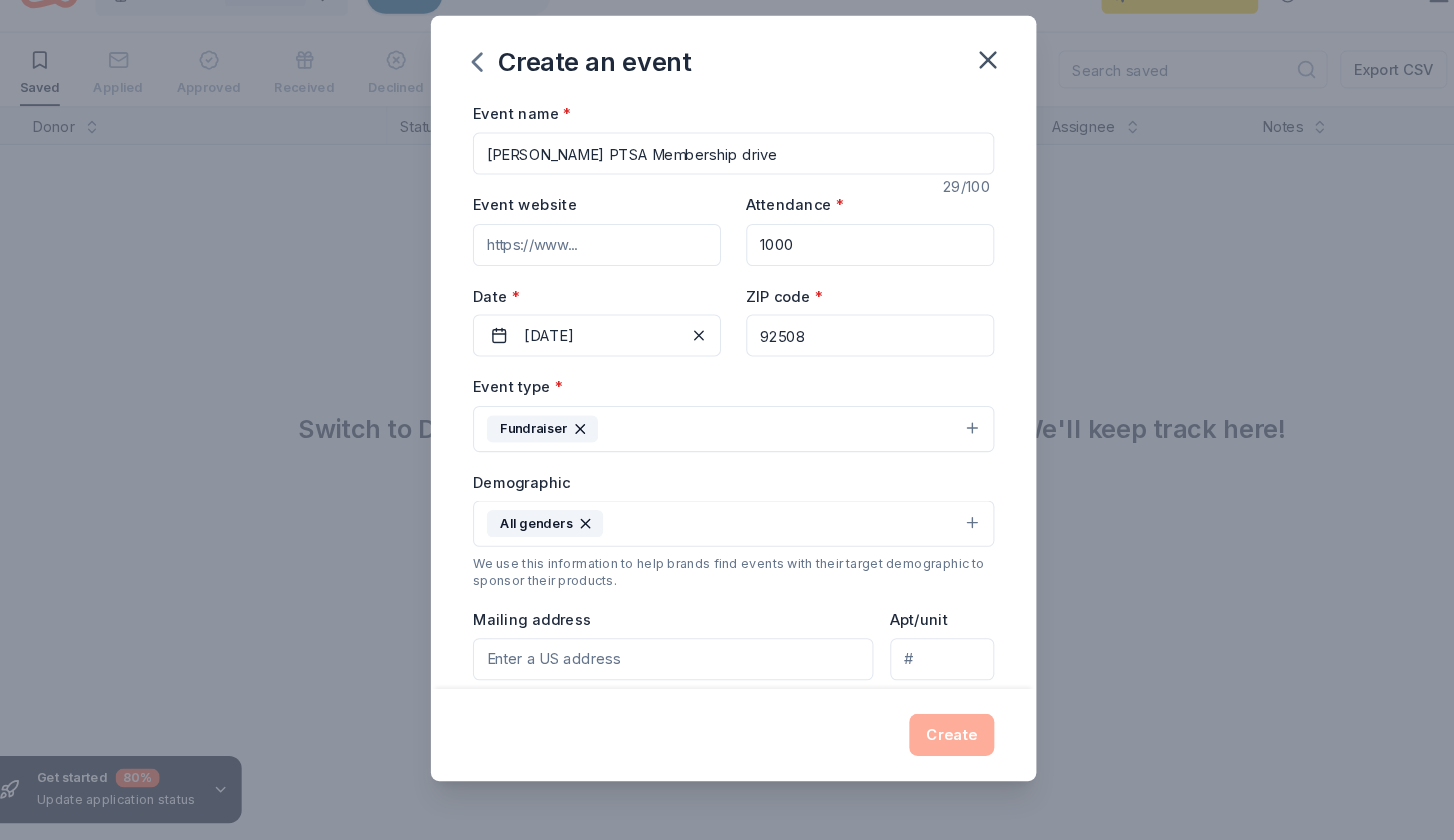 click on "Mailing address" at bounding box center [669, 668] 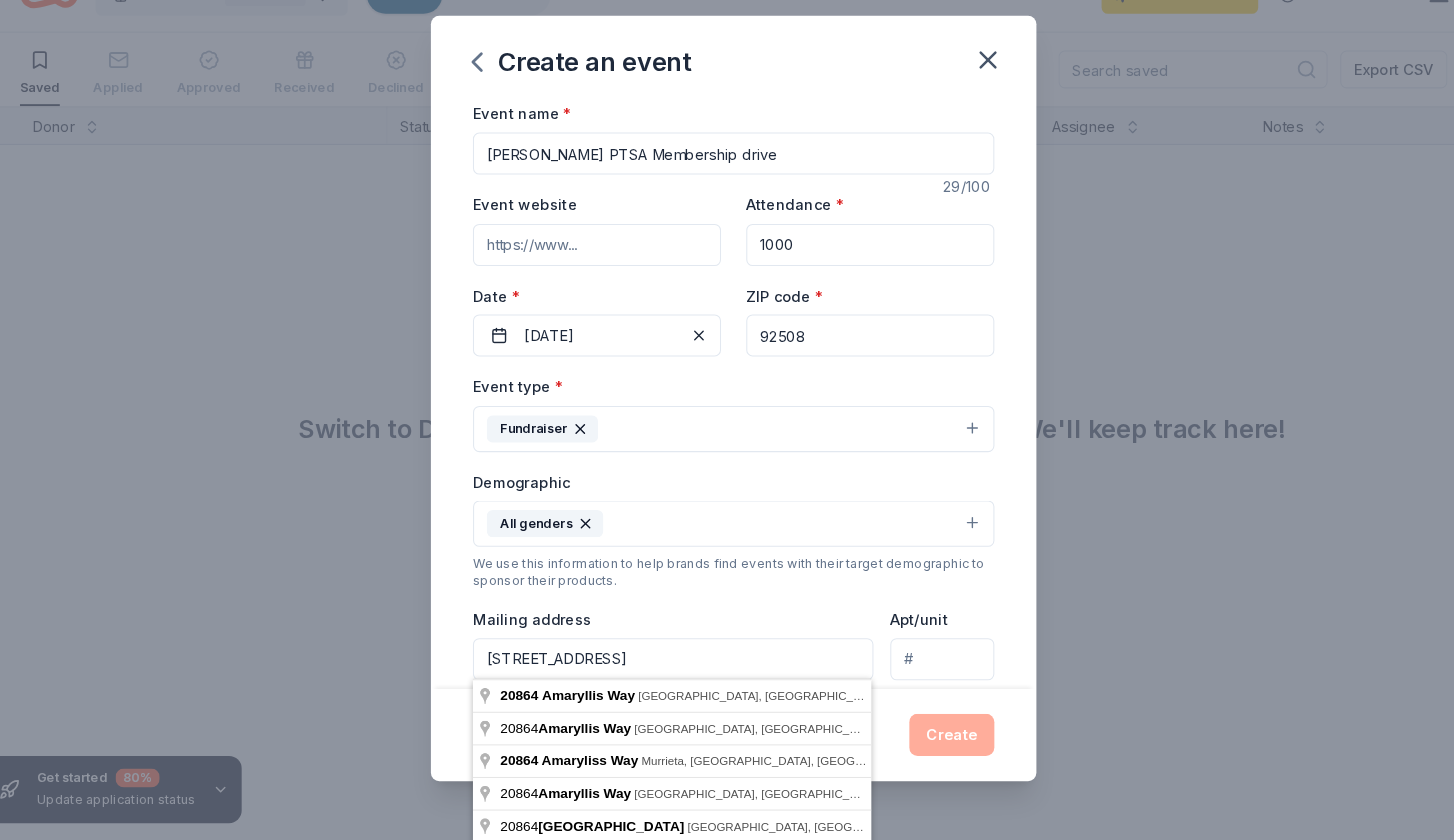 click on "[STREET_ADDRESS]" at bounding box center (669, 668) 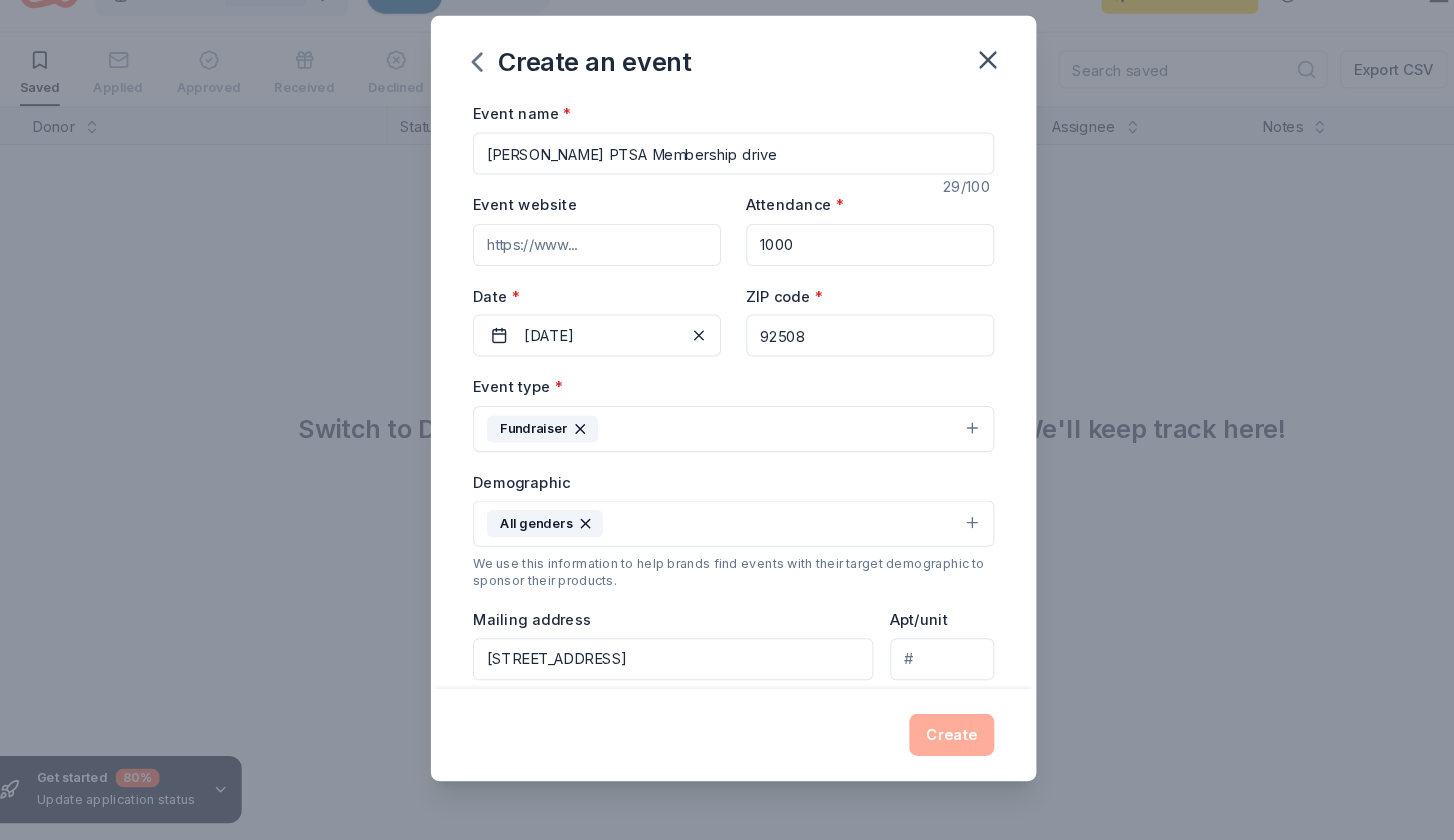 click on "Create" at bounding box center (727, 740) 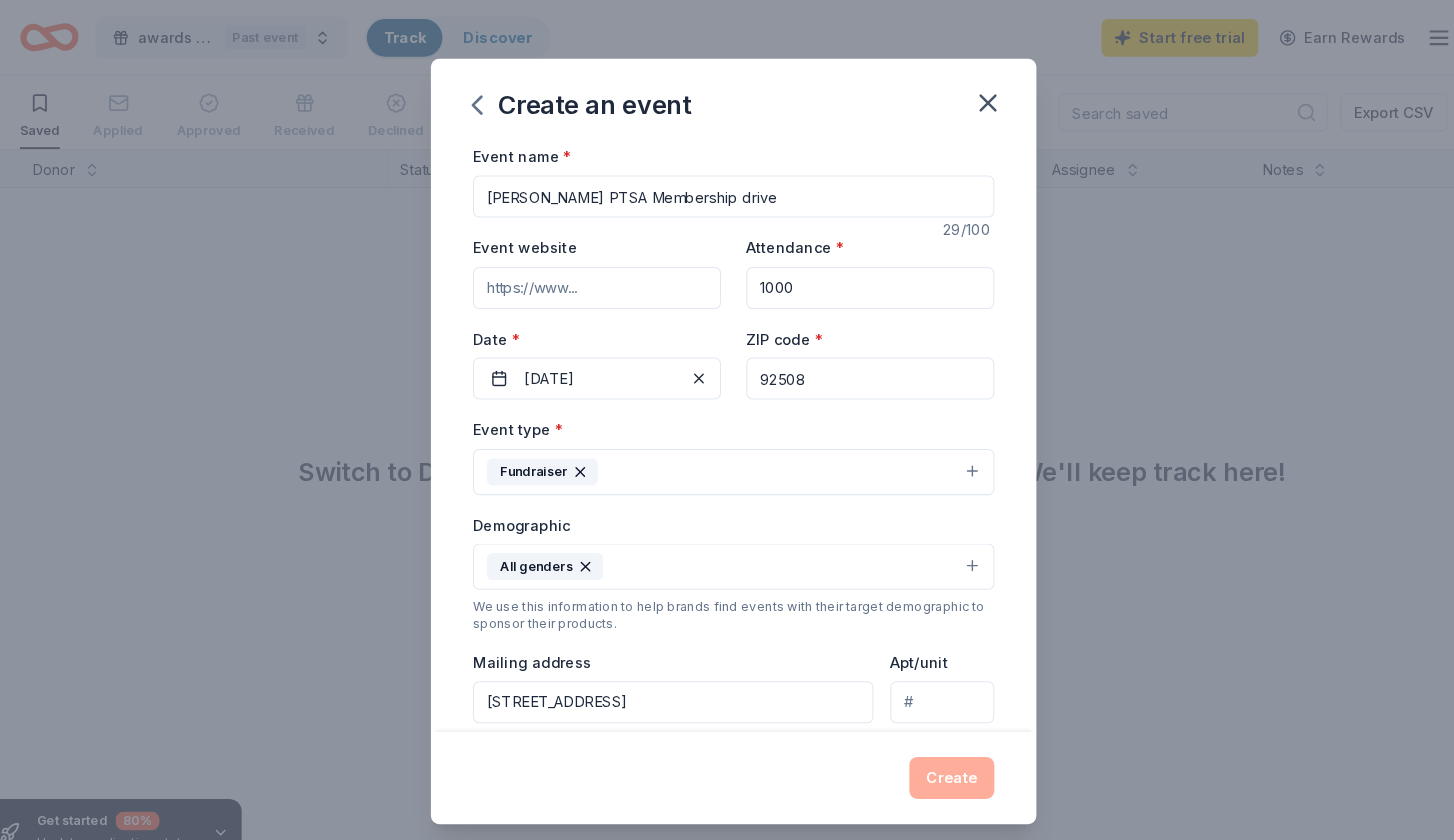 click on "92508" at bounding box center (857, 360) 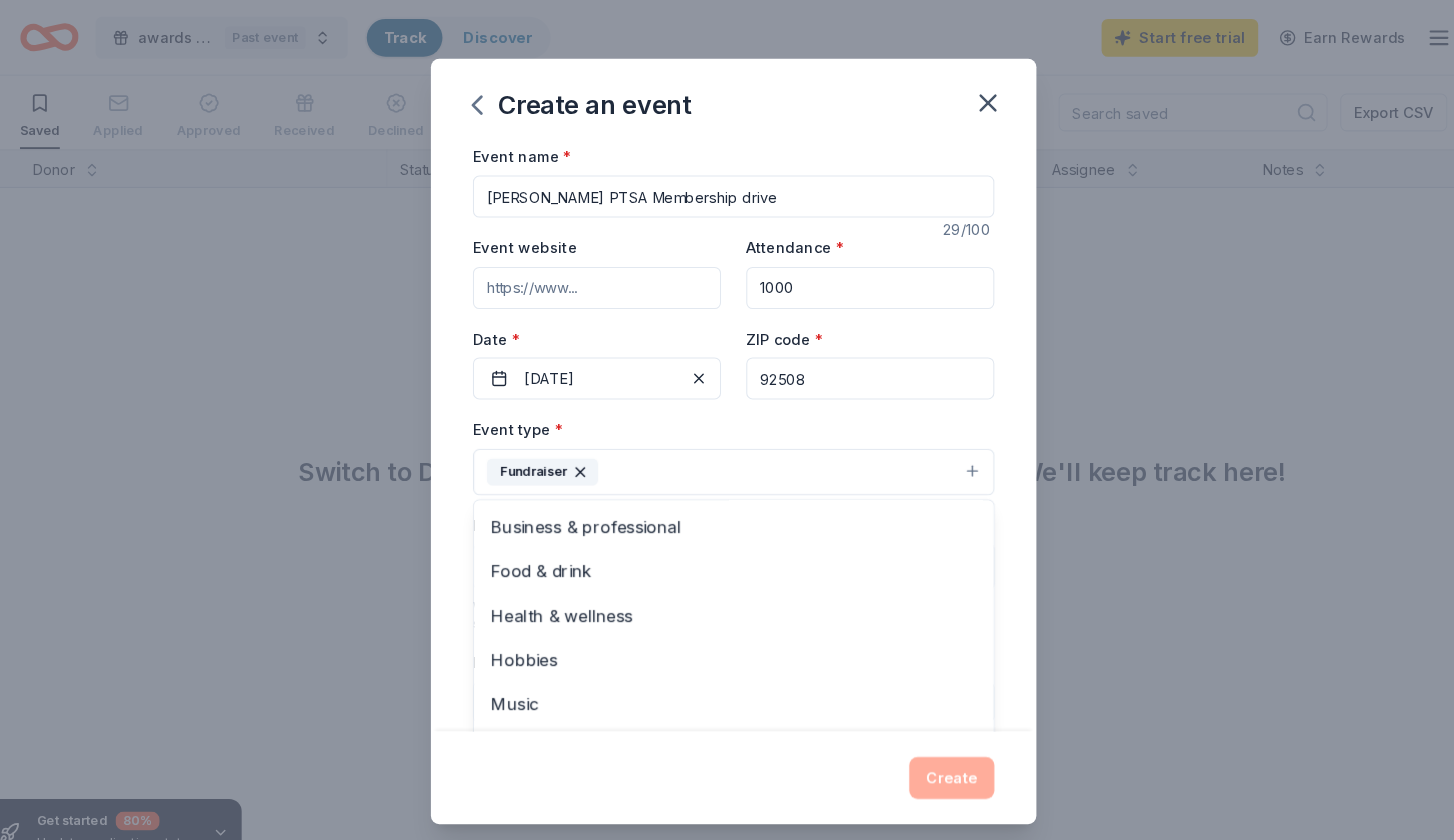 click on "Fundraiser" at bounding box center [727, 449] 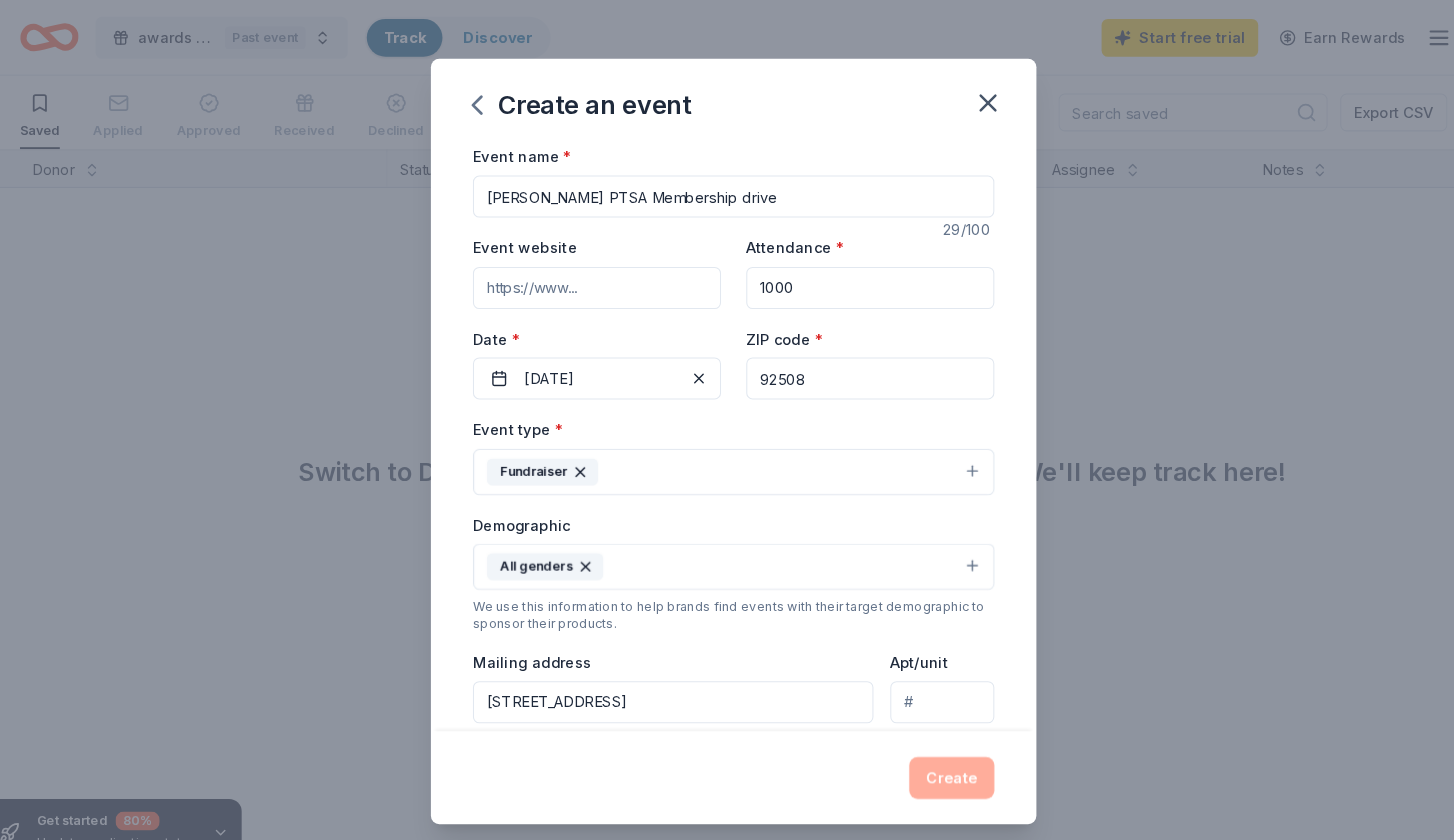 click on "Fundraiser" at bounding box center [727, 449] 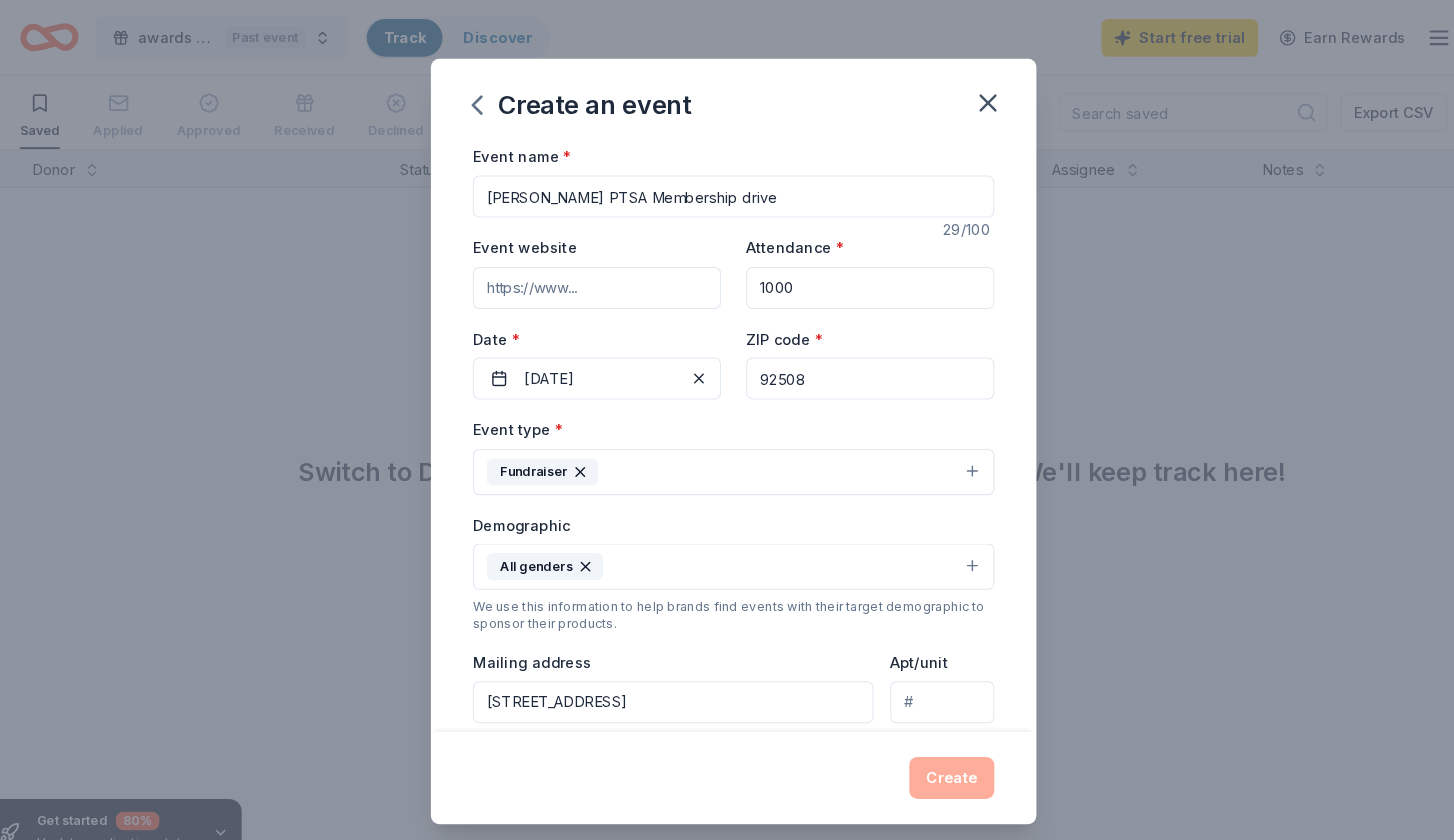 click on "Fundraiser" at bounding box center [727, 449] 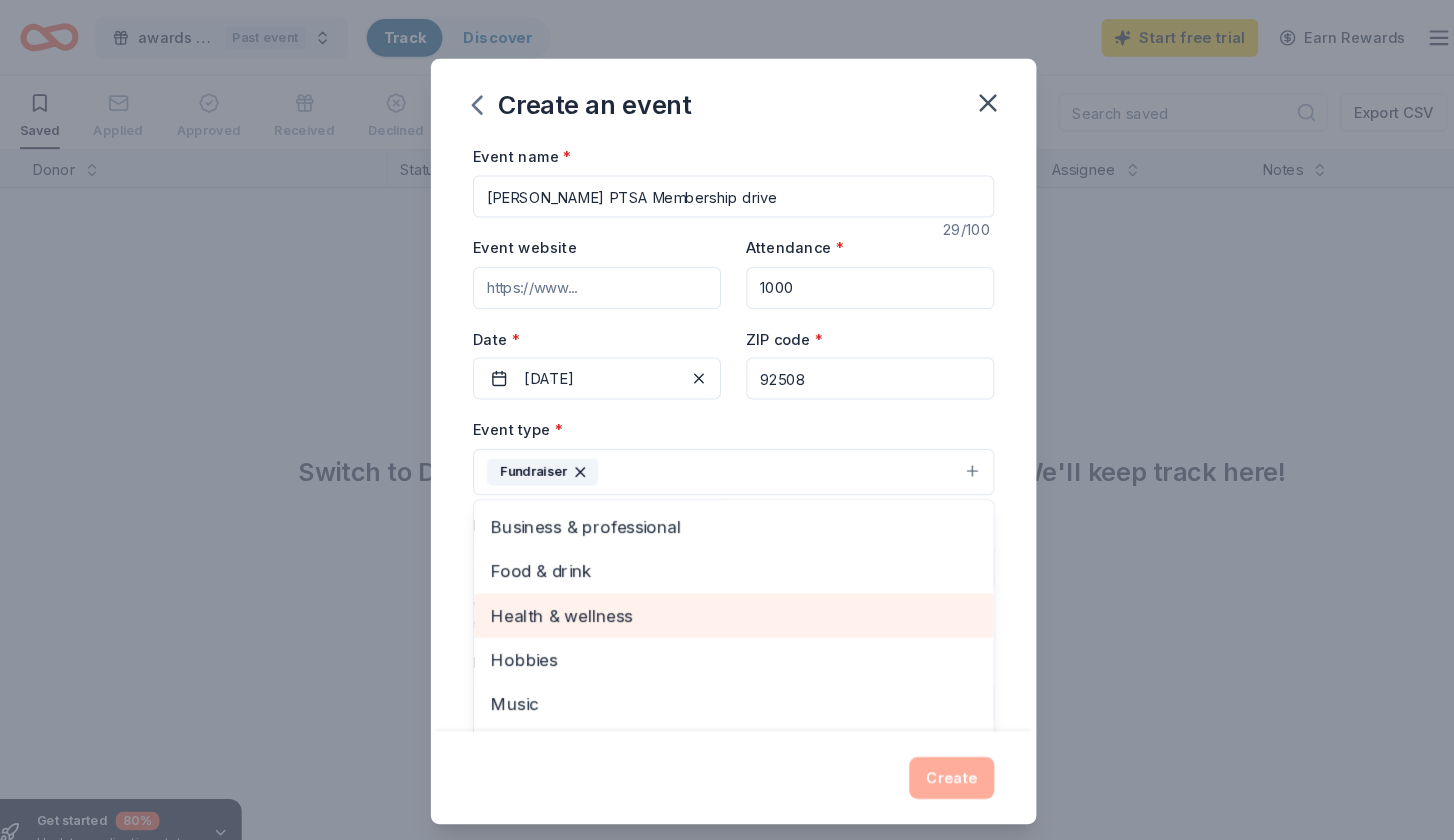 click on "Health & wellness" at bounding box center [727, 586] 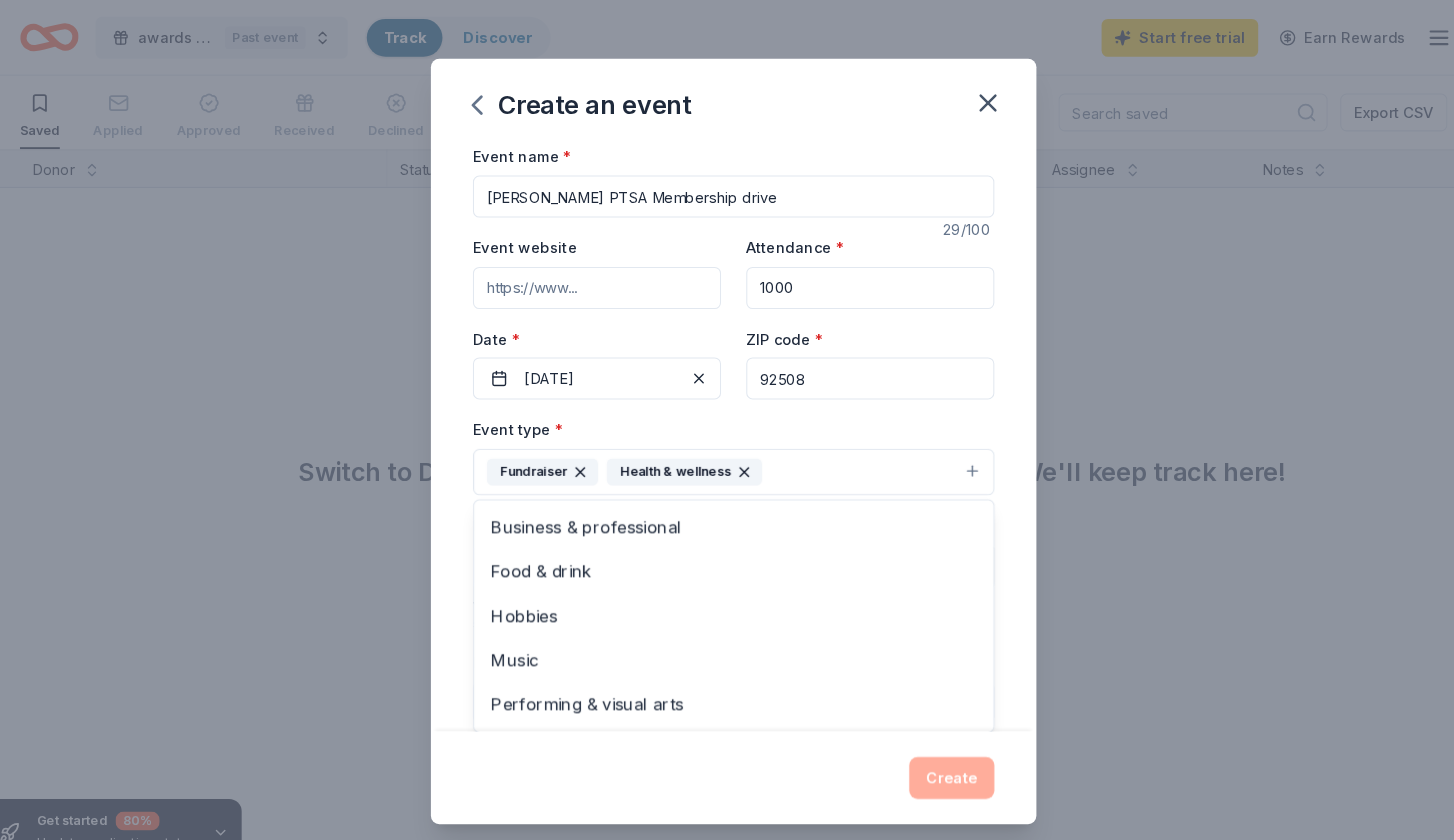 click on "Event type * Fundraiser Health & wellness Business & professional Food & drink Hobbies Music Performing & visual arts" at bounding box center [727, 433] 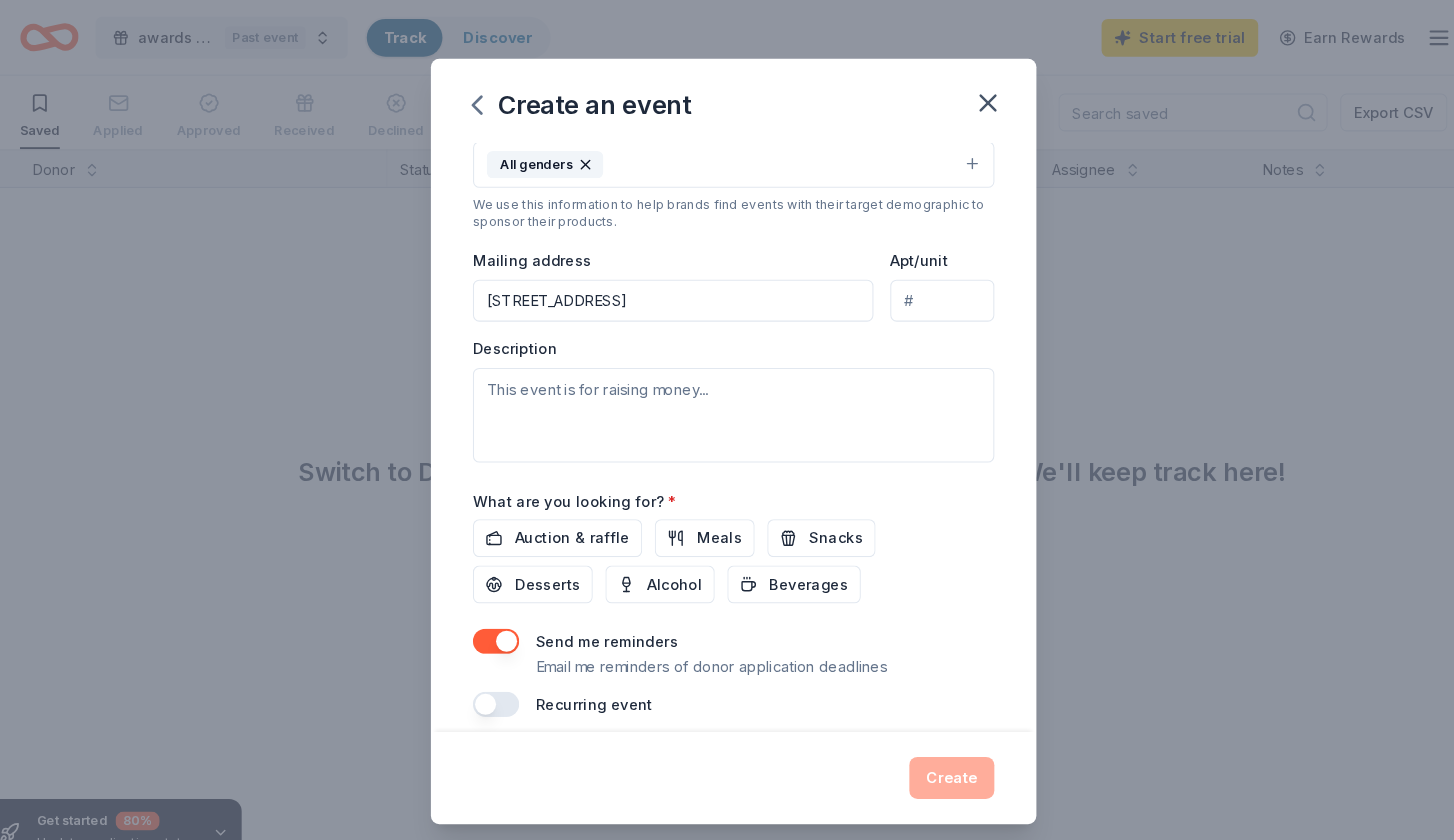 scroll, scrollTop: 399, scrollLeft: 0, axis: vertical 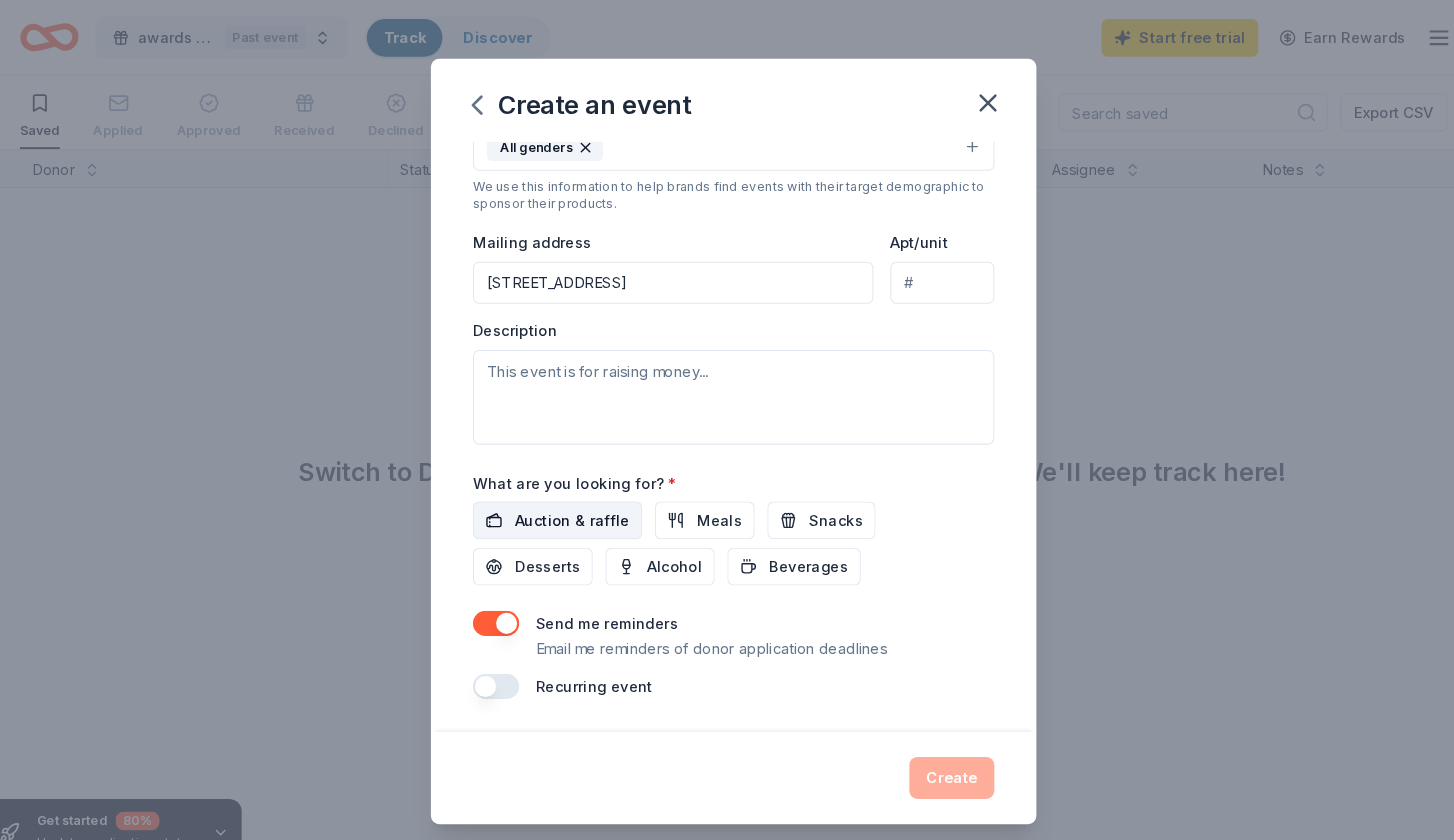 click on "Auction & raffle" at bounding box center [573, 495] 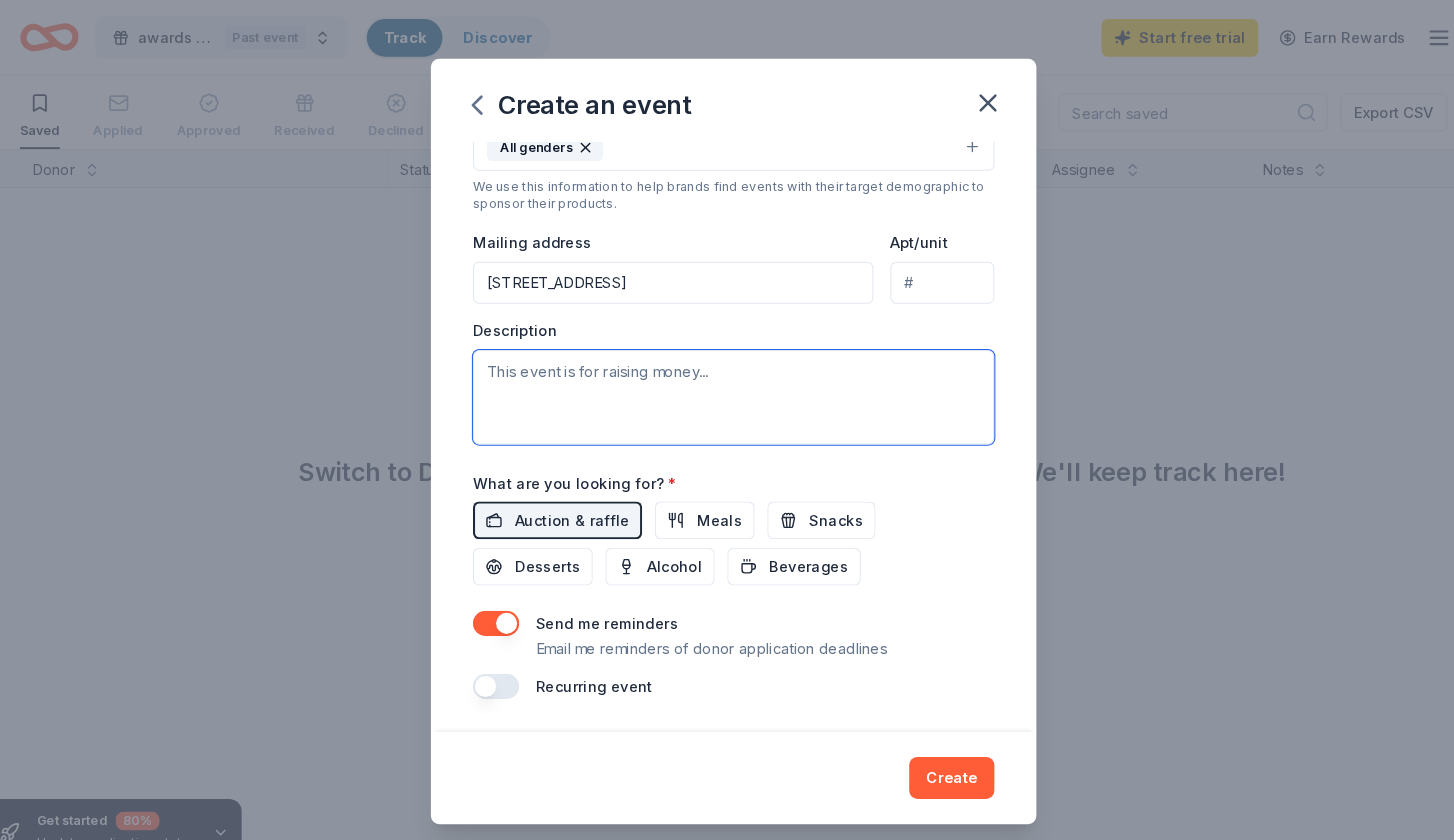click at bounding box center [727, 378] 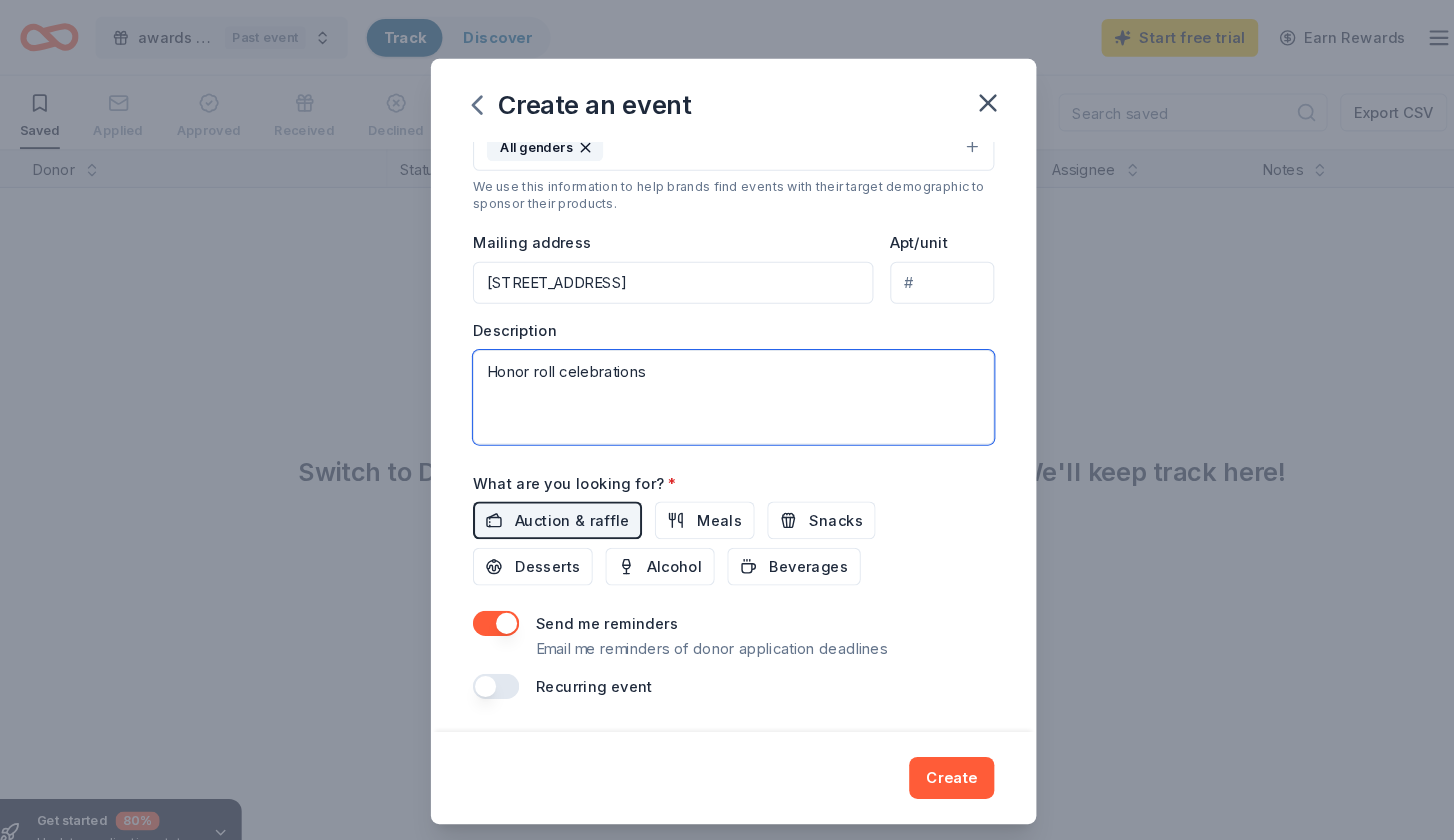 click on "Honor roll celebrations" at bounding box center (727, 378) 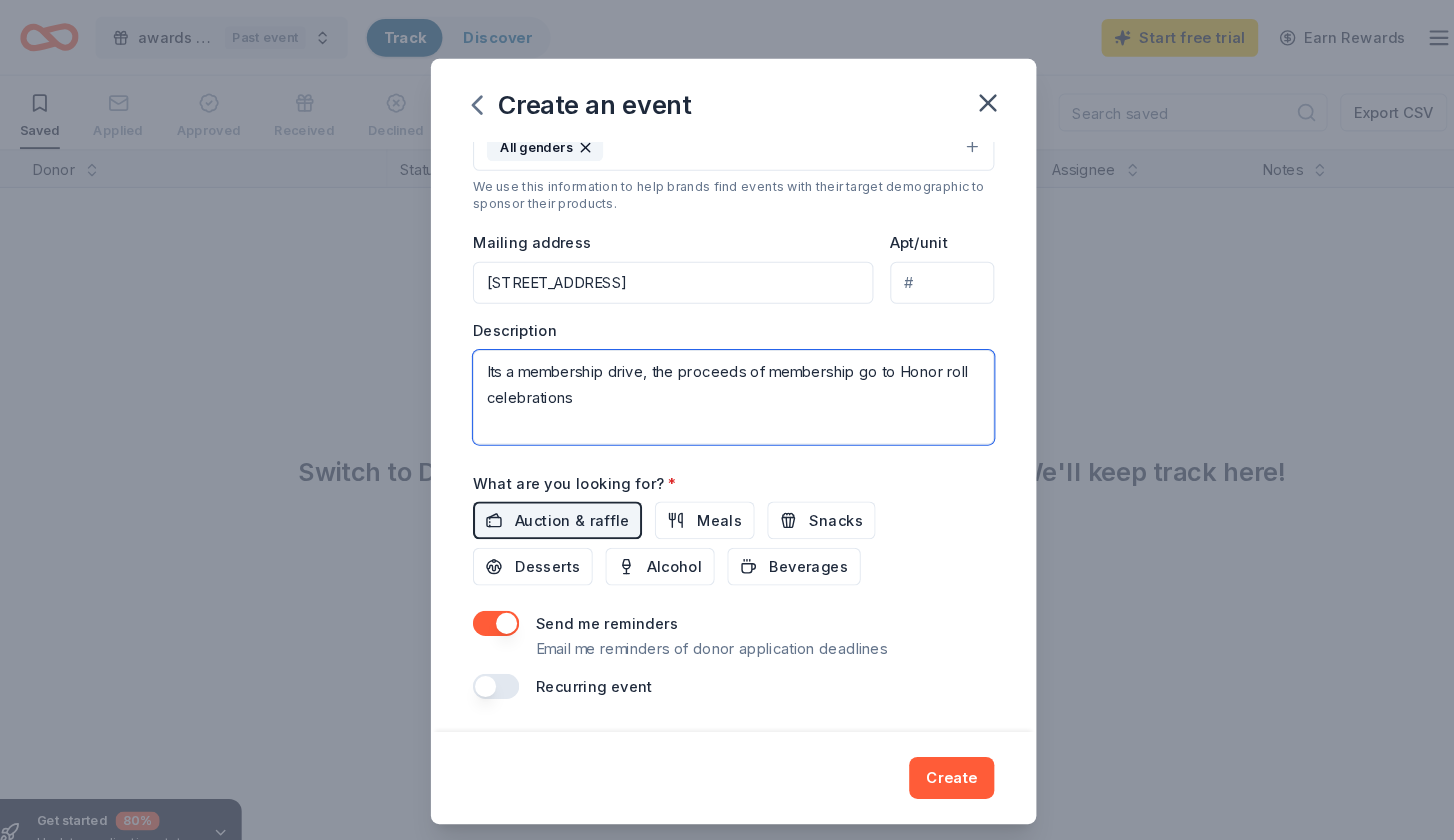 click on "Its a membership drive, the proceeds of membership go to Honor roll celebrations" at bounding box center [727, 378] 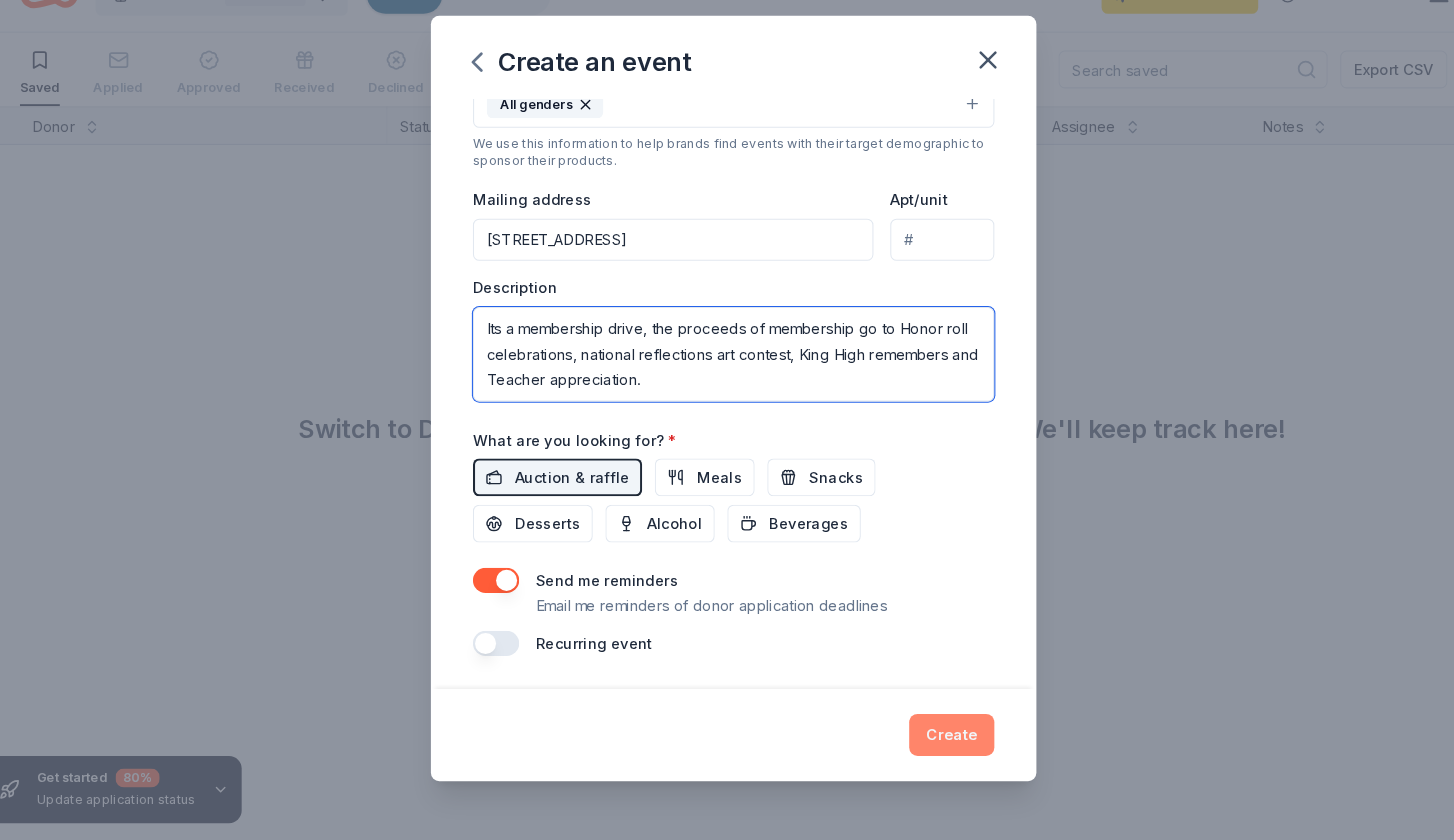 type on "Its a membership drive, the proceeds of membership go to Honor roll celebrations, national reflections art contest, King High remembers and Teacher appreciation." 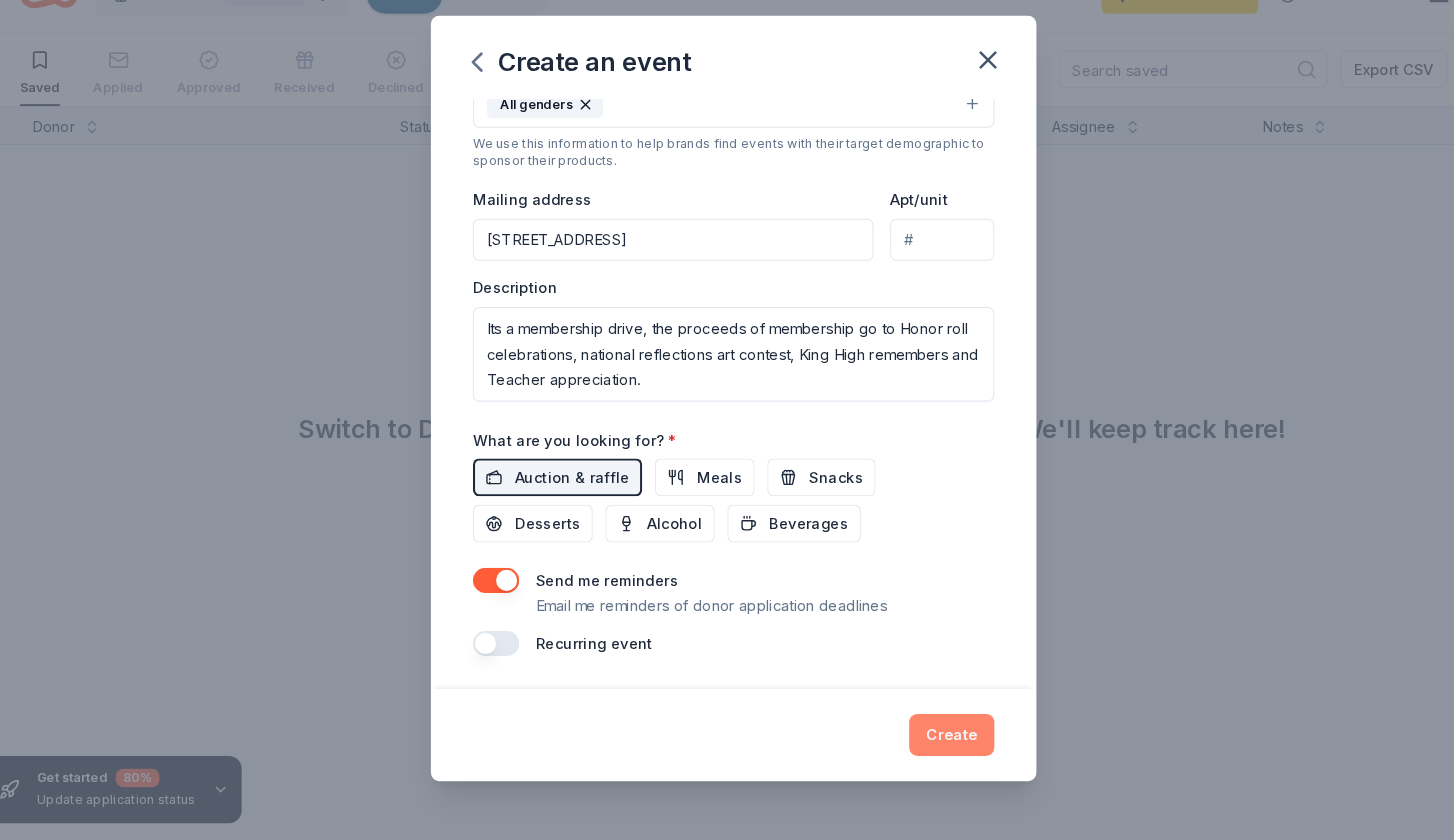 click on "Create" at bounding box center [934, 740] 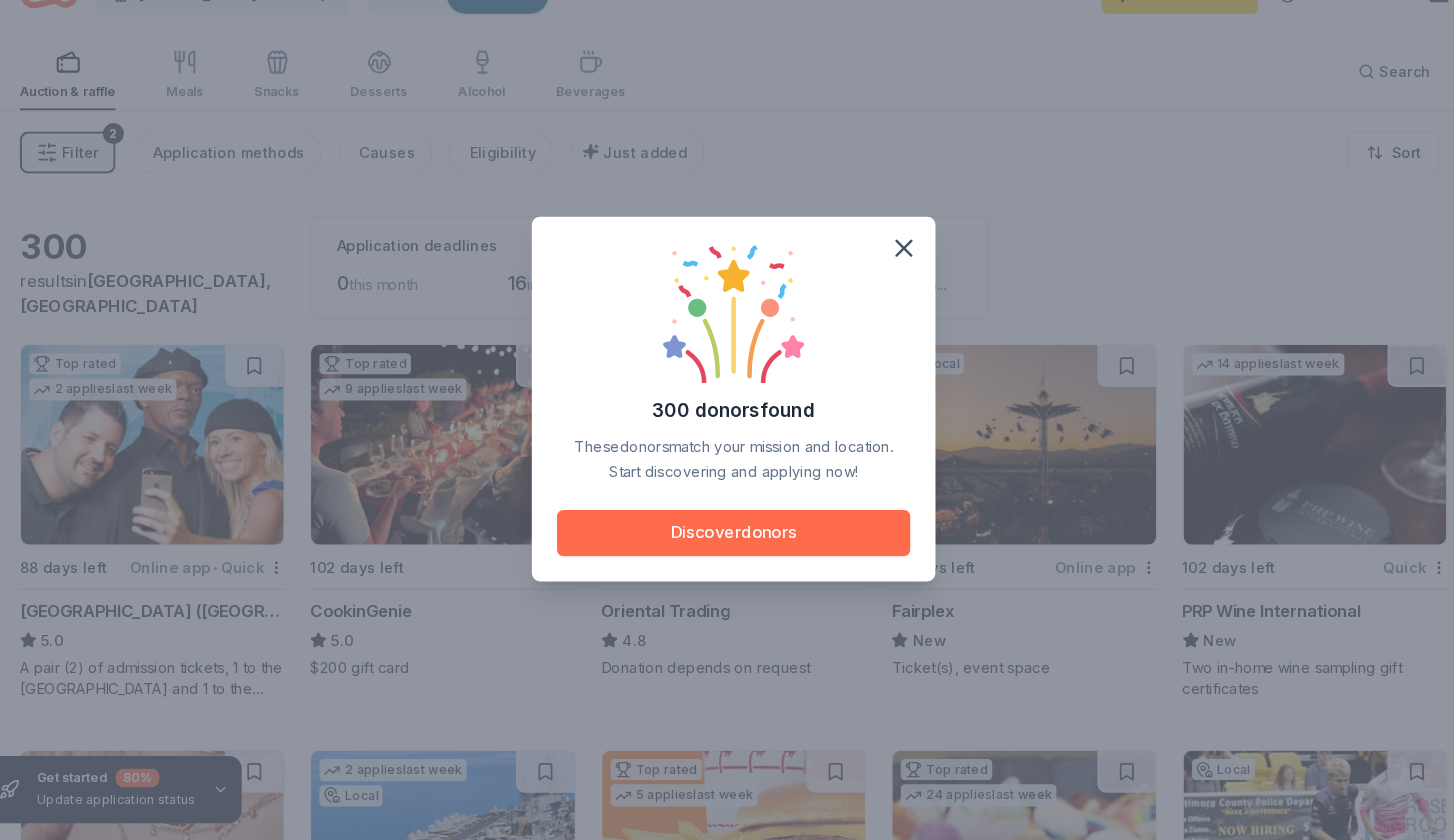 click on "Discover  donors" at bounding box center [727, 548] 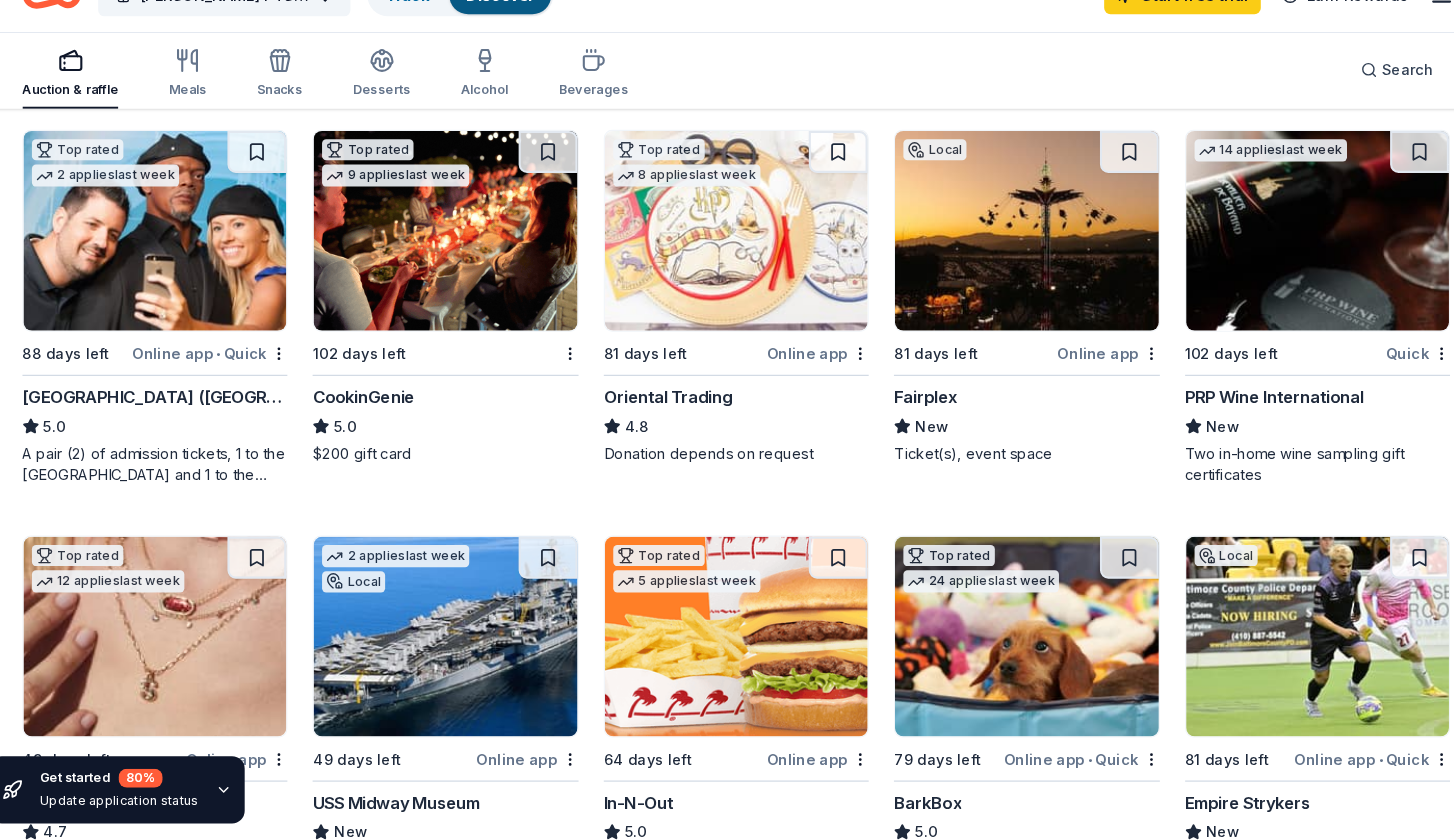 scroll, scrollTop: 218, scrollLeft: 0, axis: vertical 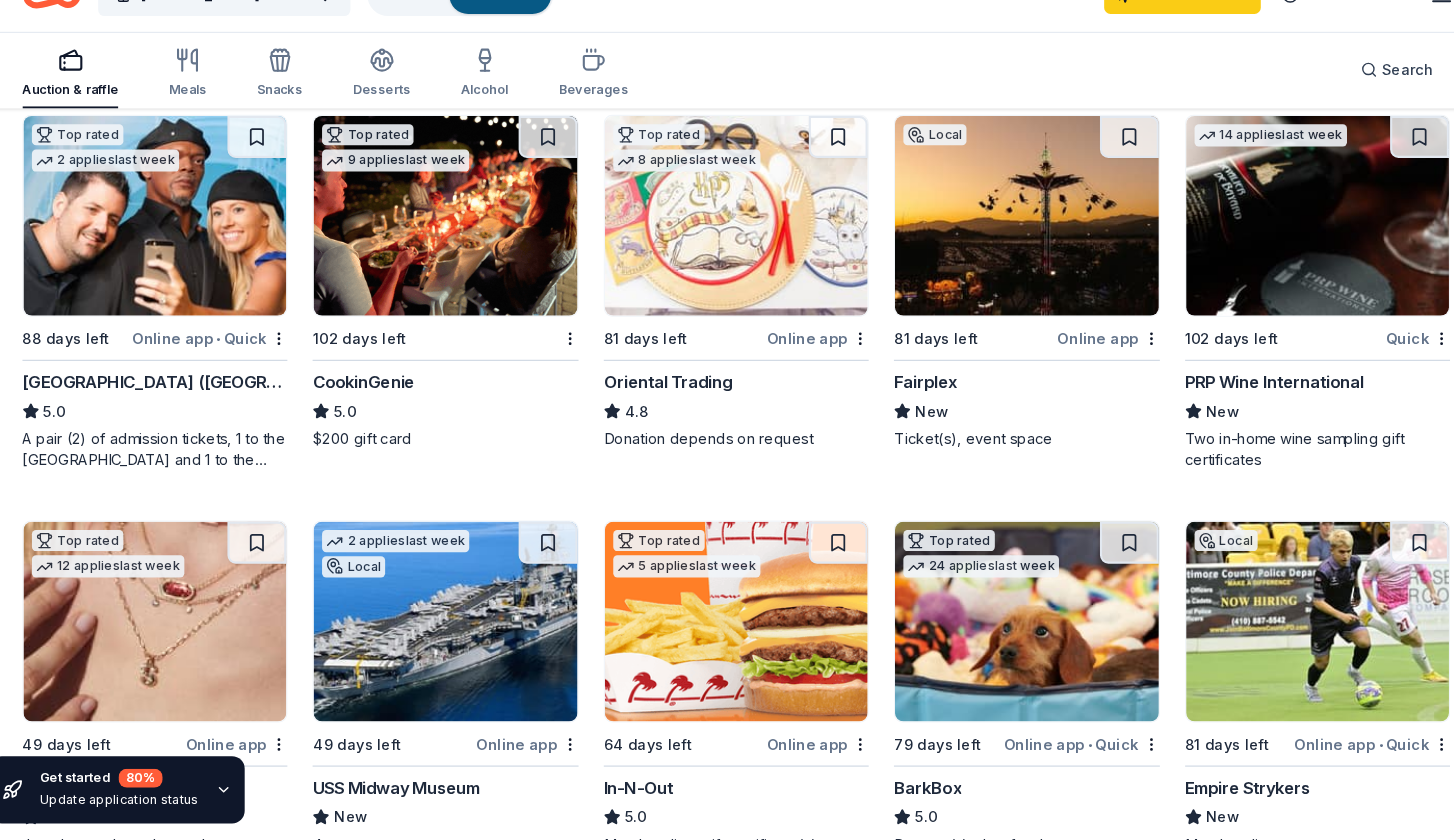 click at bounding box center (727, 246) 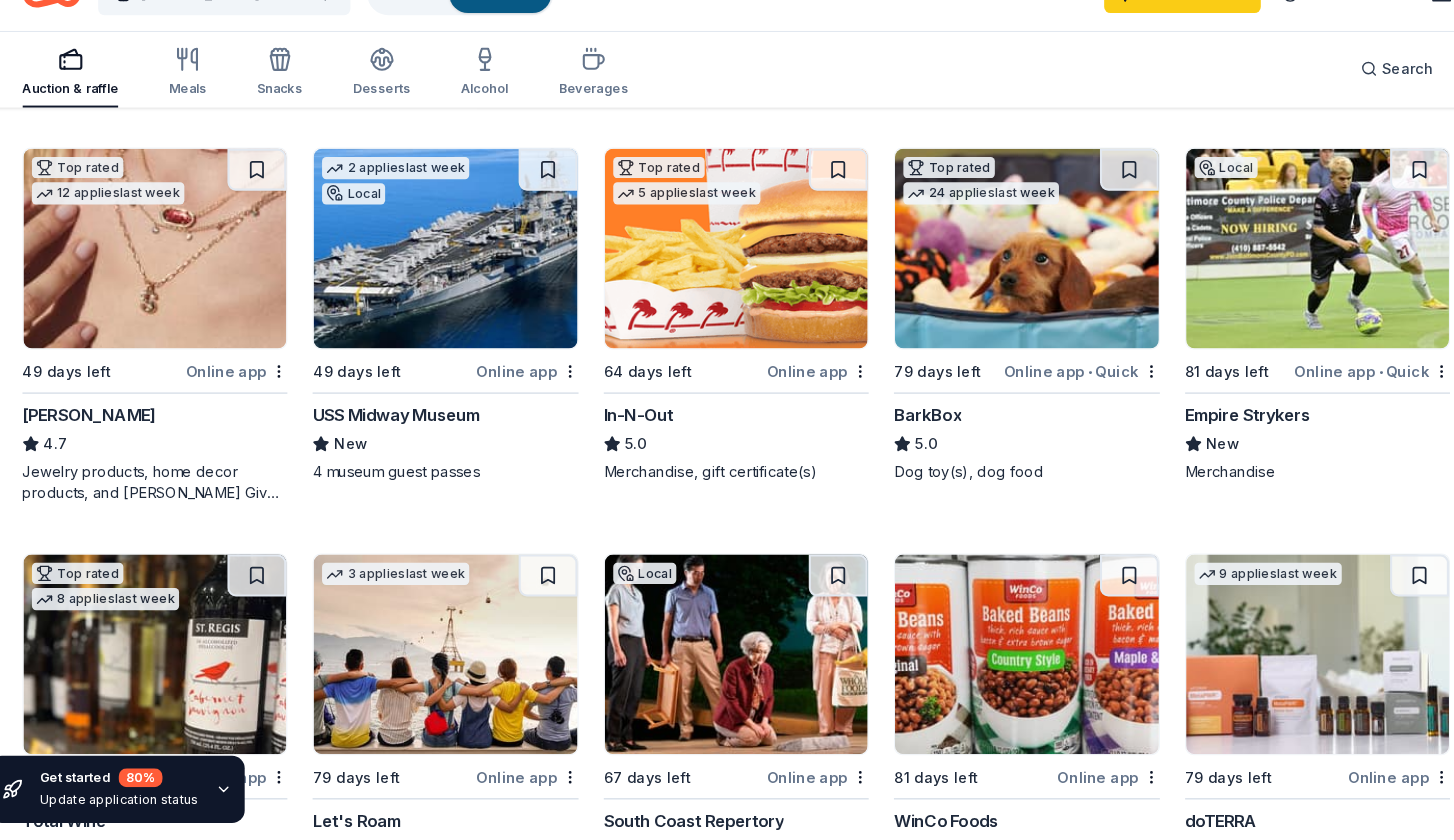 scroll, scrollTop: 574, scrollLeft: 0, axis: vertical 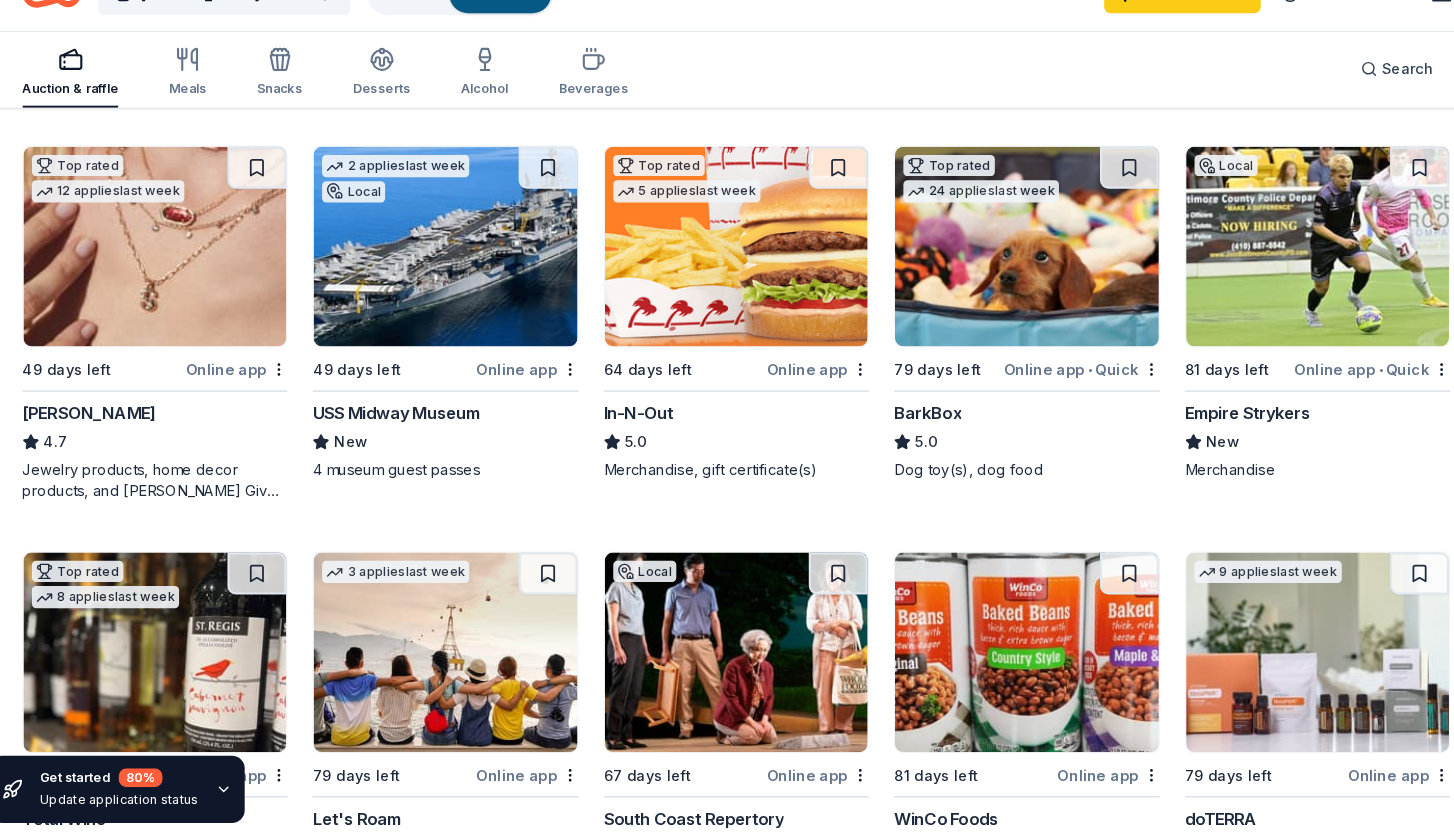 click at bounding box center [727, 276] 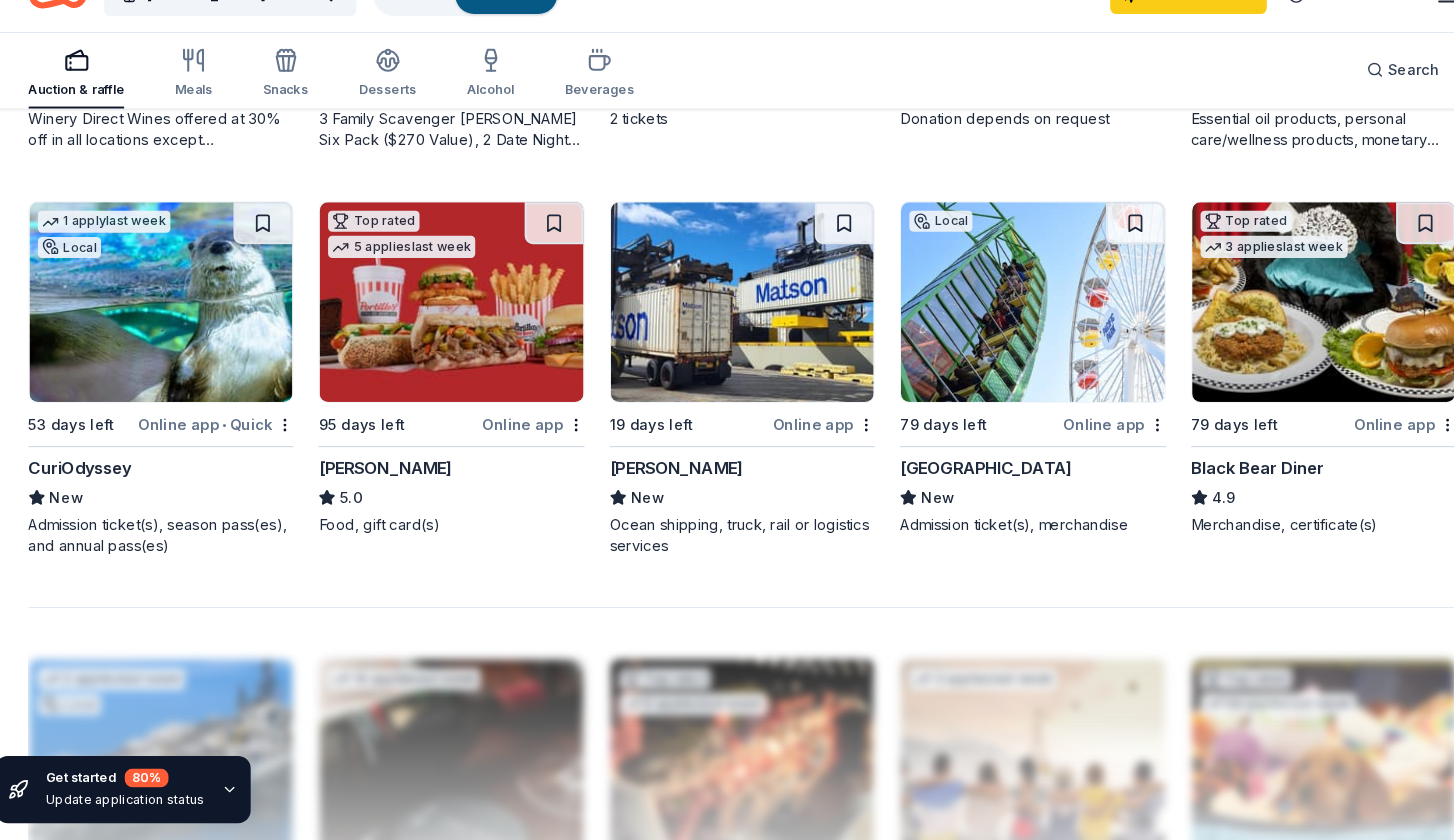 scroll, scrollTop: 1314, scrollLeft: 0, axis: vertical 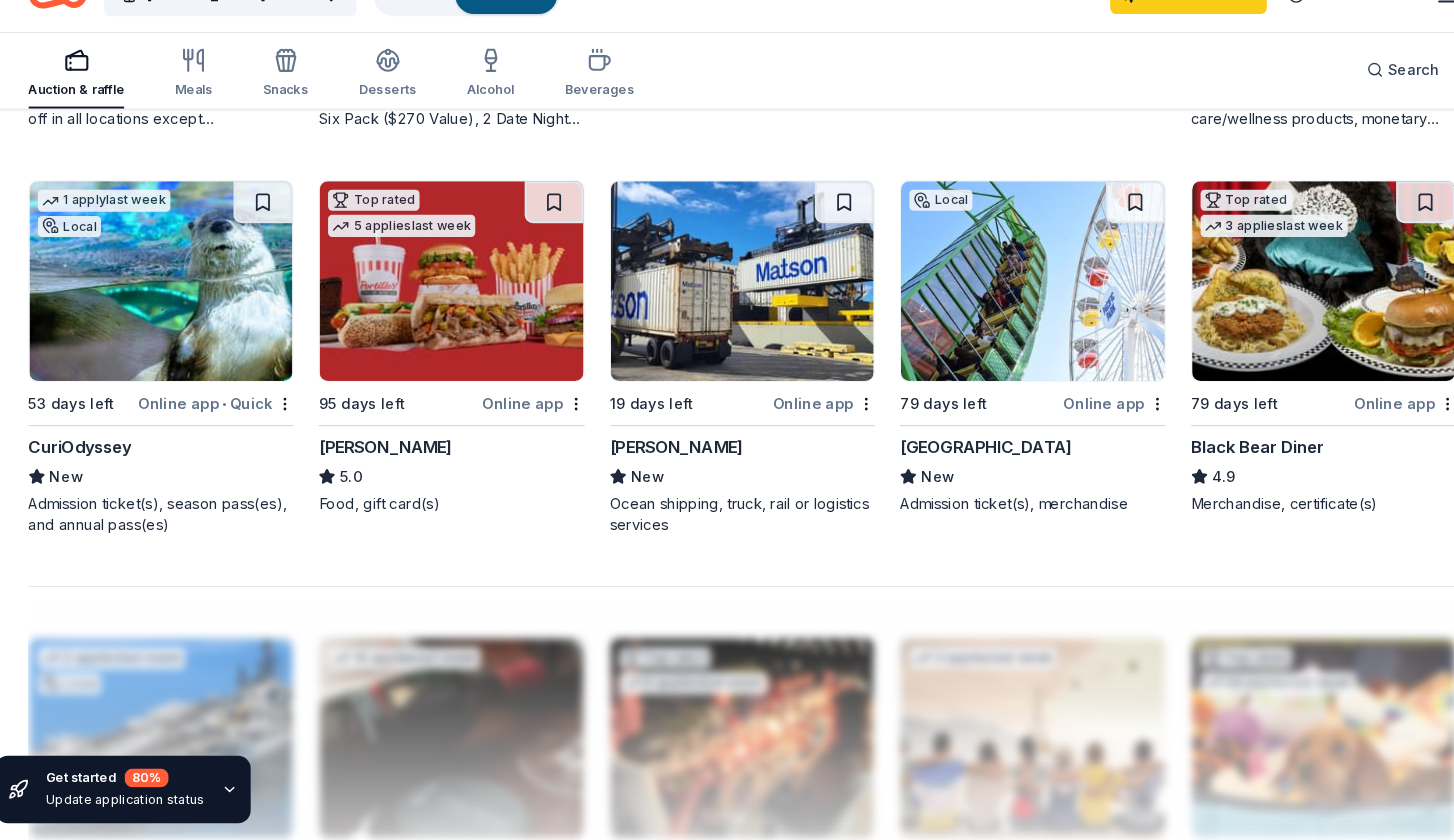 click at bounding box center (450, 308) 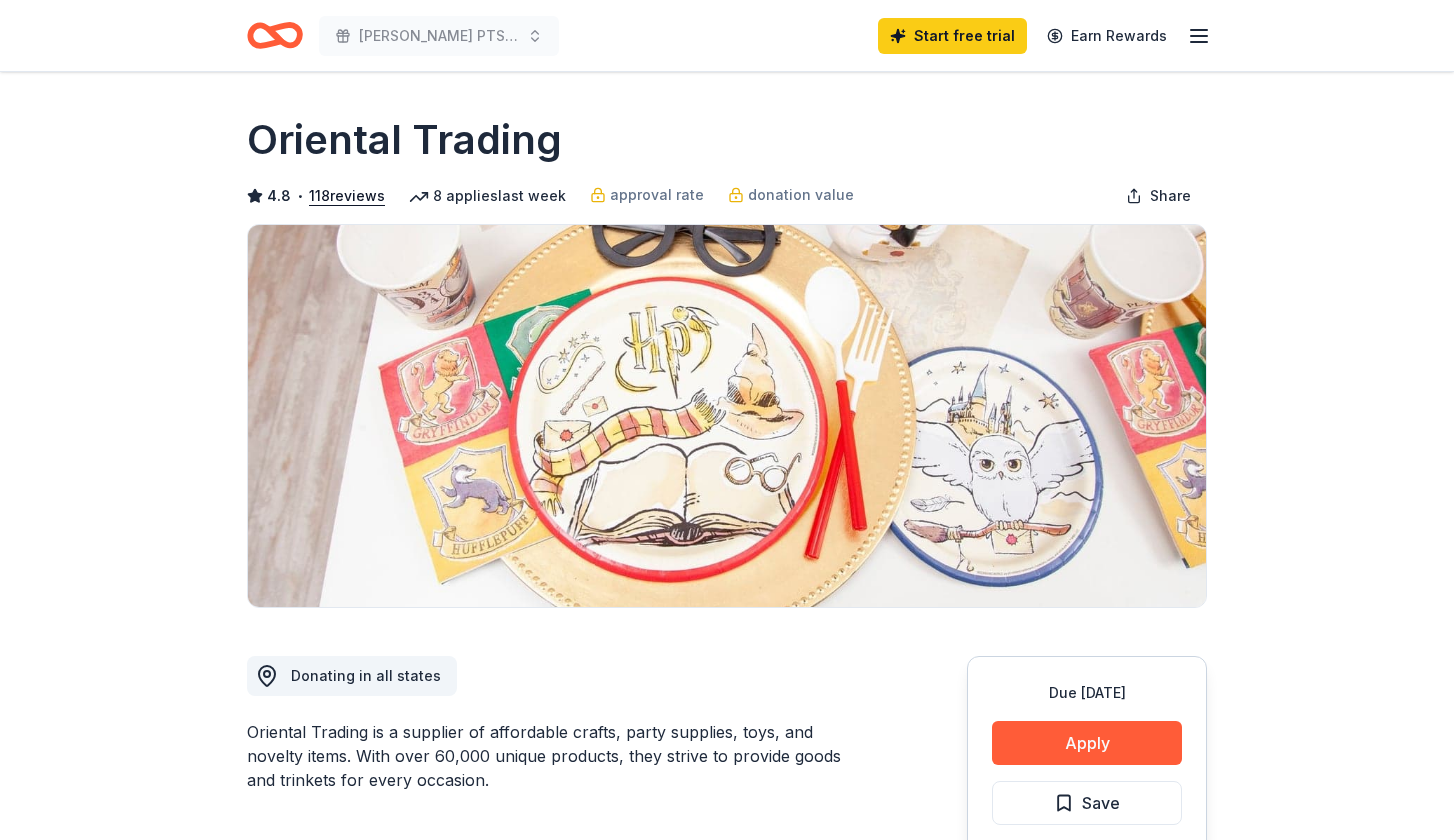 scroll, scrollTop: 311, scrollLeft: 0, axis: vertical 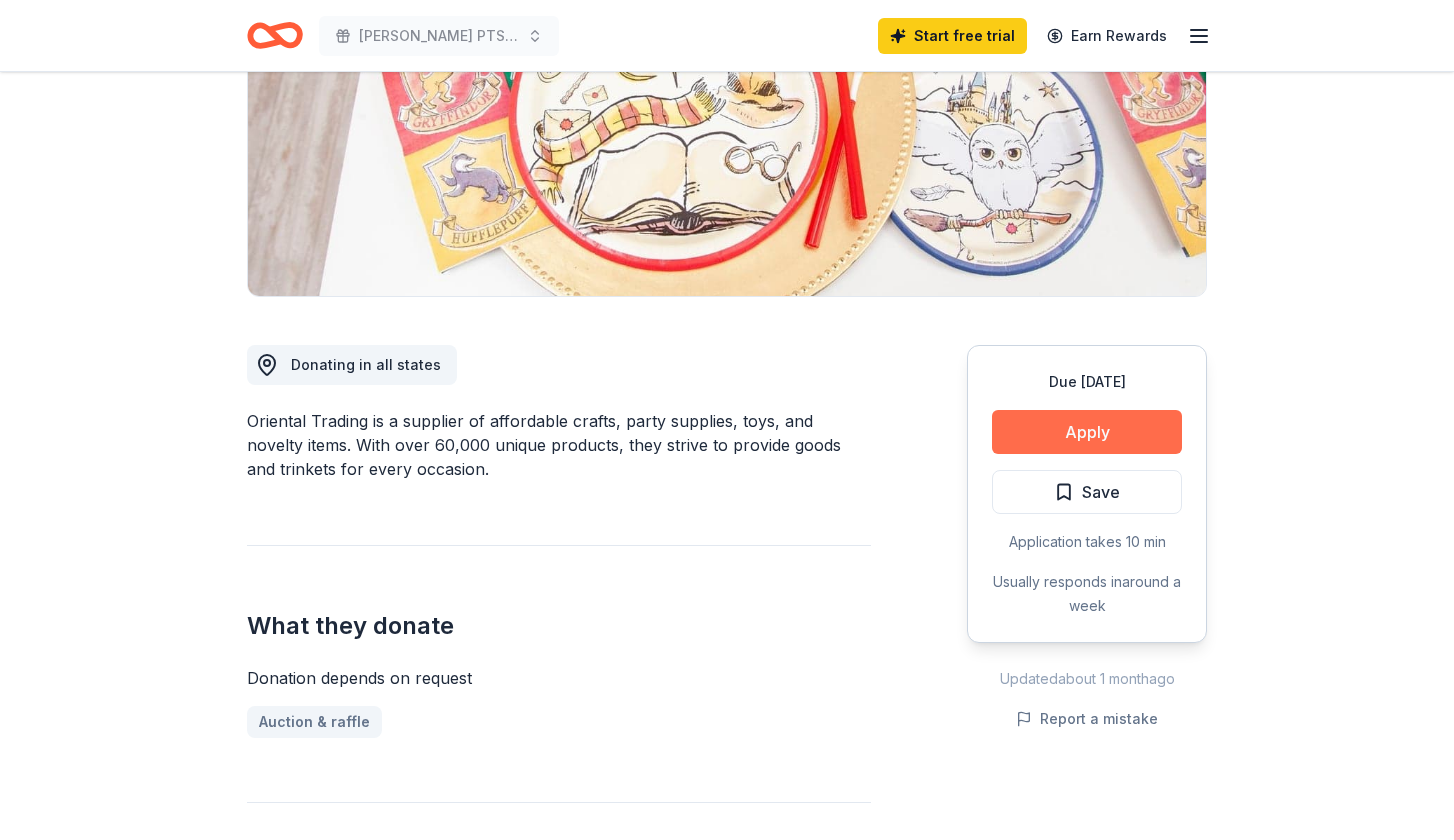 click on "Apply" at bounding box center (1087, 432) 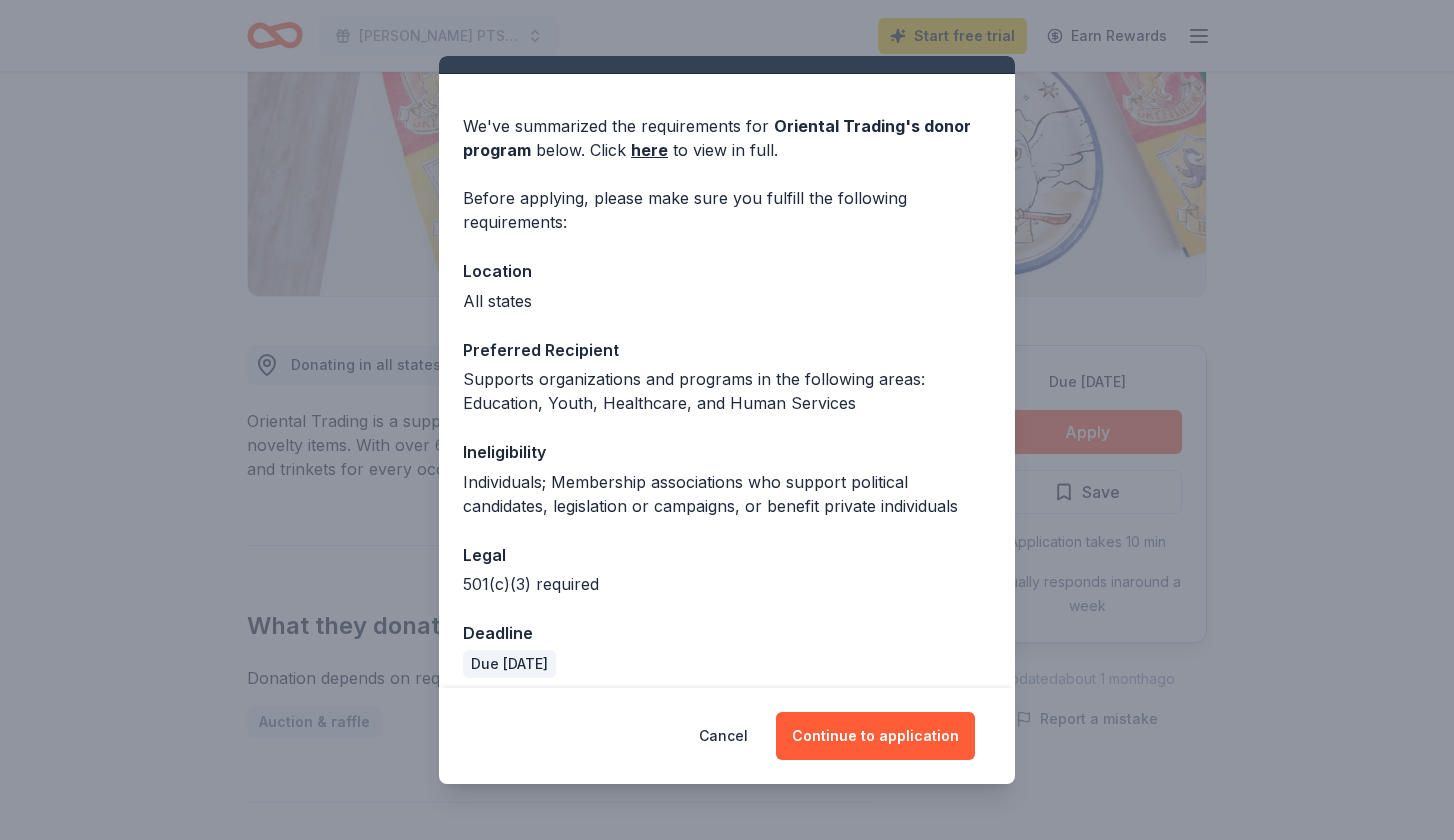 scroll, scrollTop: 54, scrollLeft: 0, axis: vertical 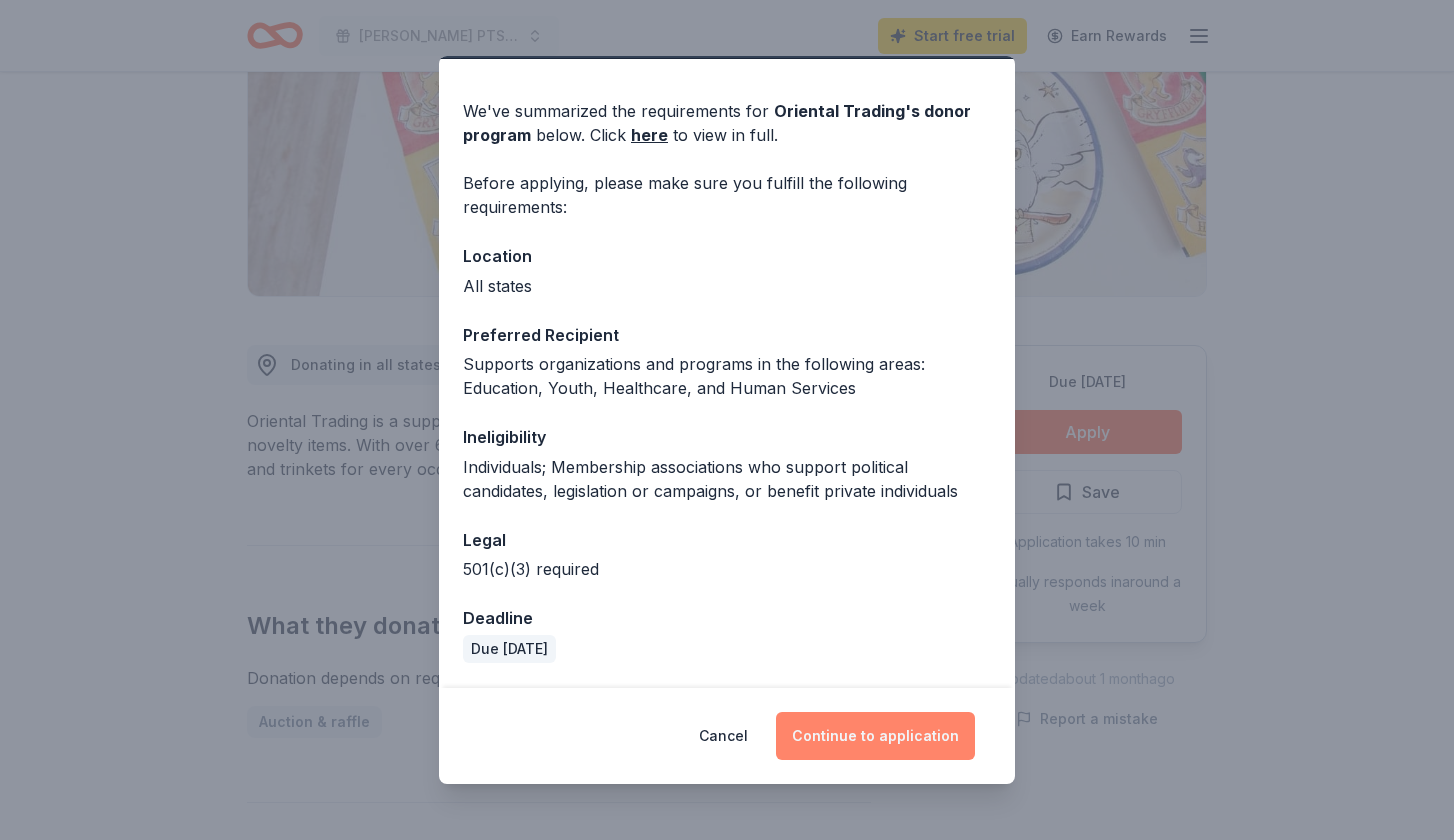 click on "Continue to application" at bounding box center (875, 736) 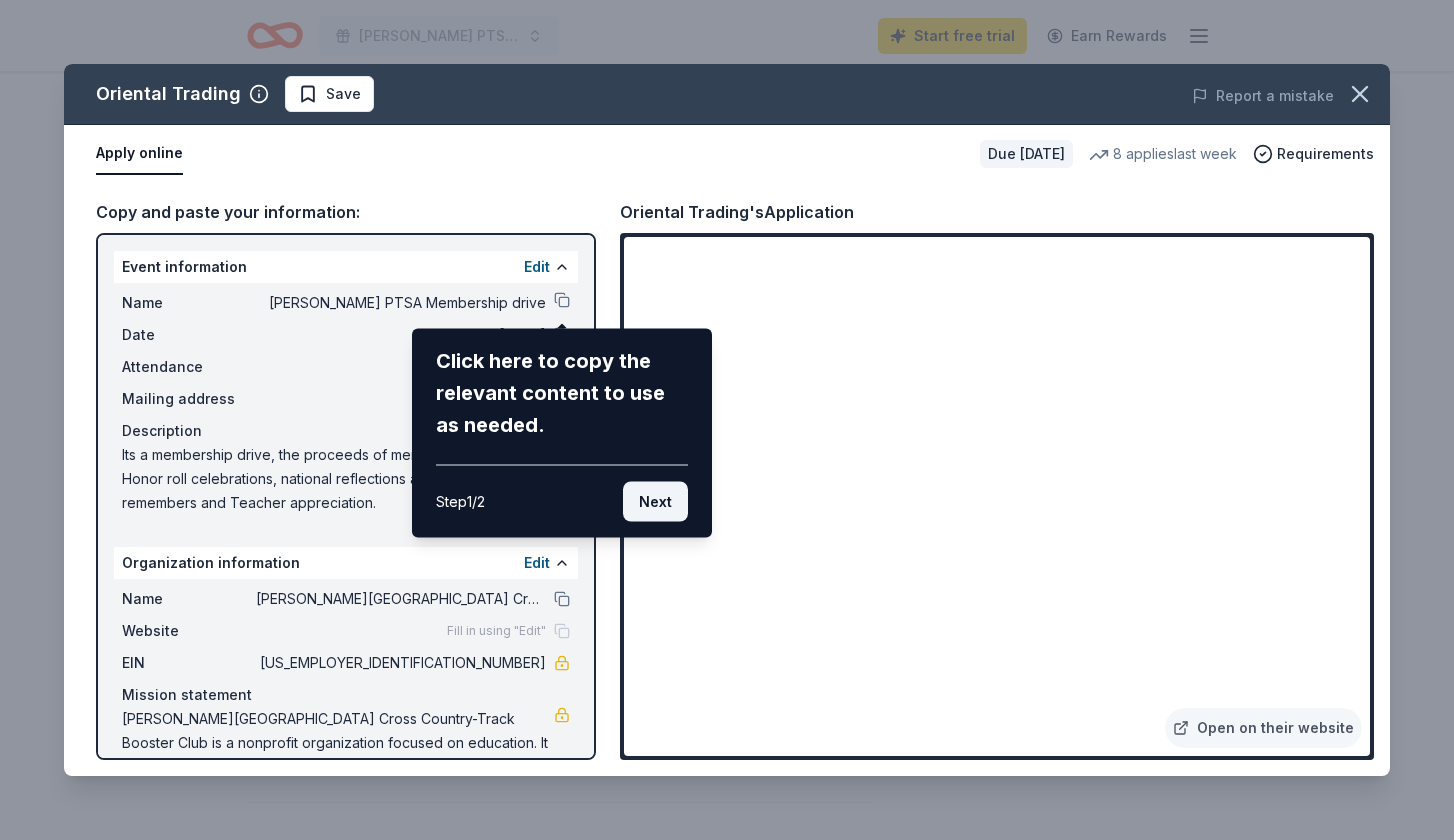 click on "Next" at bounding box center (655, 502) 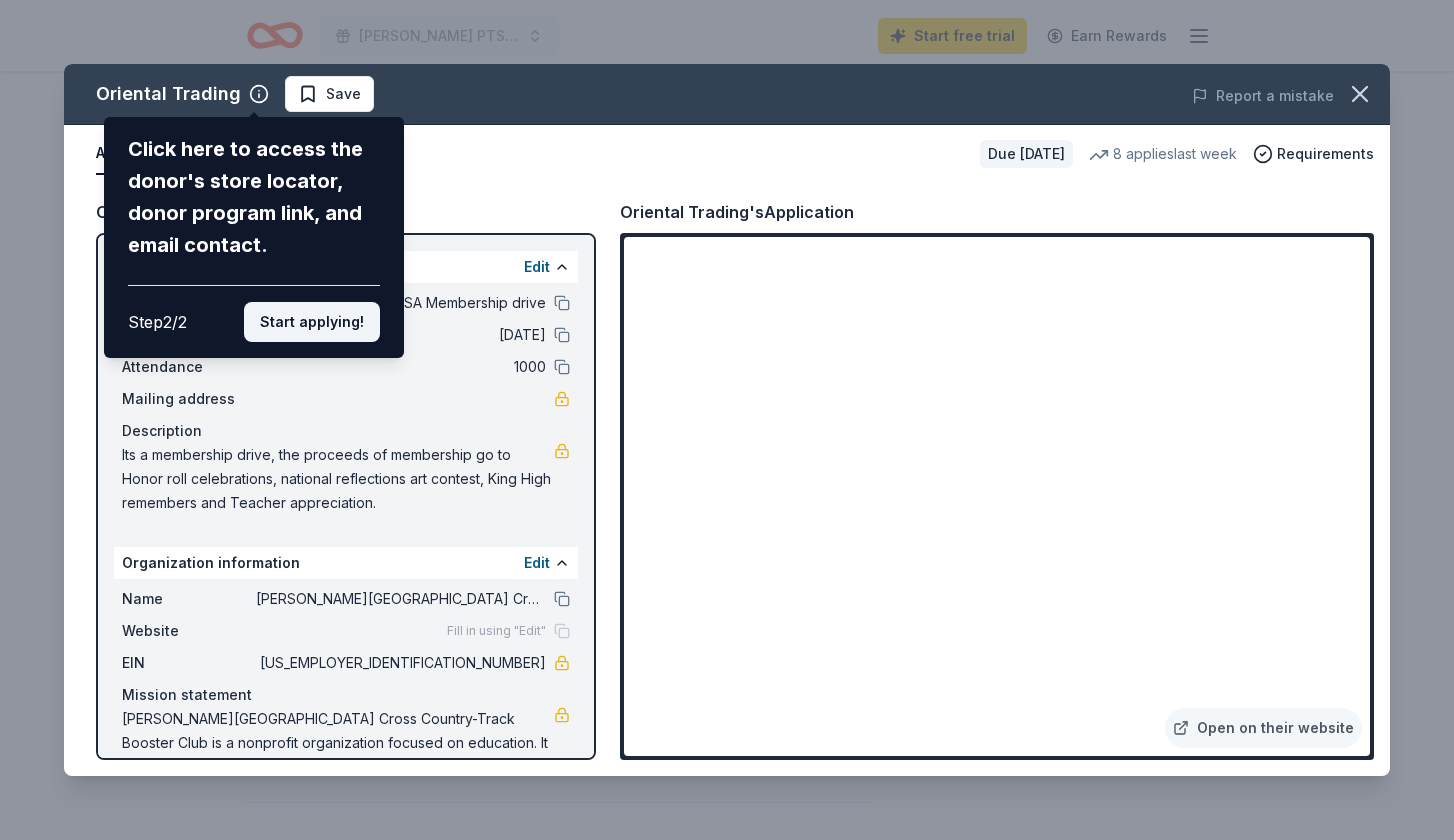 click on "Start applying!" at bounding box center [312, 322] 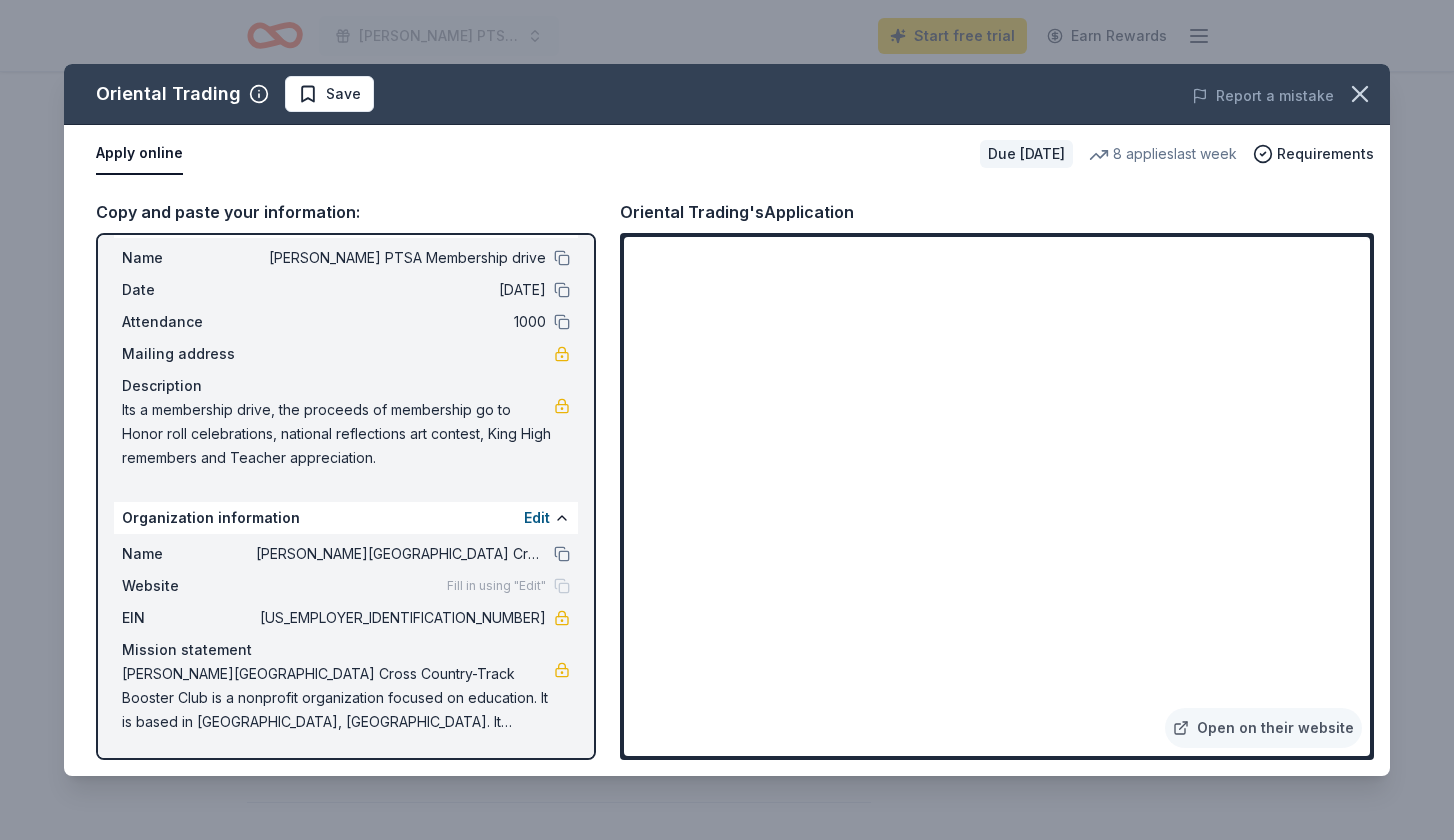 scroll, scrollTop: 0, scrollLeft: 0, axis: both 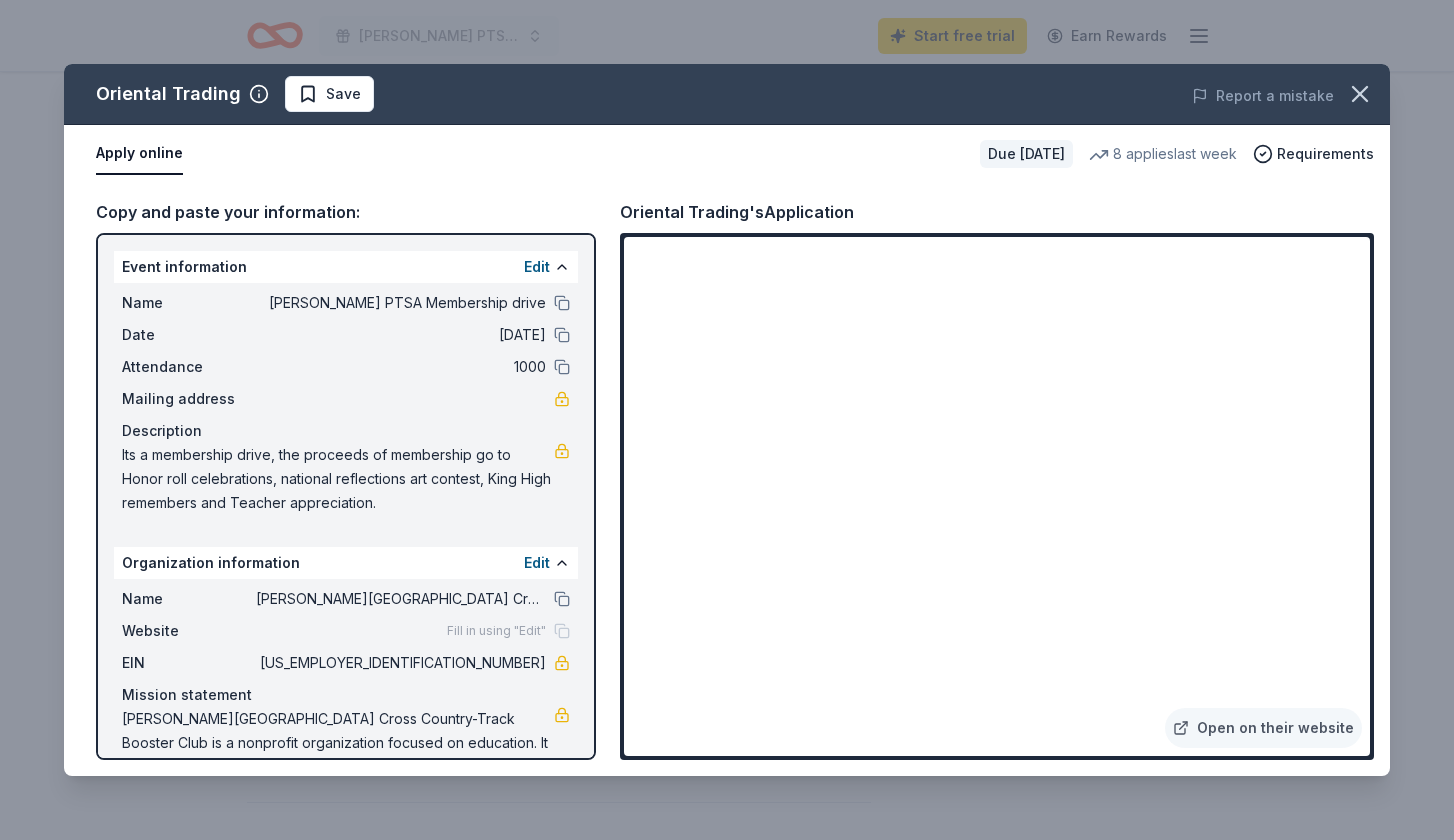 click on "Oriental Trading Save Report a mistake Apply online Due in 81 days 8   applies  last week Requirements Copy and paste your information: Event information Edit Name ML KING PTSA Membership drive Date 10/31/25 Attendance 1000 Mailing address Description Its a membership drive, the proceeds of membership go to Honor roll celebrations, national reflections art contest, King High remembers and Teacher appreciation. Organization information Edit Name Martin Luther King High School Cross Country-Track Booster Club Website Fill in using "Edit" EIN 47-0957593 Mission statement Martin Luther King High School Cross Country-Track Booster Club is a nonprofit organization focused on education. It is based in Riverside, CA. It received its nonprofit status in 2008. Oriental Trading's  Application Open on their website" at bounding box center (727, 420) 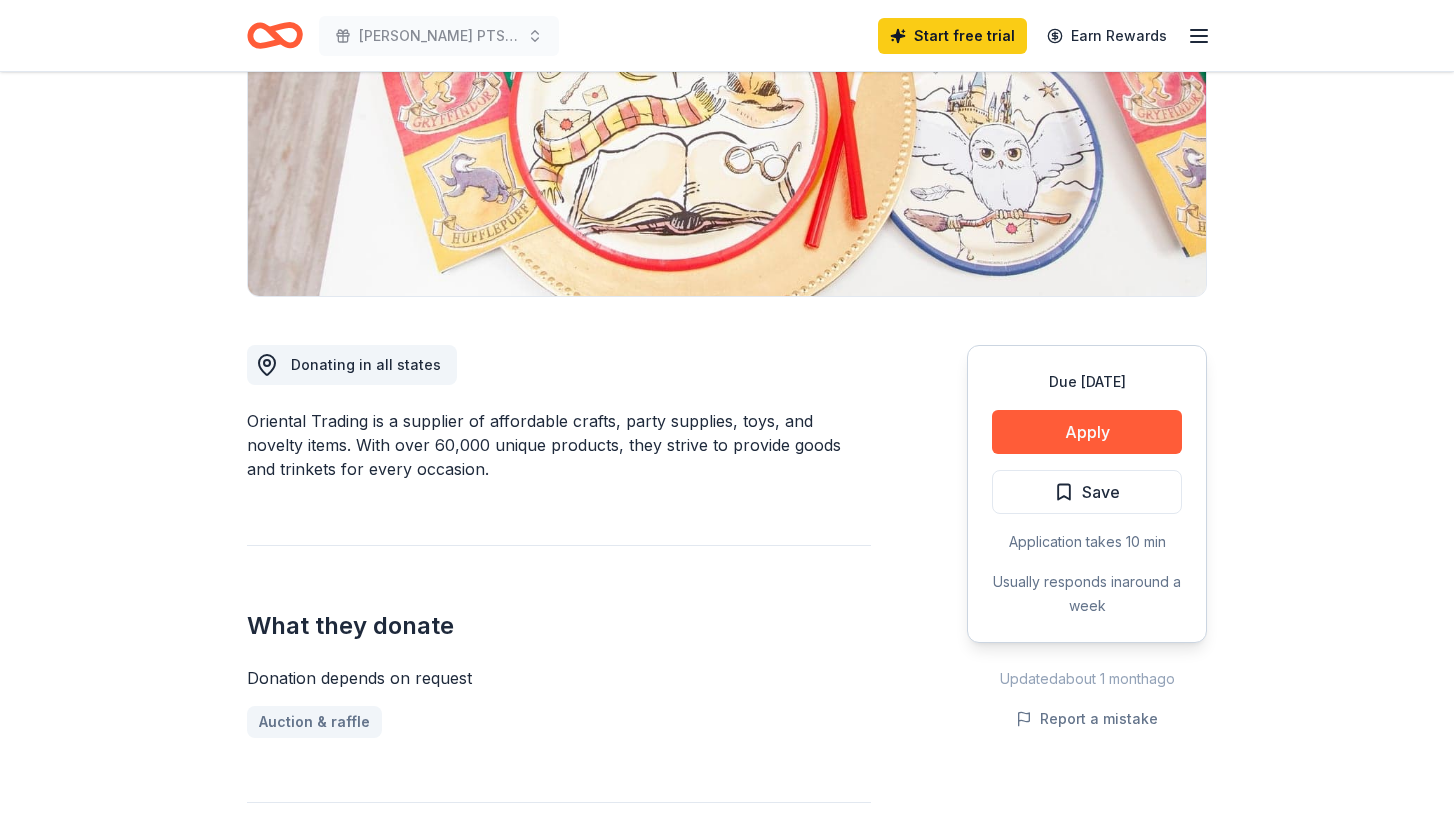 scroll, scrollTop: 0, scrollLeft: 0, axis: both 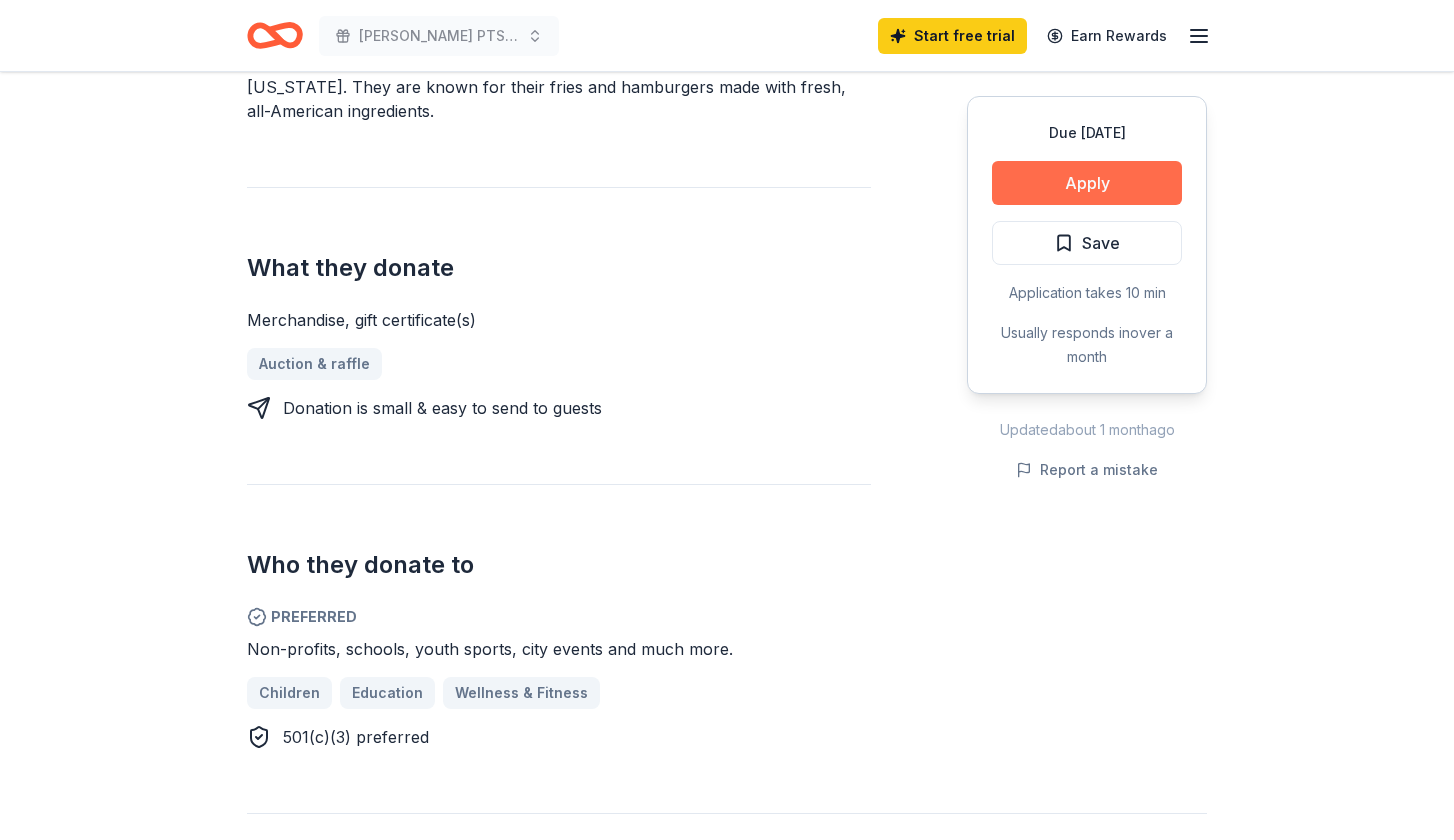 click on "Apply" at bounding box center (1087, 183) 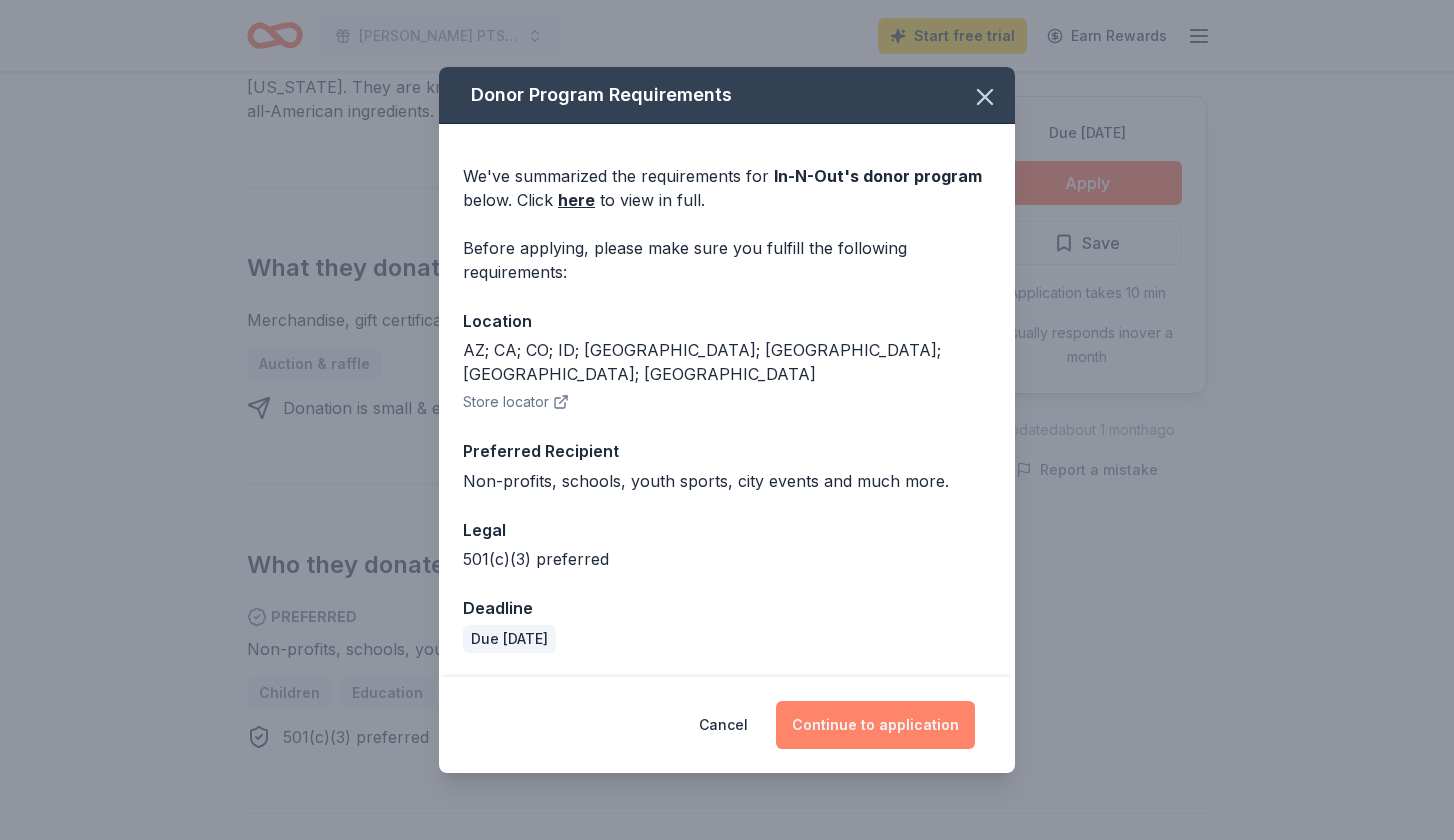 click on "Continue to application" at bounding box center [875, 725] 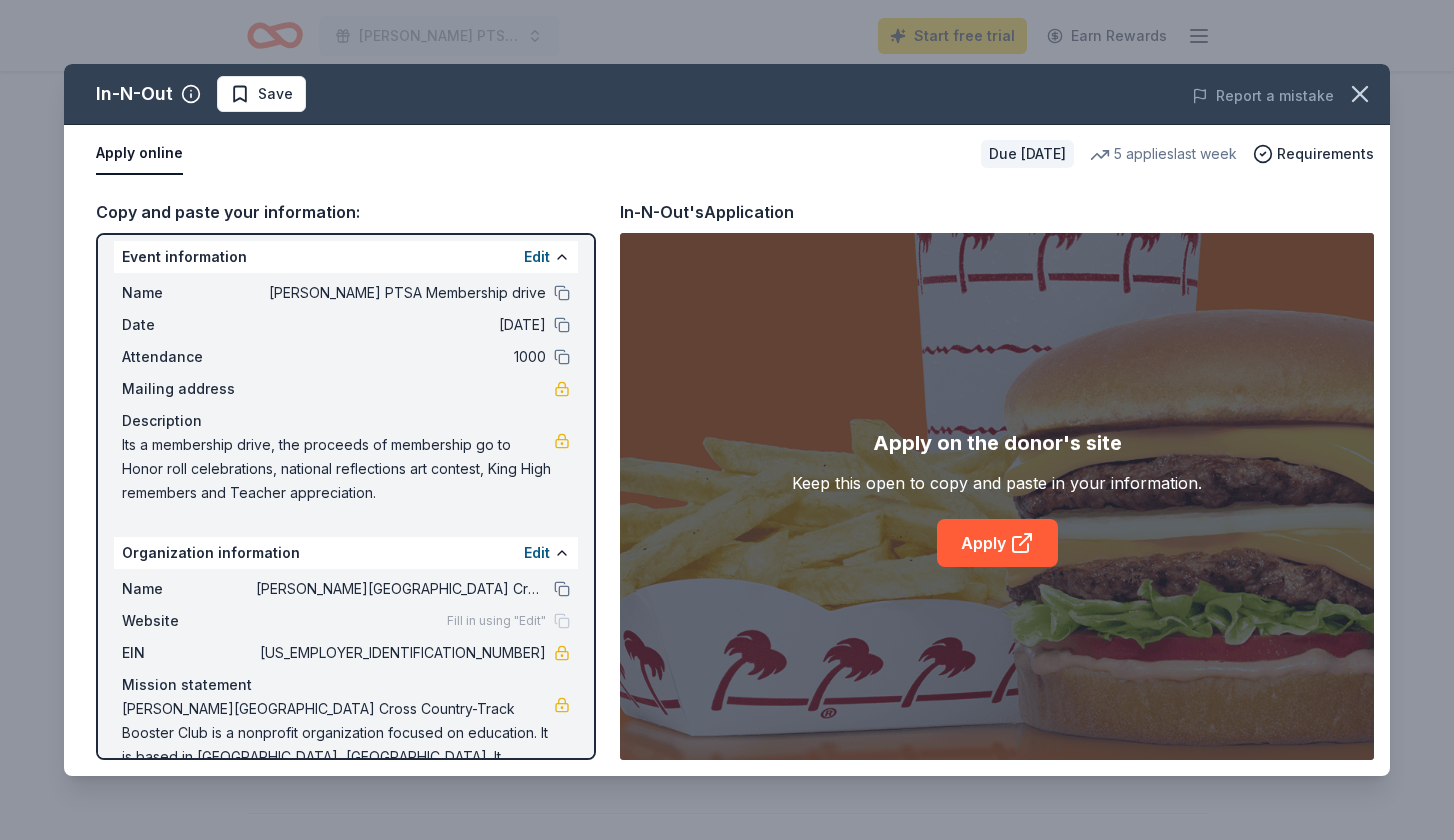 scroll, scrollTop: 0, scrollLeft: 0, axis: both 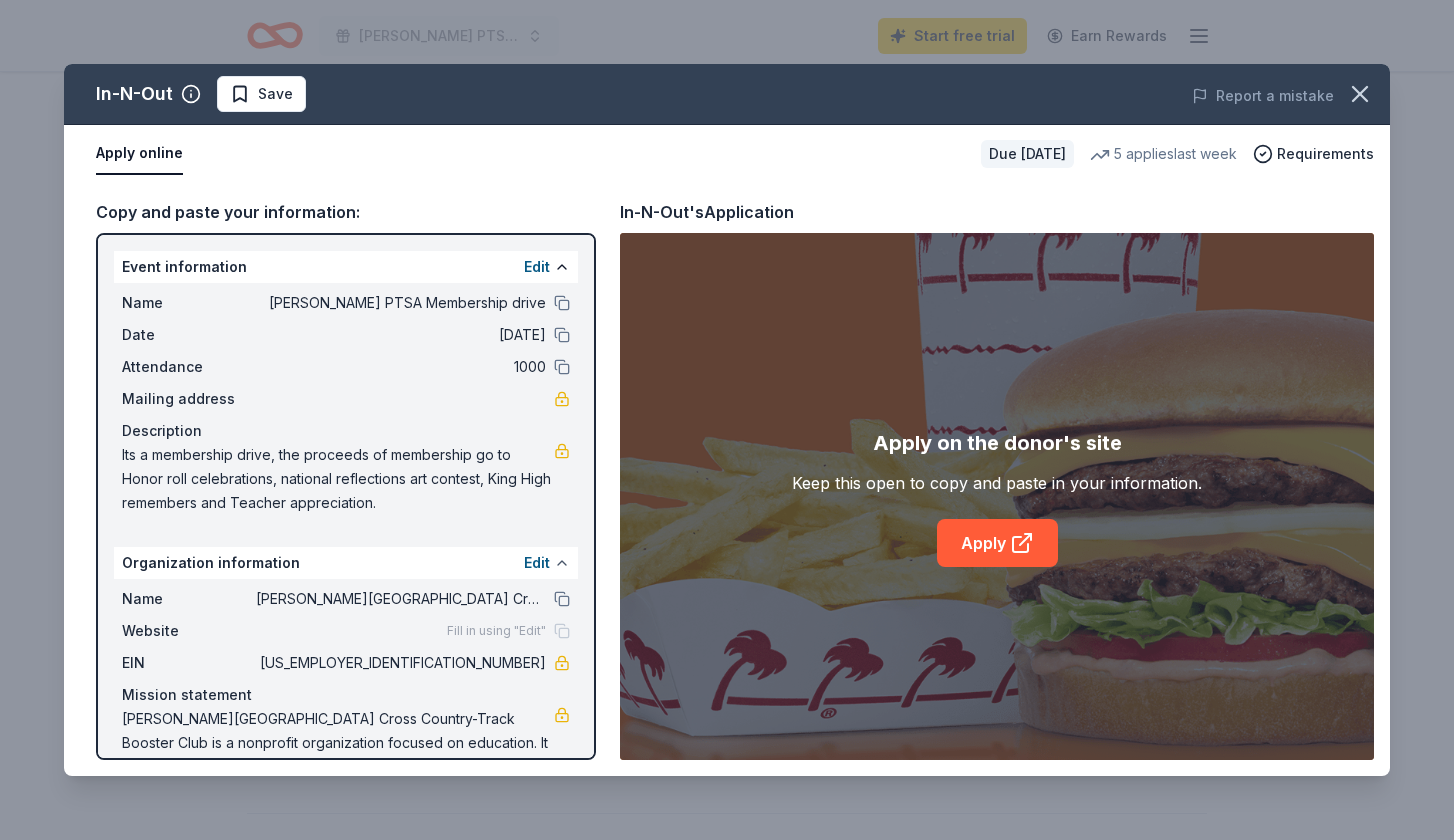 click at bounding box center (562, 563) 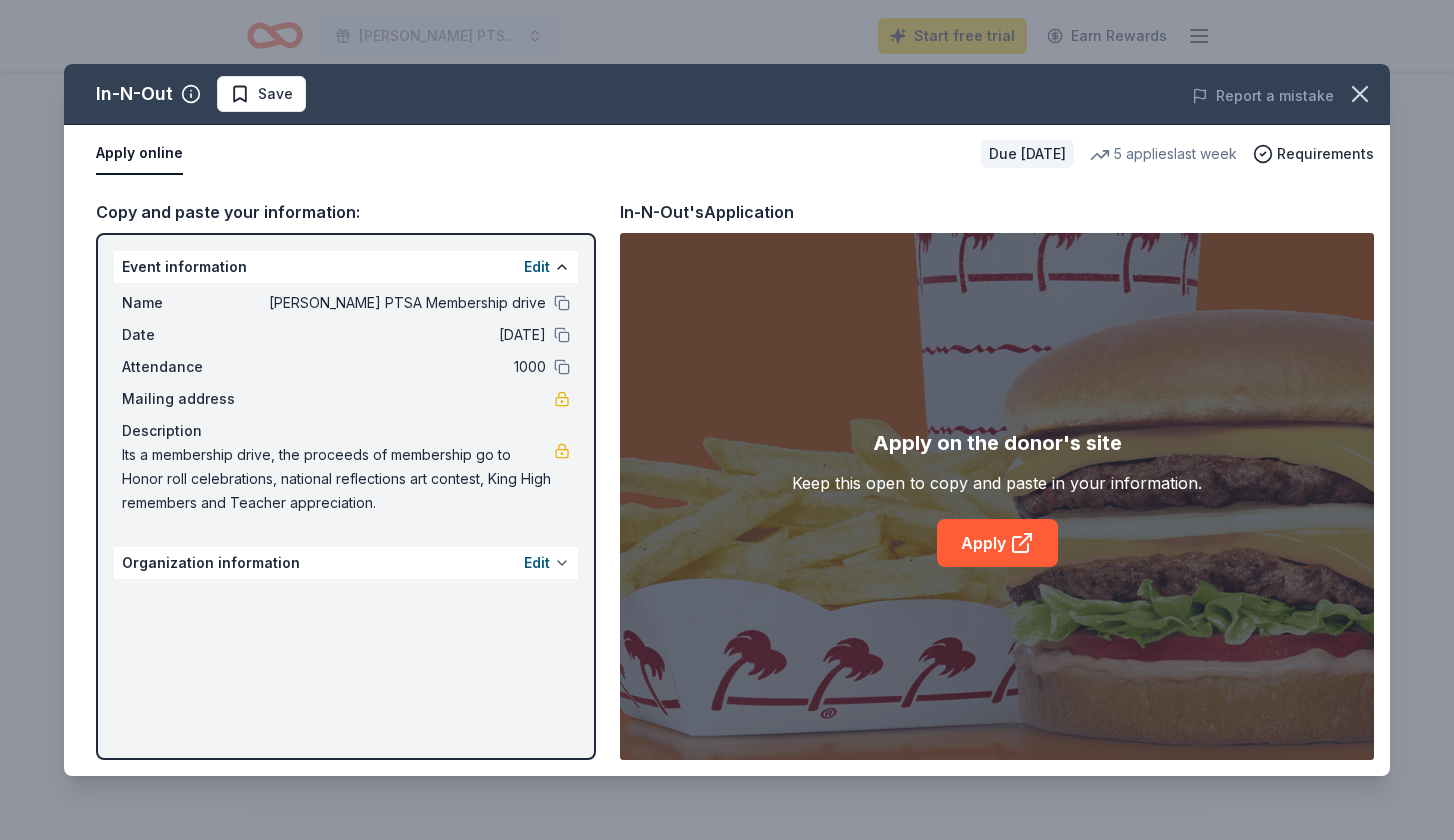 click at bounding box center (562, 563) 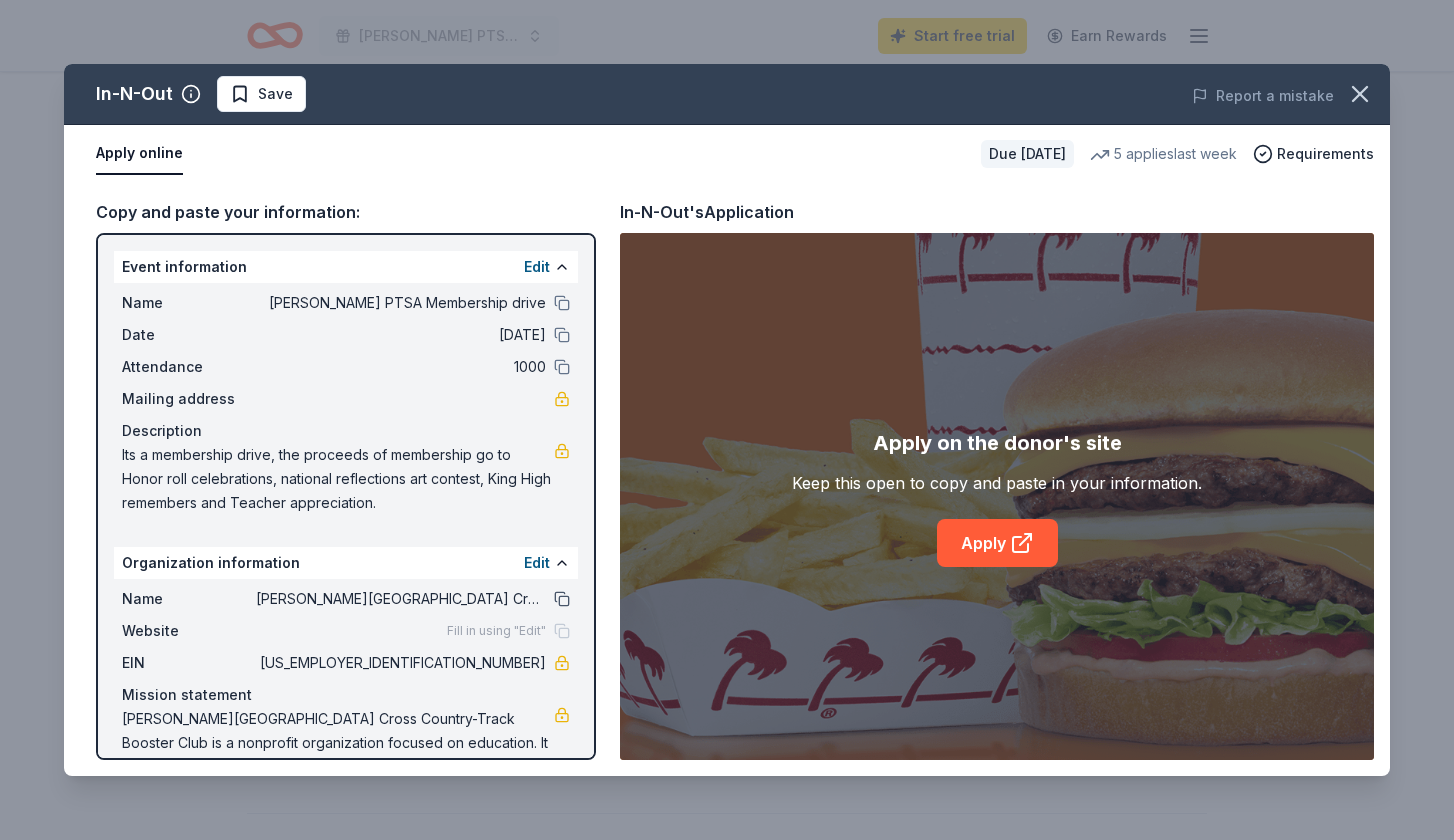 click at bounding box center (562, 599) 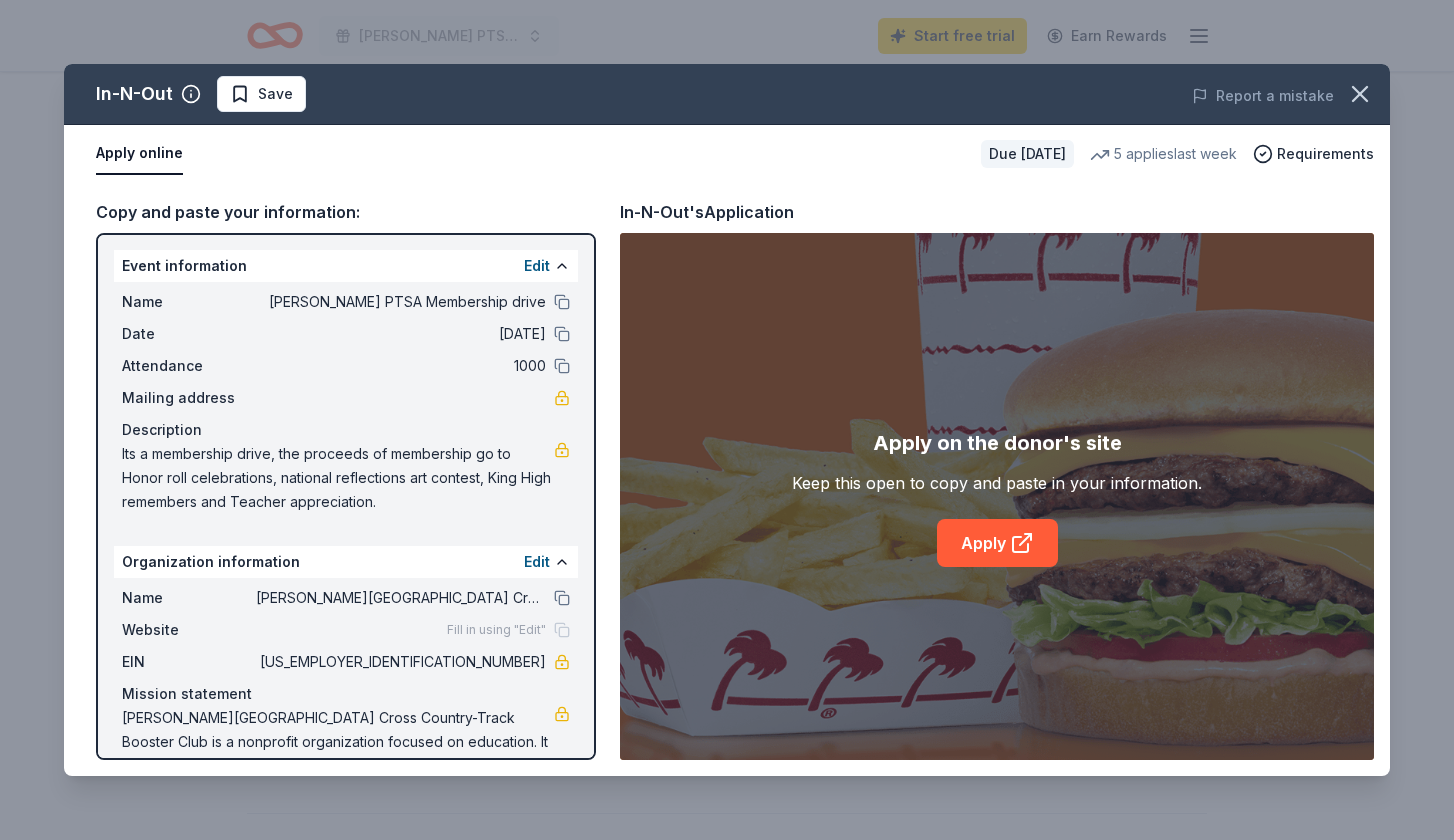 scroll, scrollTop: 0, scrollLeft: 0, axis: both 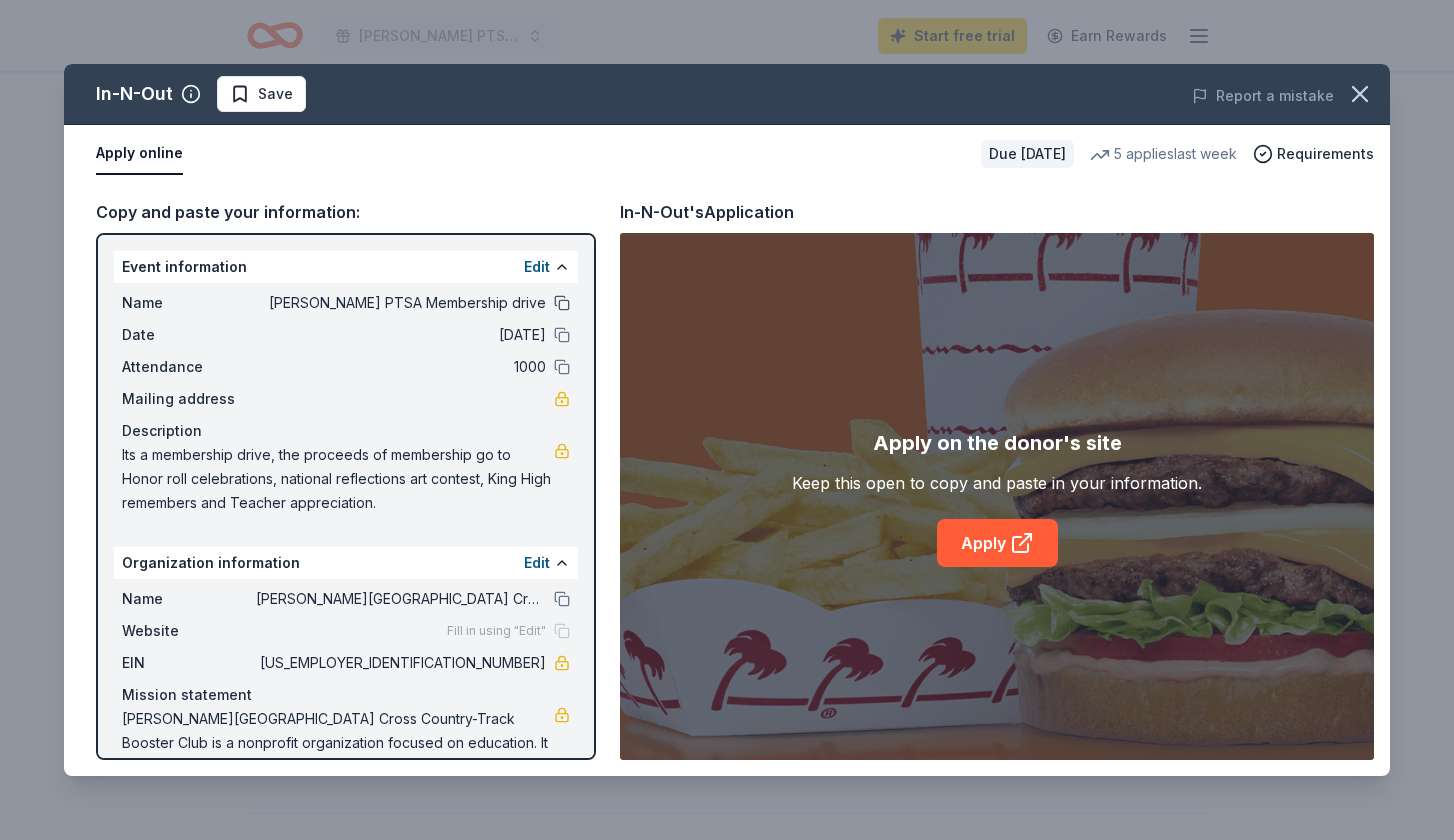 click at bounding box center (562, 303) 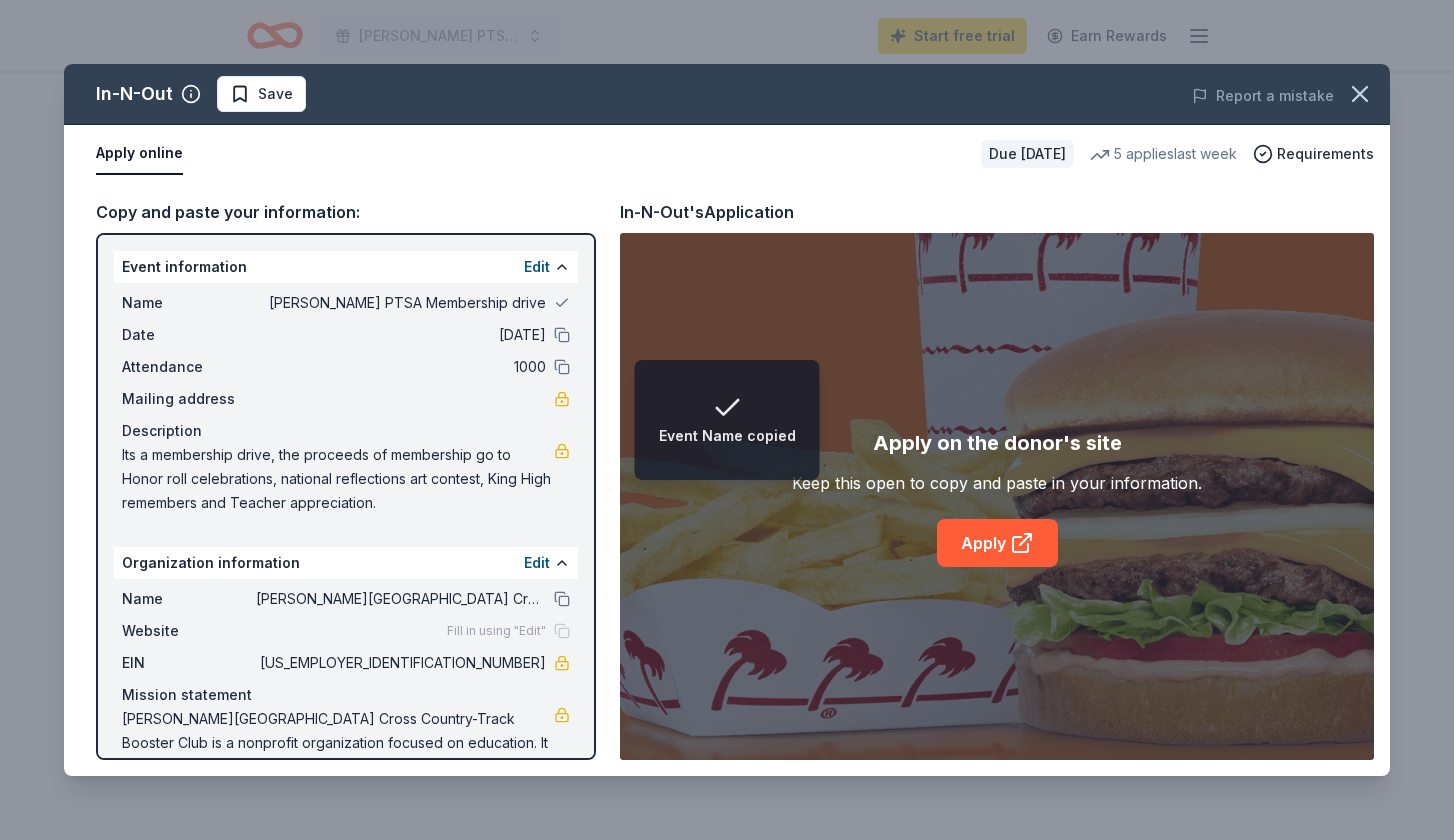 click on "[PERSON_NAME] PTSA Membership drive" at bounding box center [401, 303] 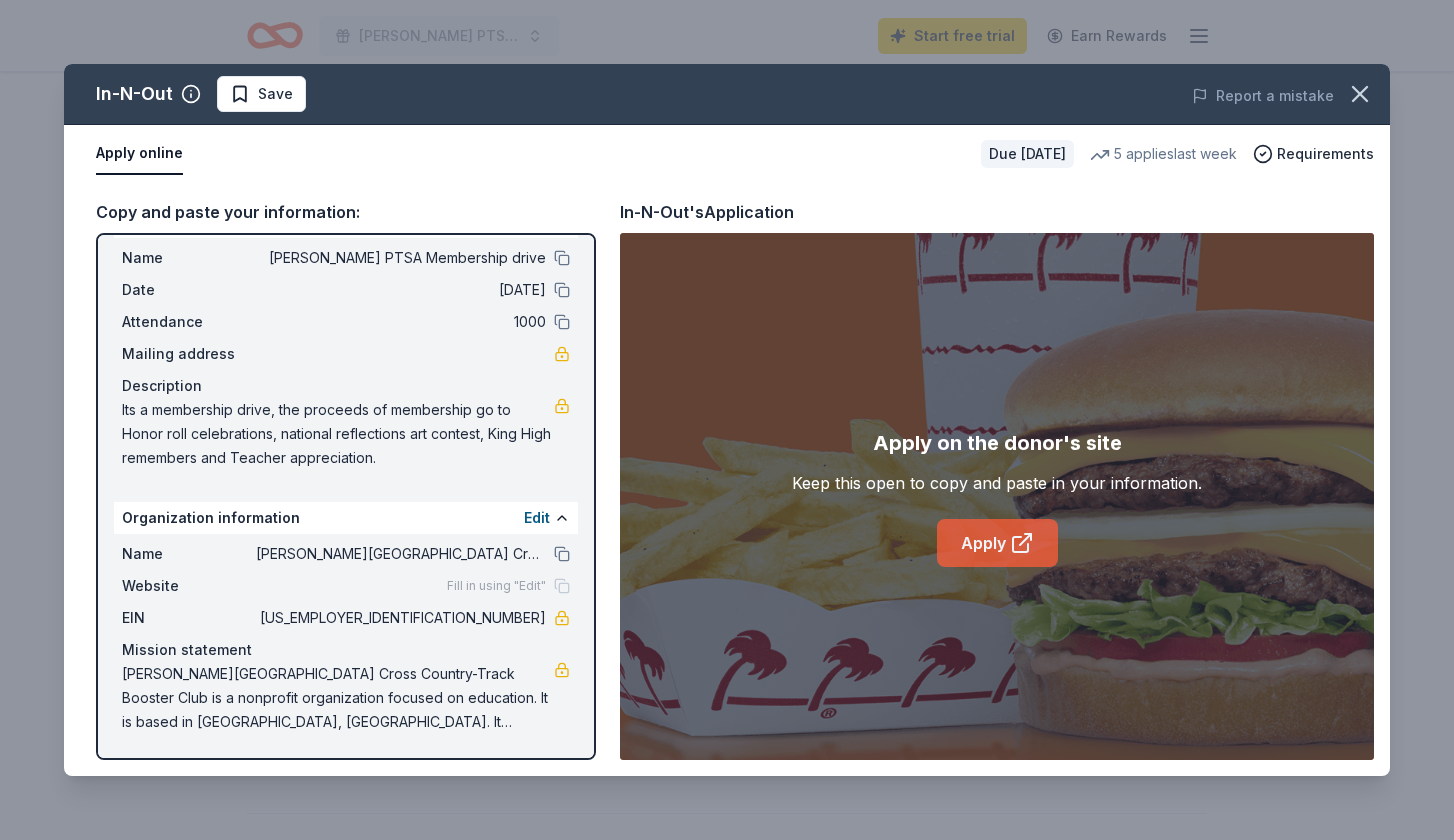 click on "Apply" at bounding box center [997, 543] 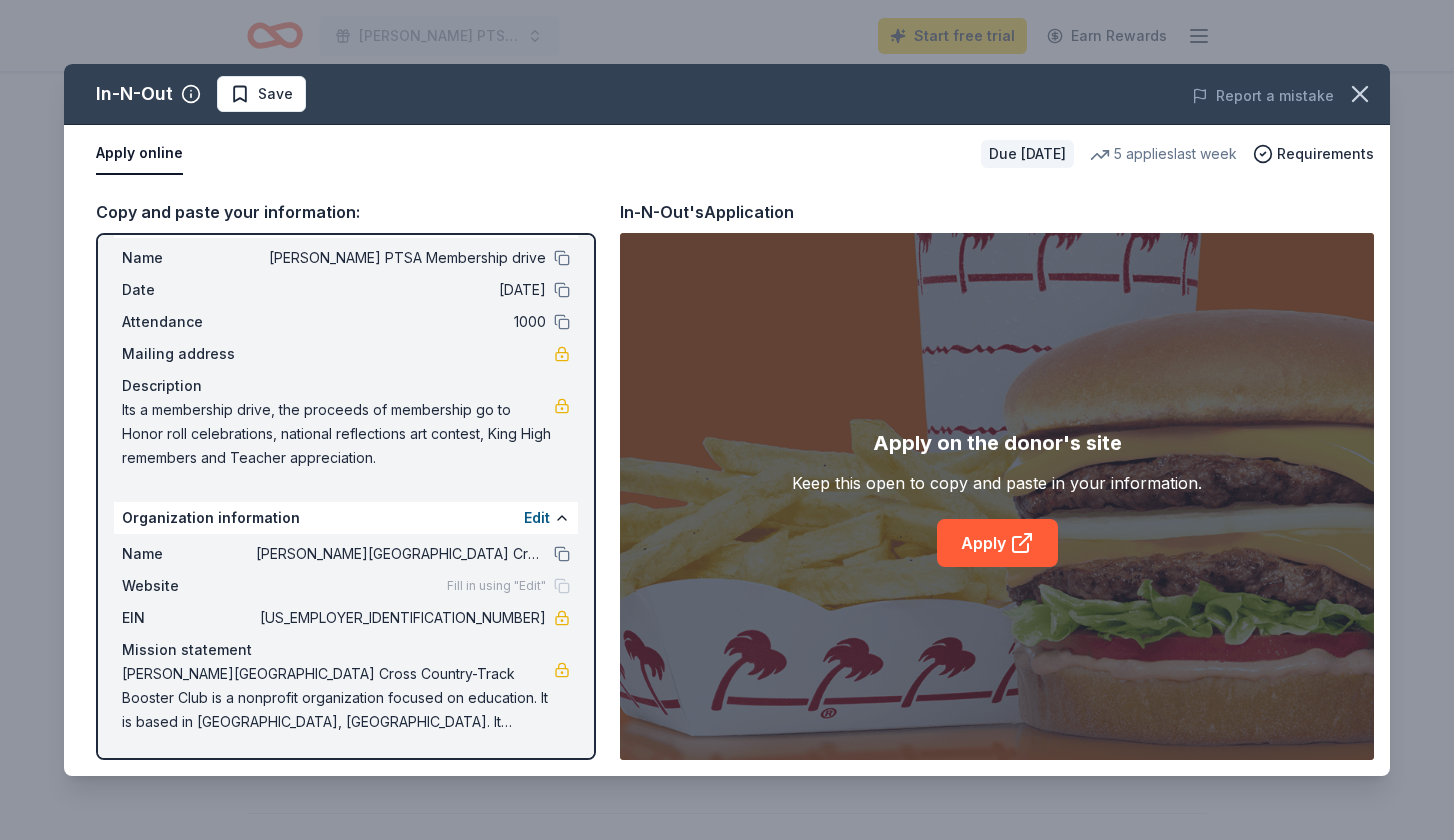 drag, startPoint x: 467, startPoint y: 616, endPoint x: 512, endPoint y: 617, distance: 45.01111 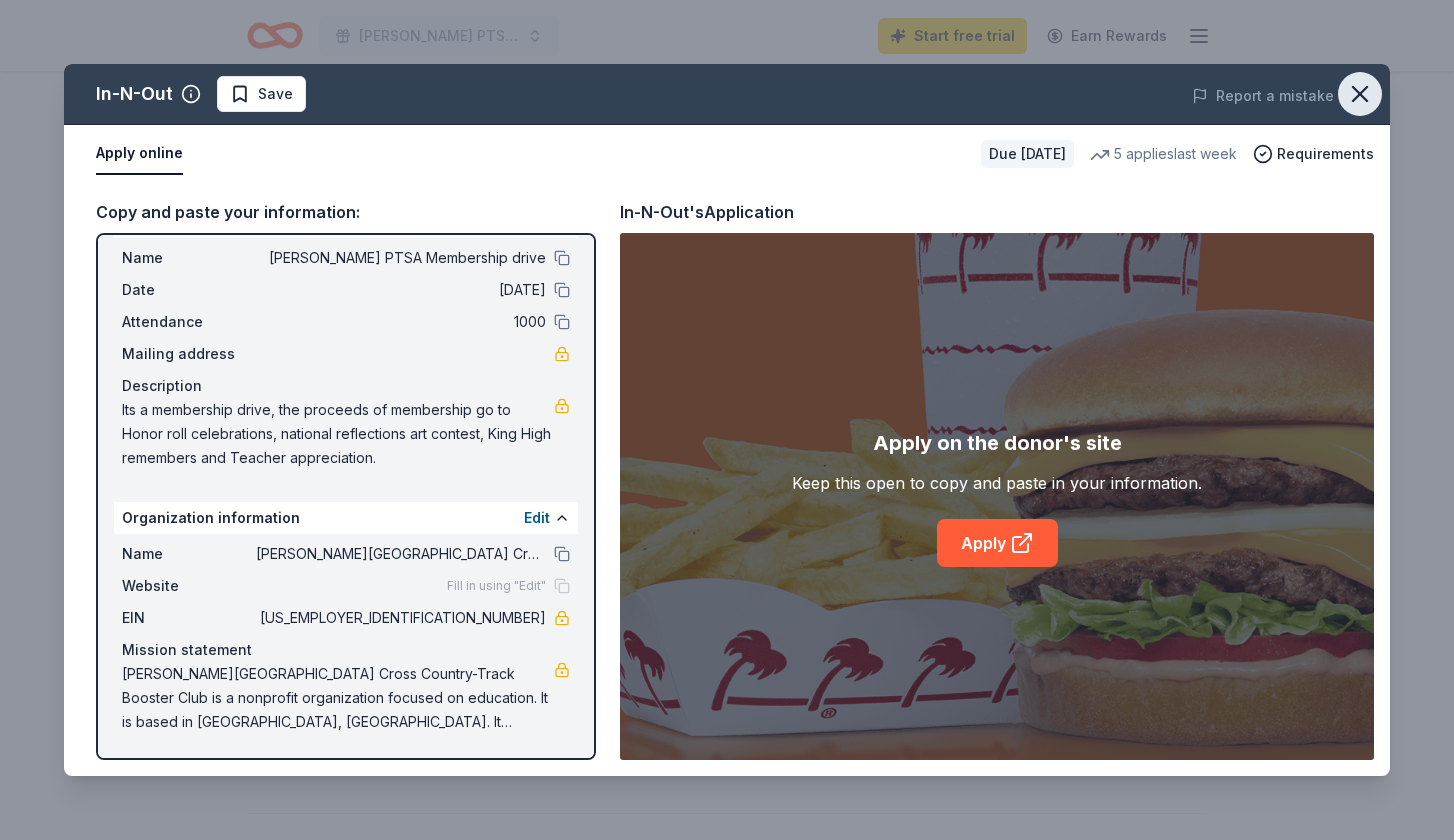 click 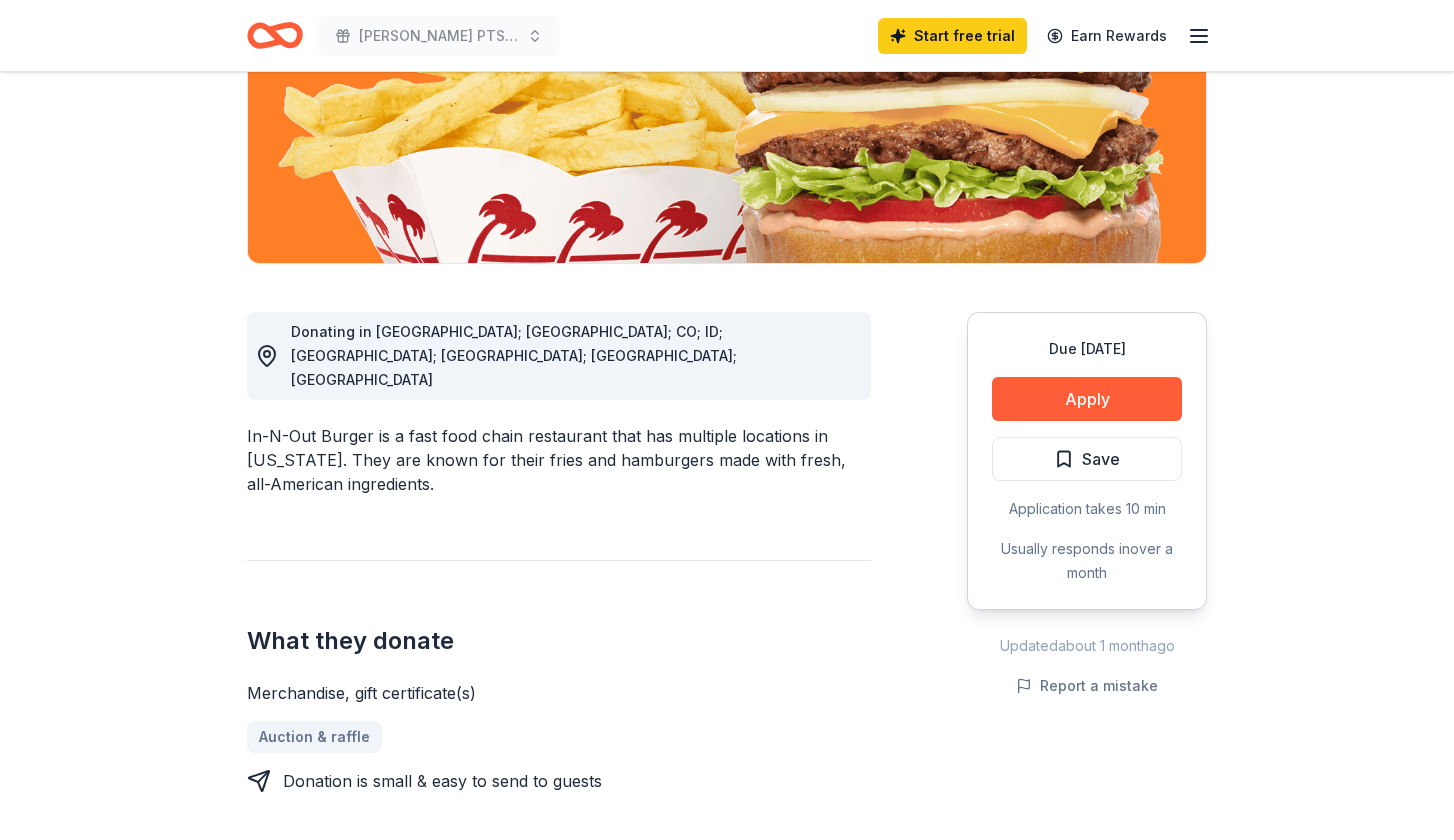 scroll, scrollTop: 0, scrollLeft: 0, axis: both 